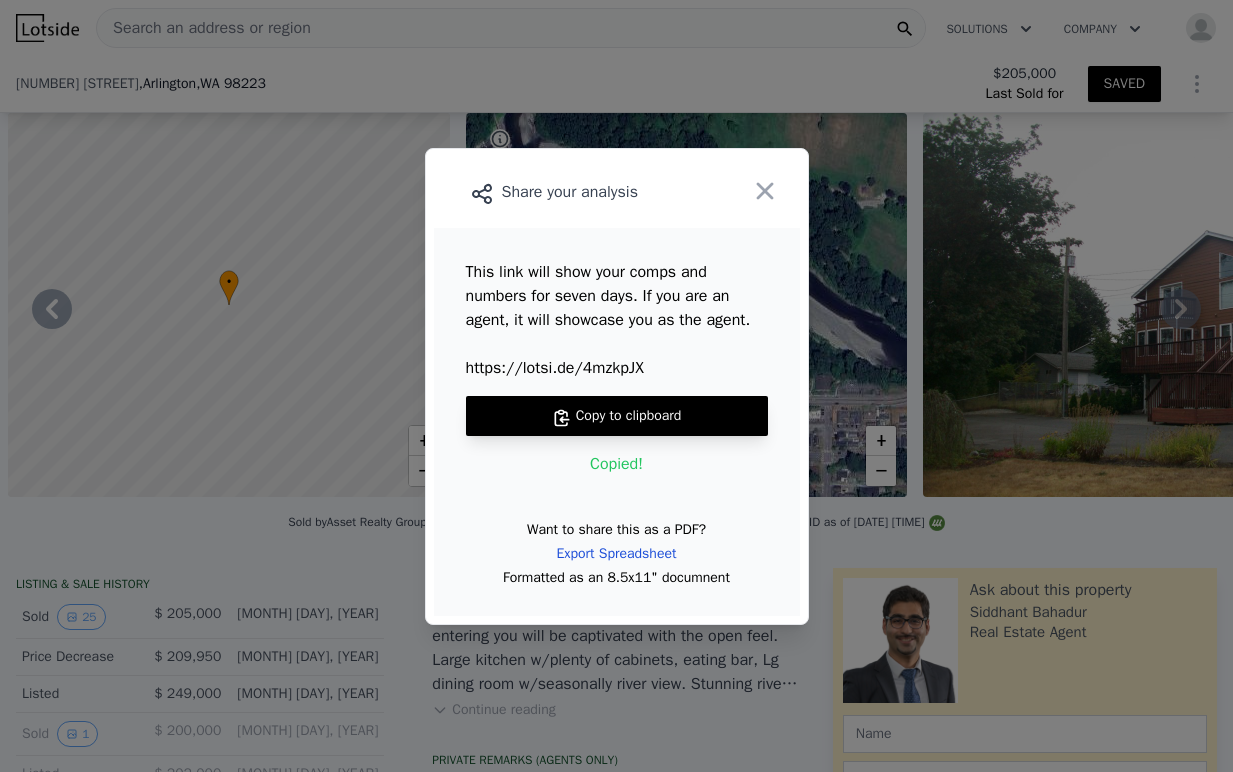 scroll, scrollTop: 0, scrollLeft: 0, axis: both 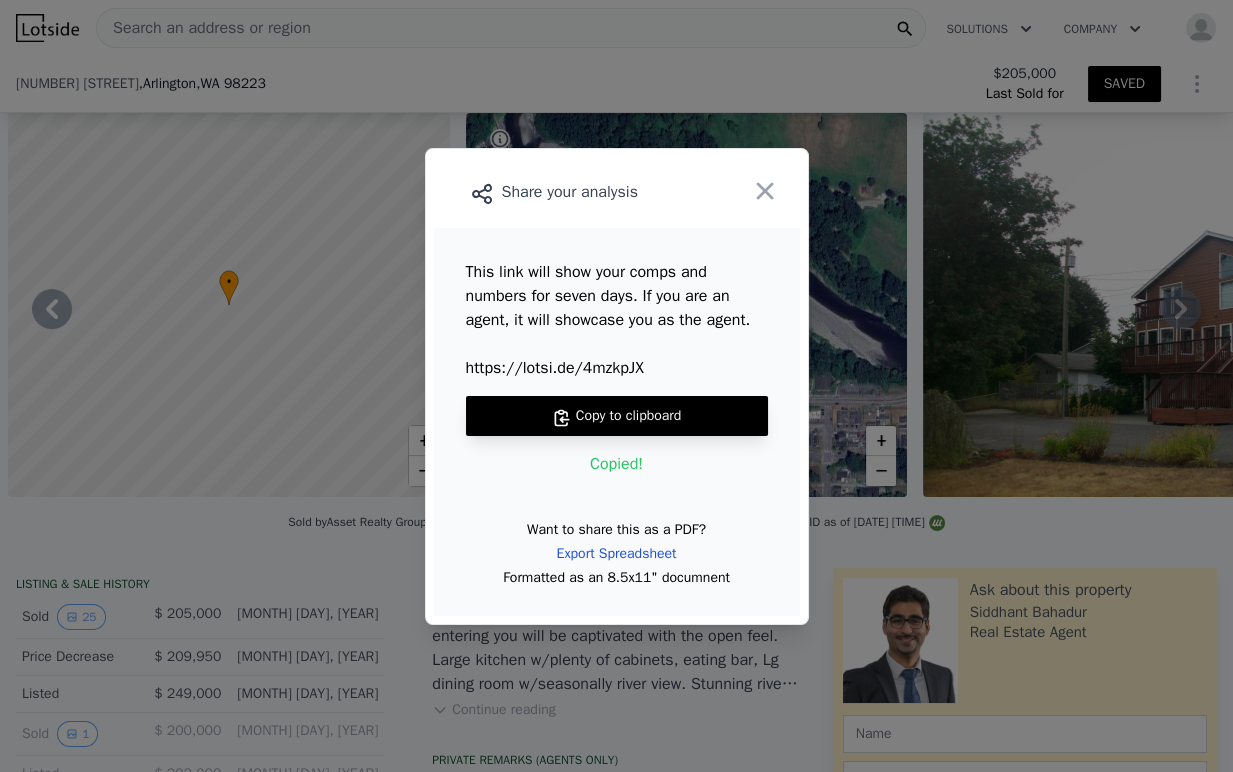 click 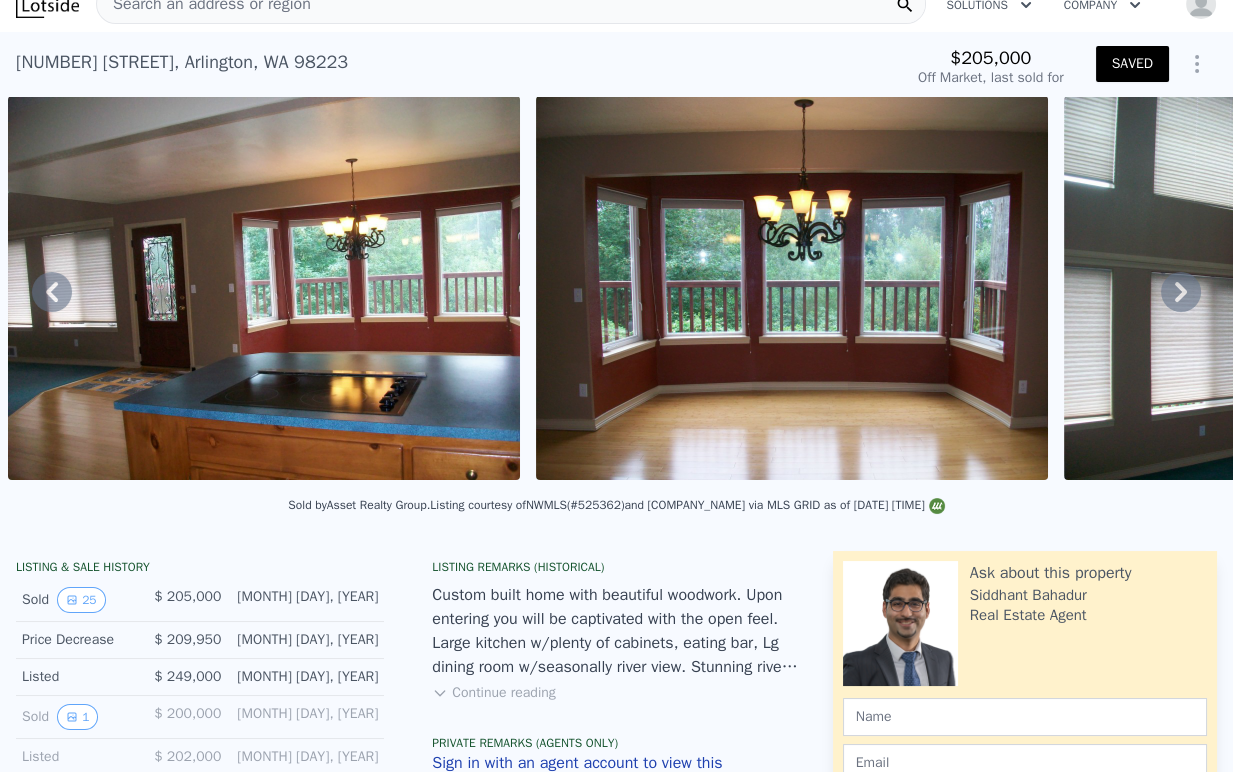 scroll, scrollTop: 7, scrollLeft: 0, axis: vertical 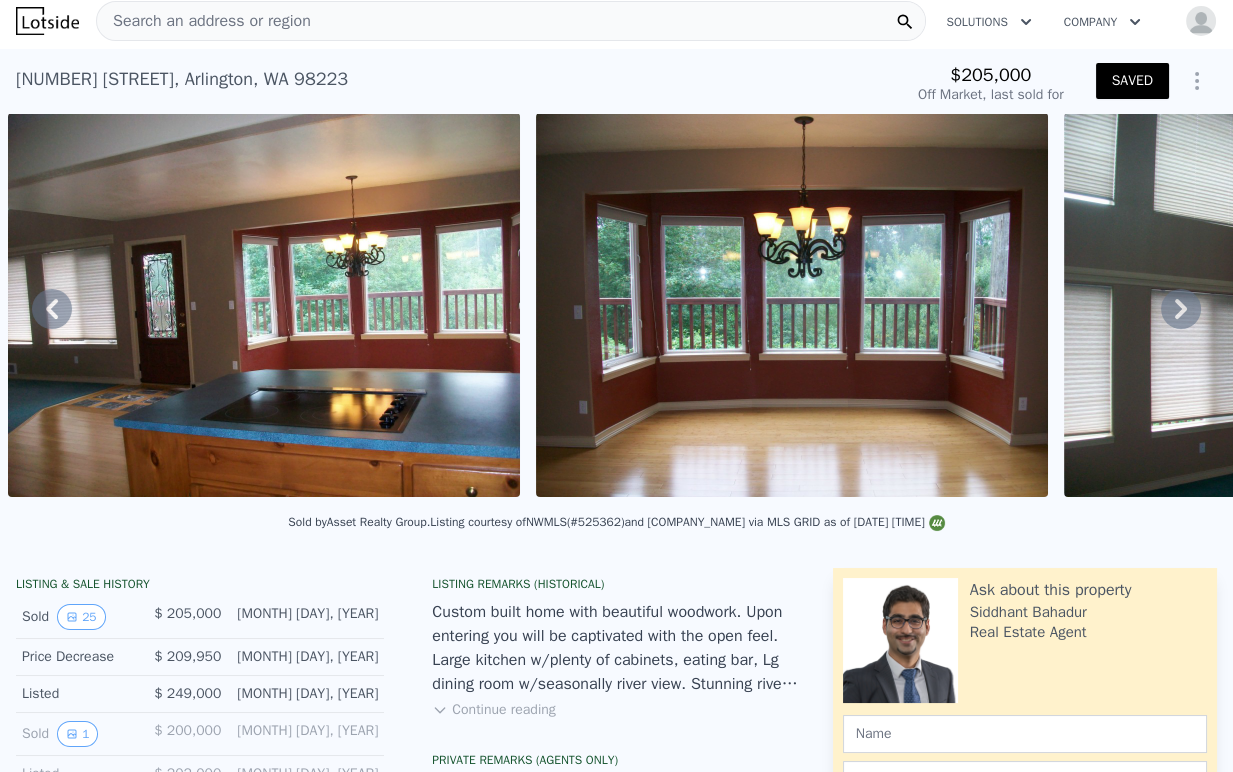click on "Search an address or region" at bounding box center (511, 21) 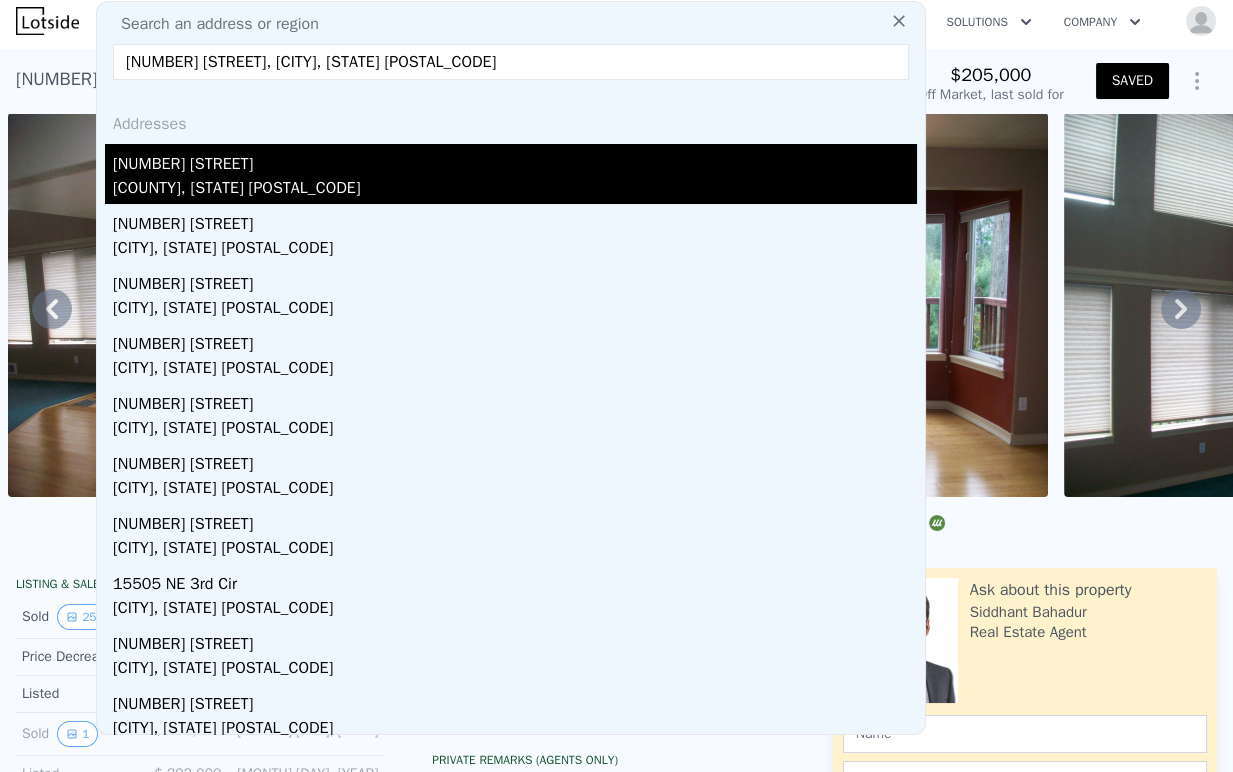 type on "[NUMBER] [STREET], [CITY], [STATE] [POSTAL_CODE]" 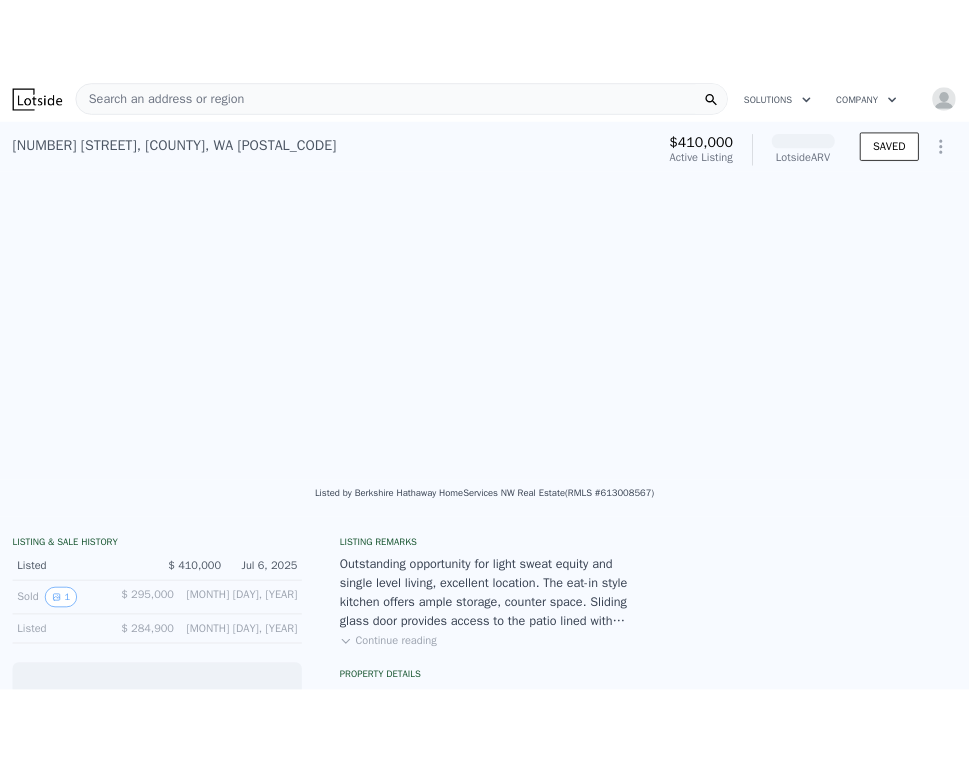 scroll, scrollTop: 0, scrollLeft: 2288, axis: horizontal 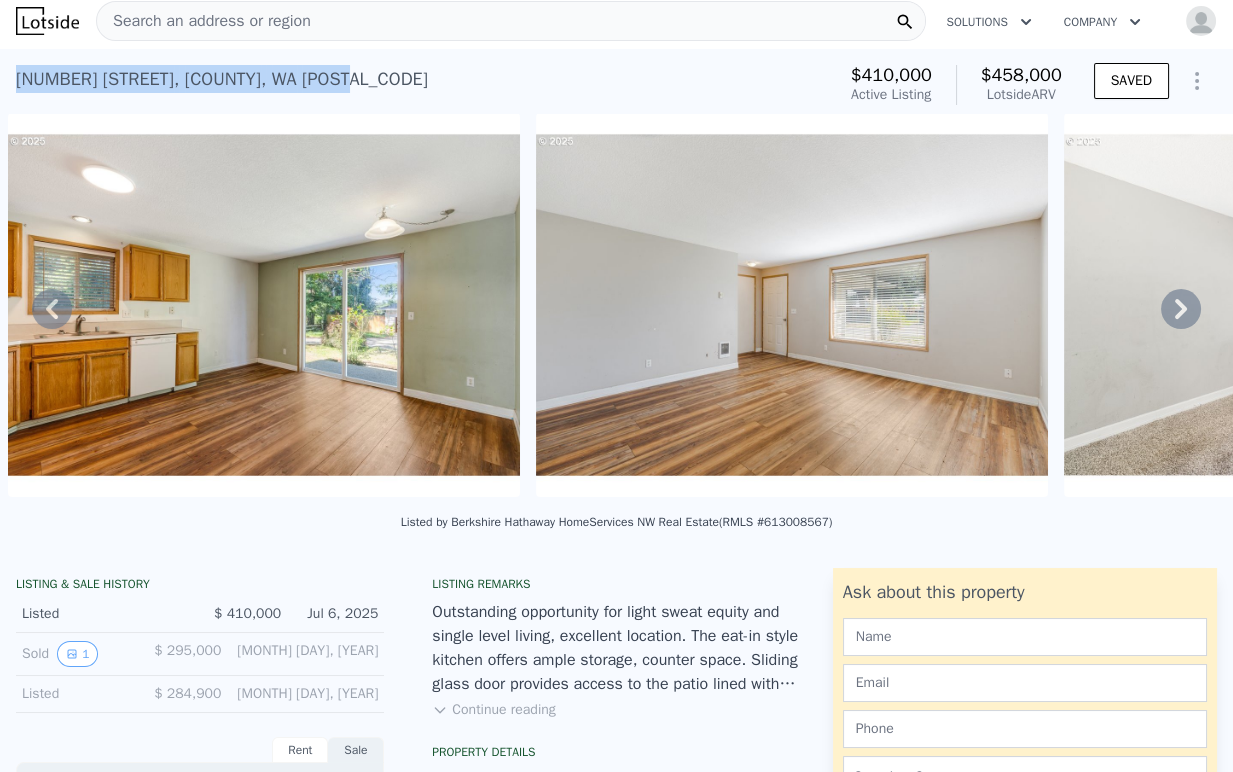 drag, startPoint x: 369, startPoint y: 83, endPoint x: 8, endPoint y: 100, distance: 361.40005 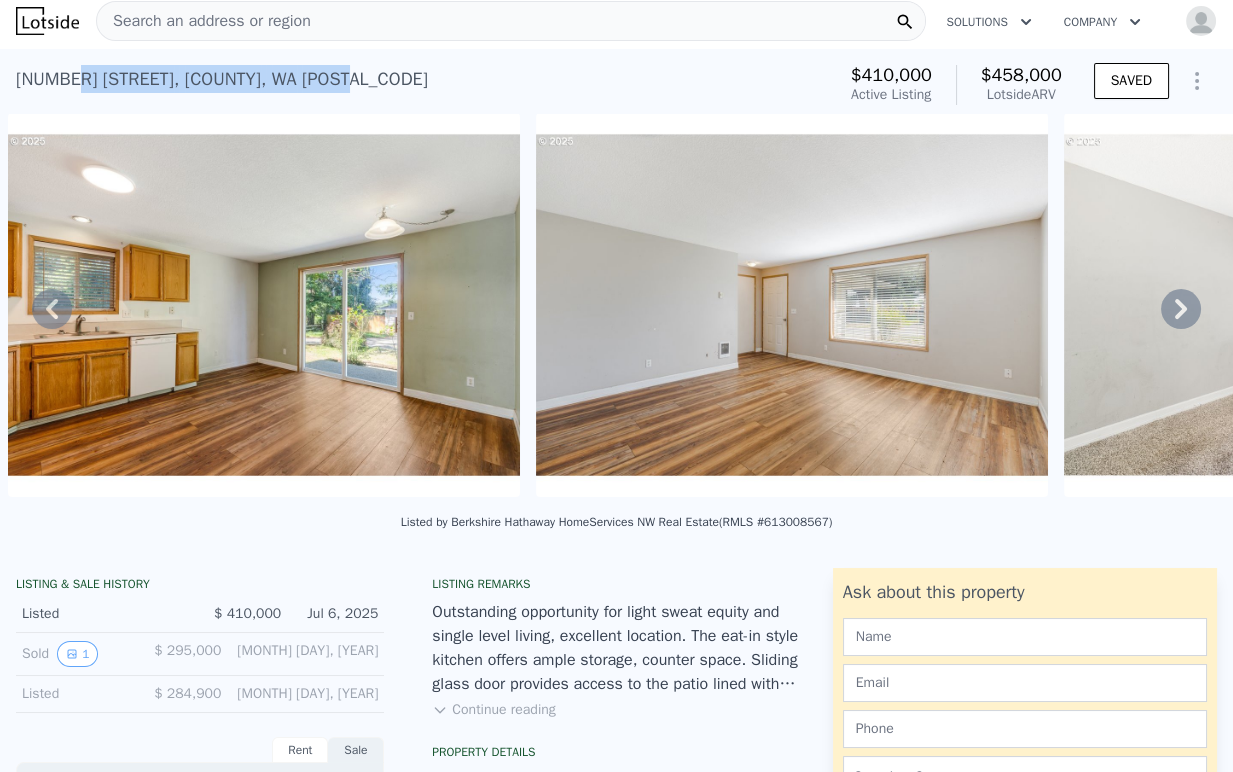 drag, startPoint x: 67, startPoint y: 80, endPoint x: 424, endPoint y: 88, distance: 357.08963 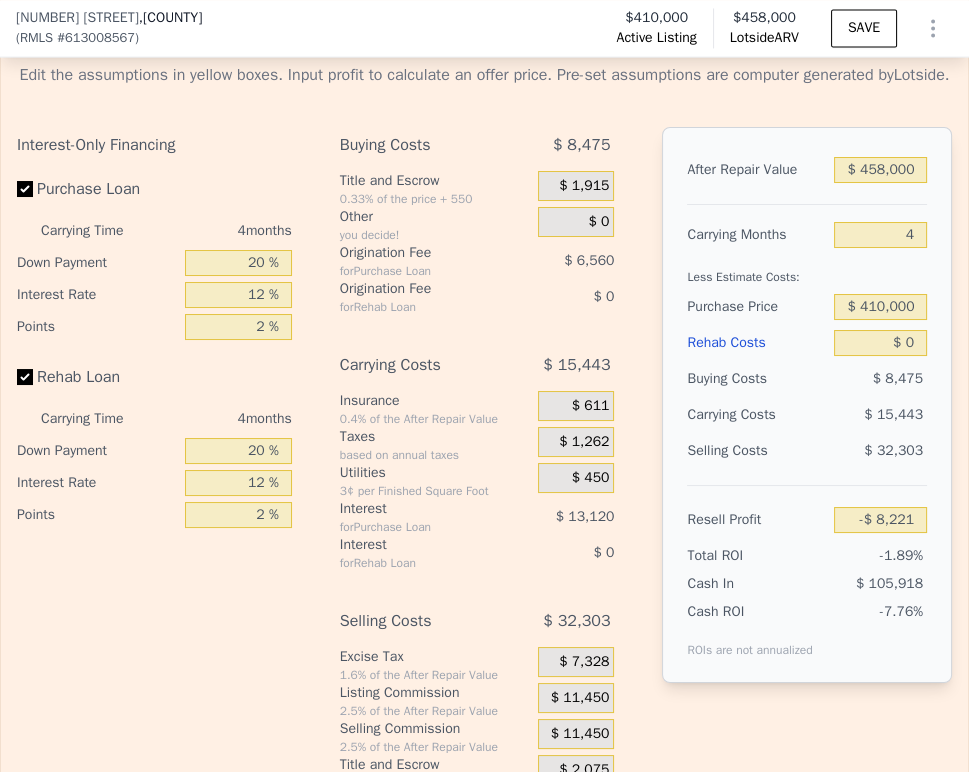 scroll, scrollTop: 4000, scrollLeft: 0, axis: vertical 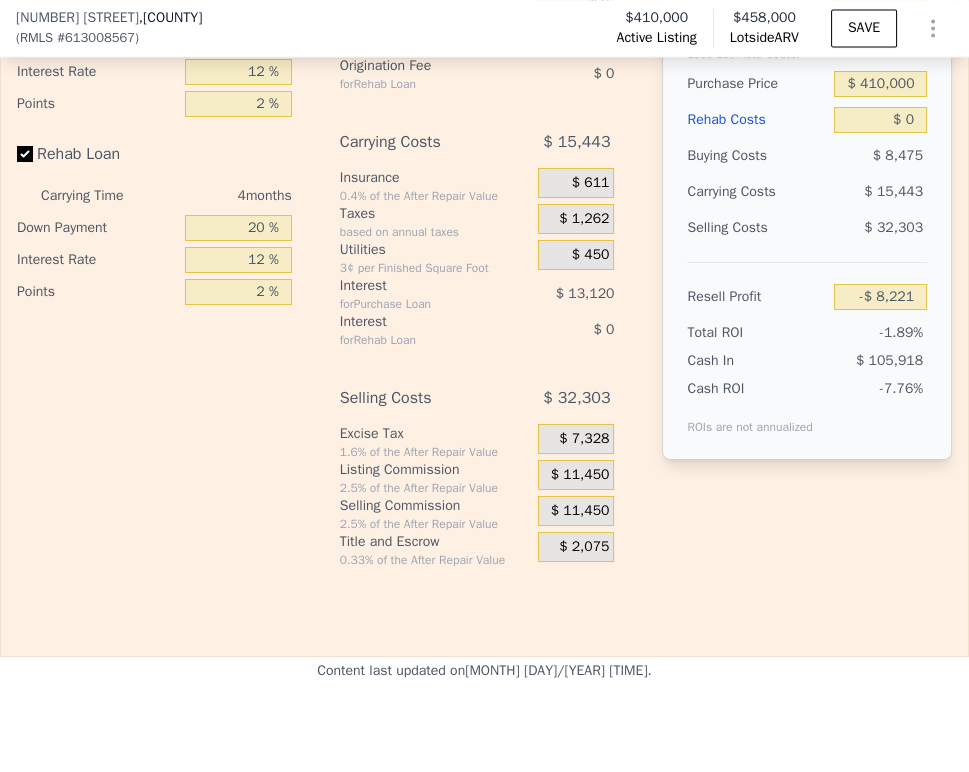 click on "20 %" at bounding box center (238, 40) 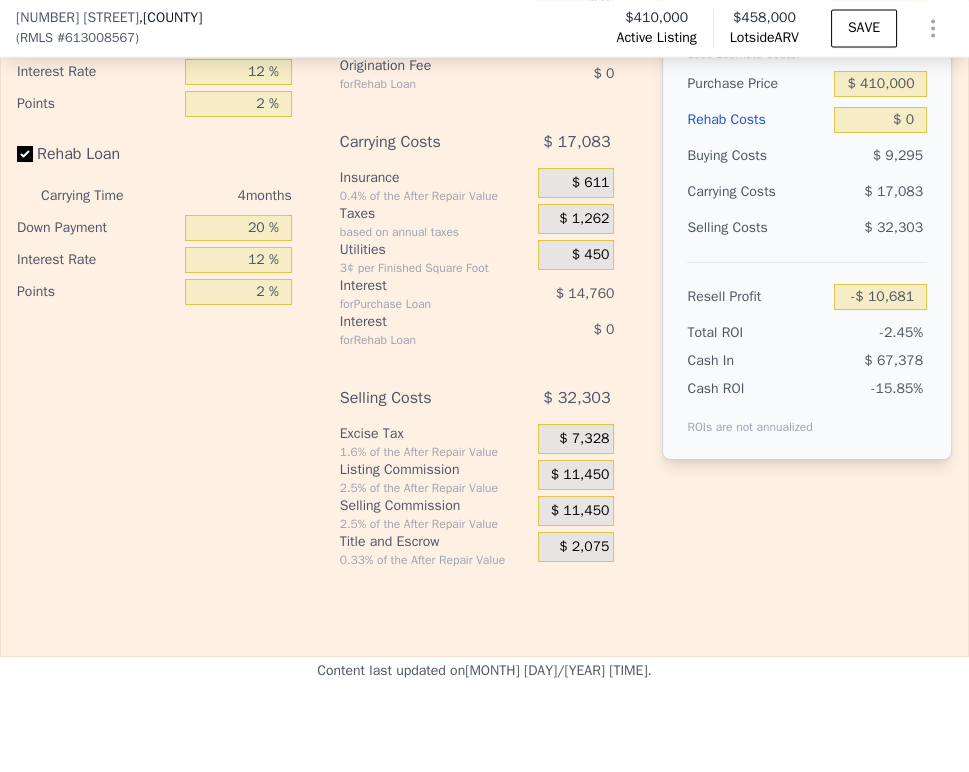 type on "-$ 10,681" 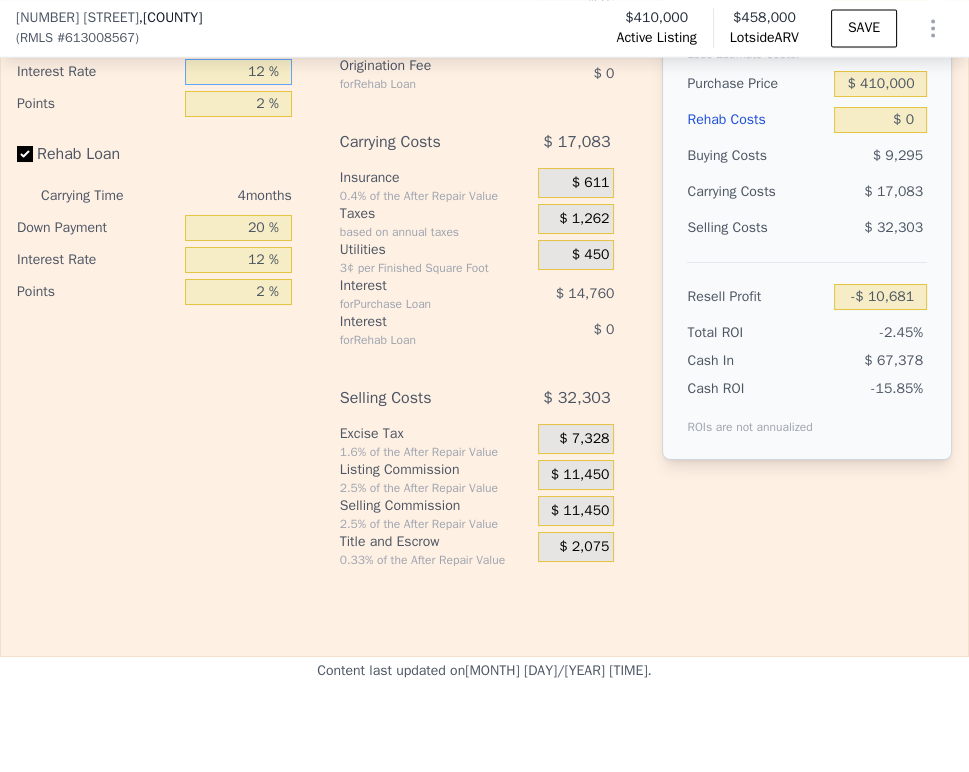 click on "12 %" at bounding box center [238, 72] 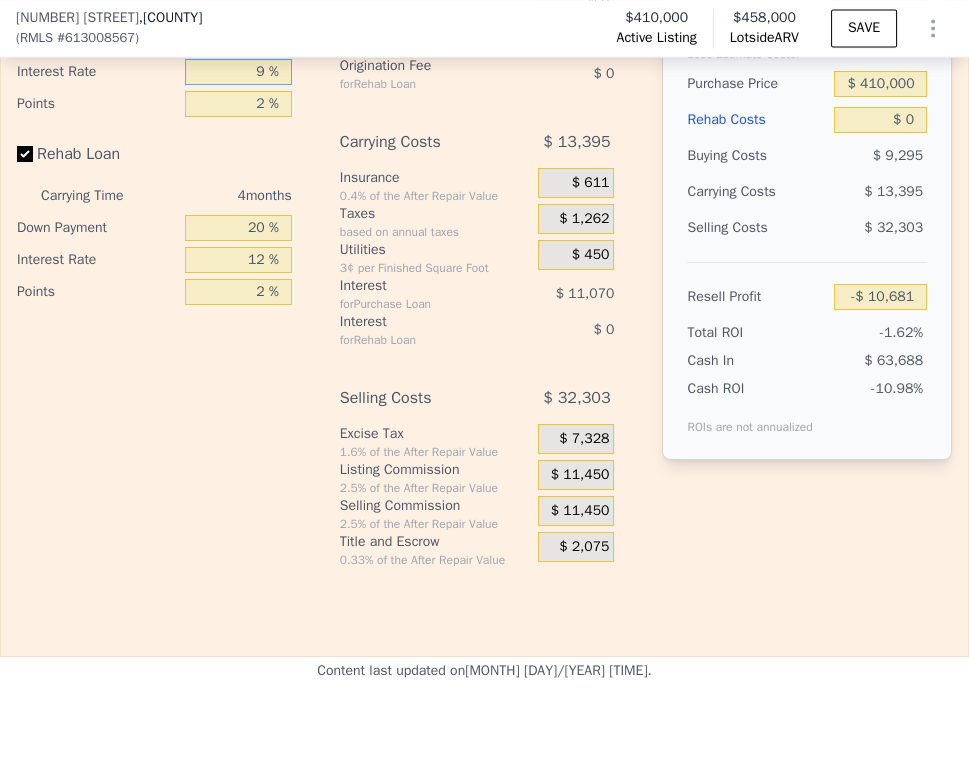 type on "9 %" 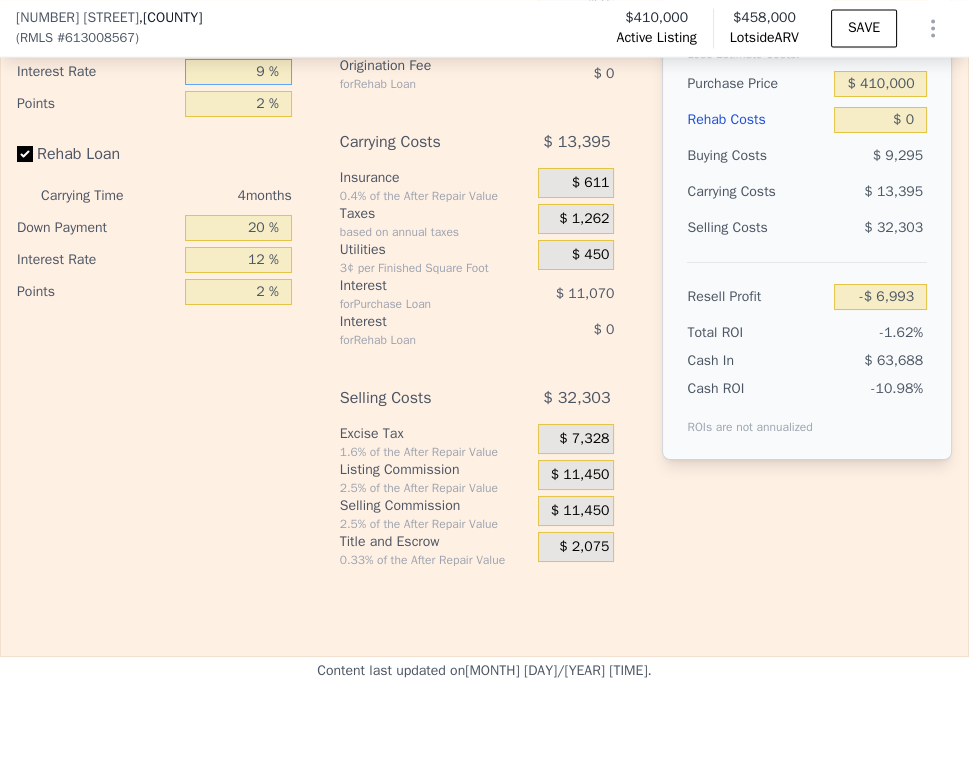 type on "9 %" 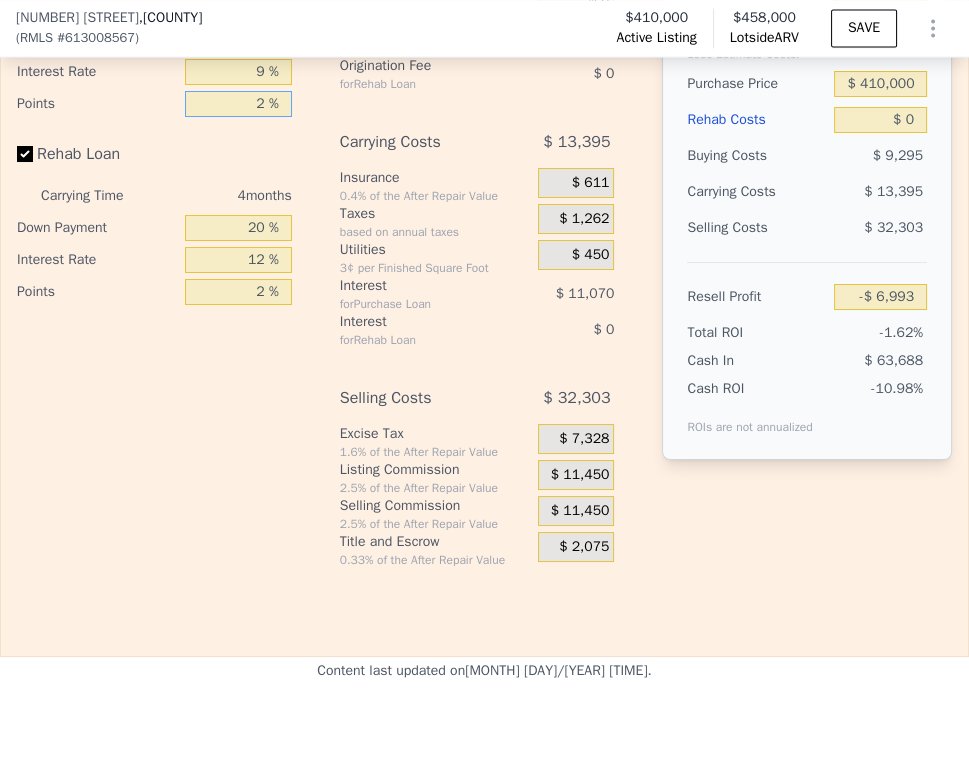 click on "2 %" at bounding box center [238, 104] 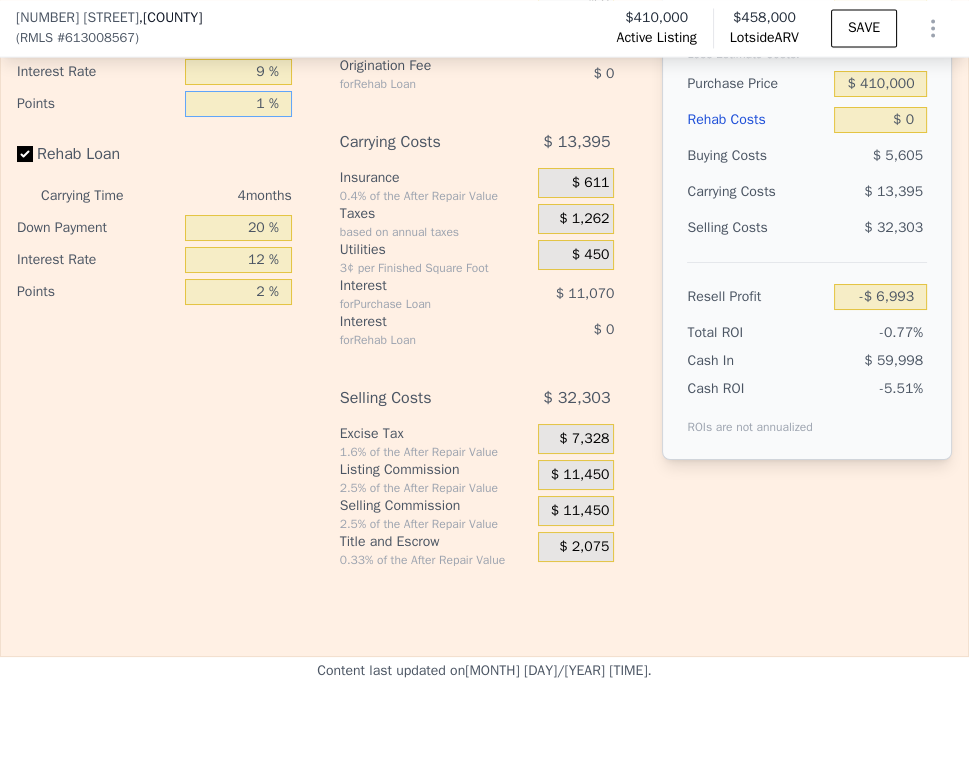 type on "-$ 3,303" 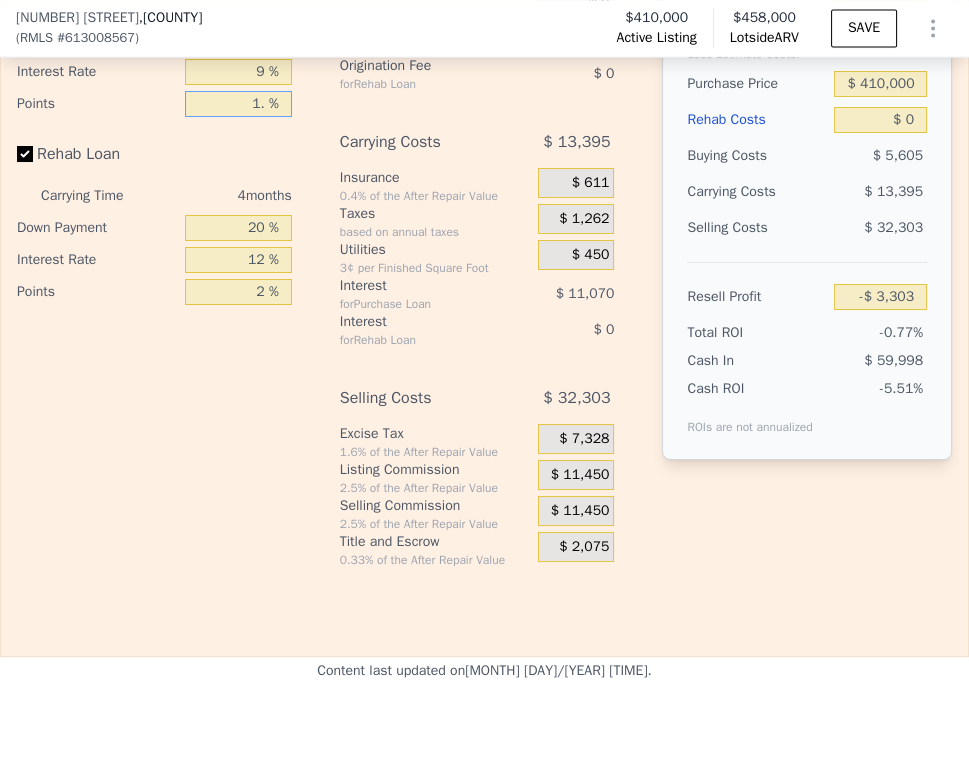 type on "1.5 %" 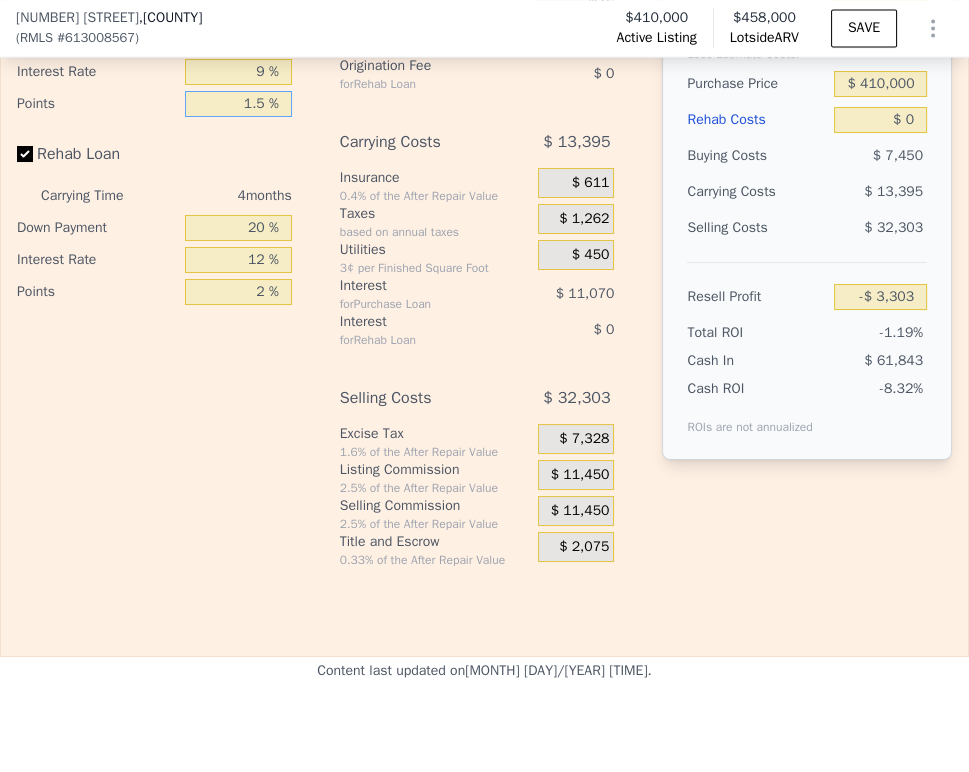 type on "-$ 5,148" 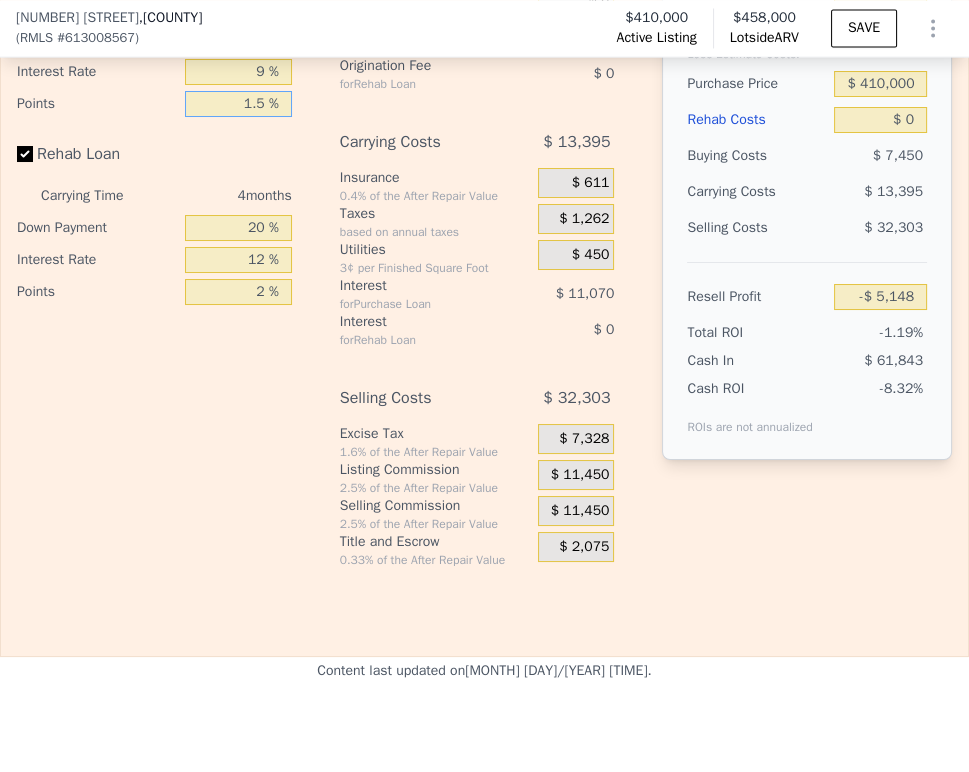 type on "1.5 %" 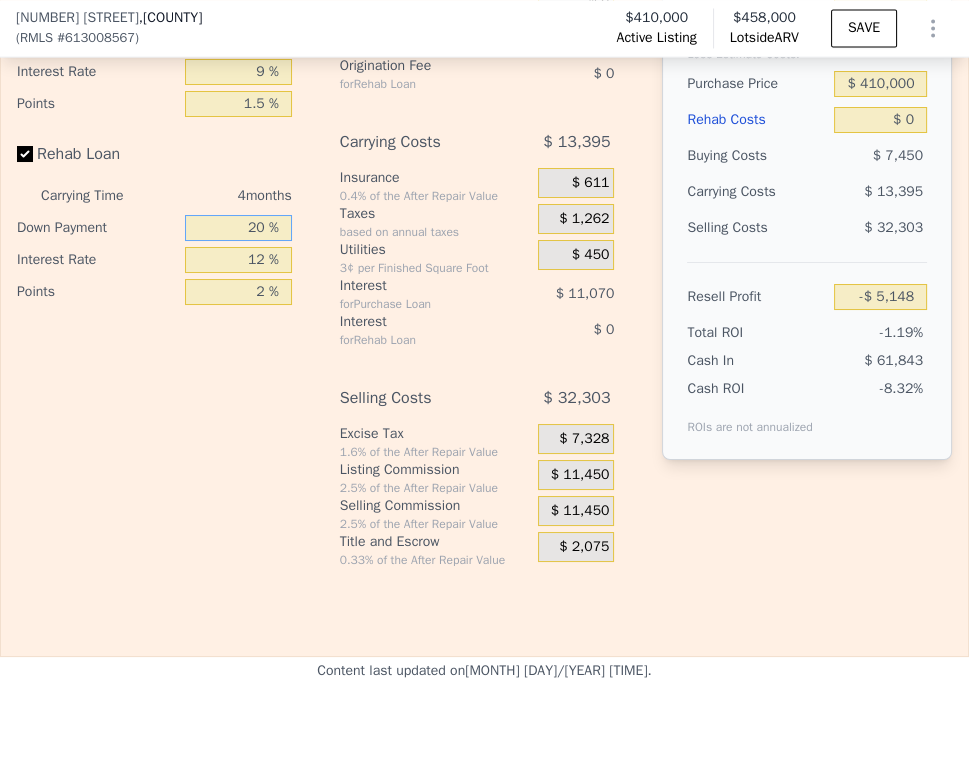 click on "20 %" at bounding box center [238, 228] 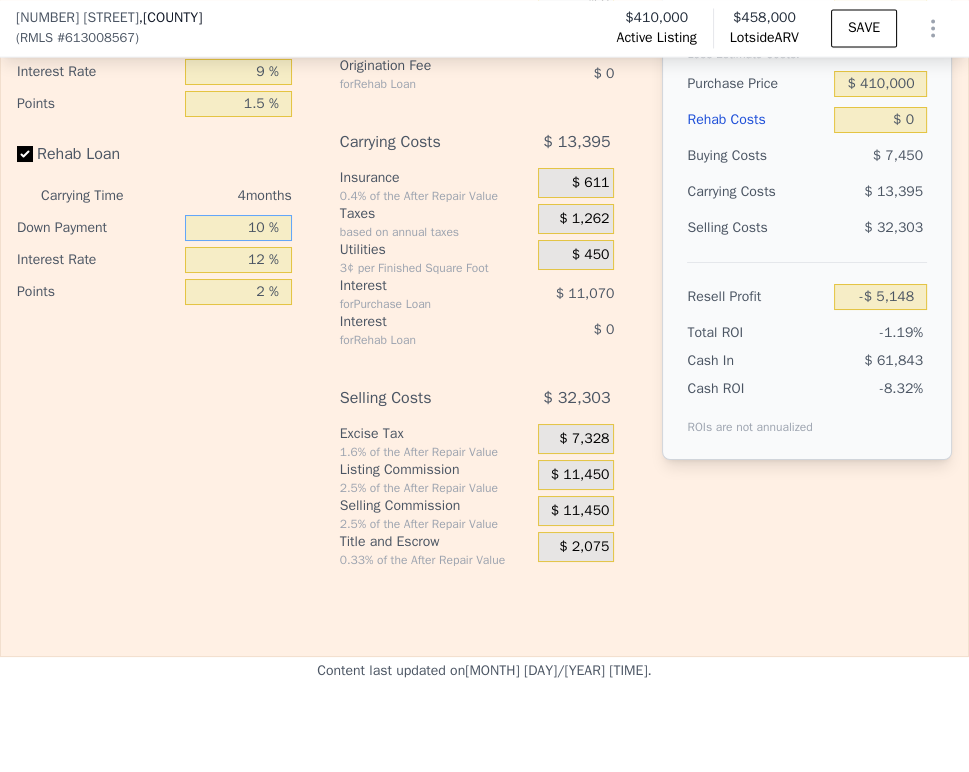 type on "10 %" 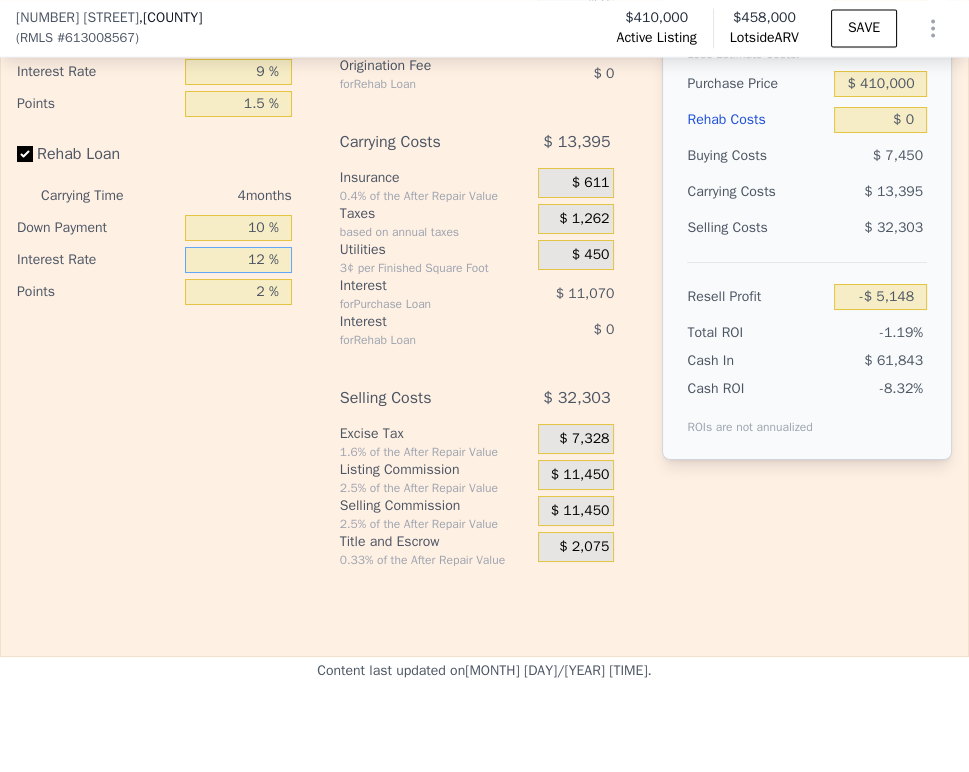 click on "12 %" at bounding box center (238, 260) 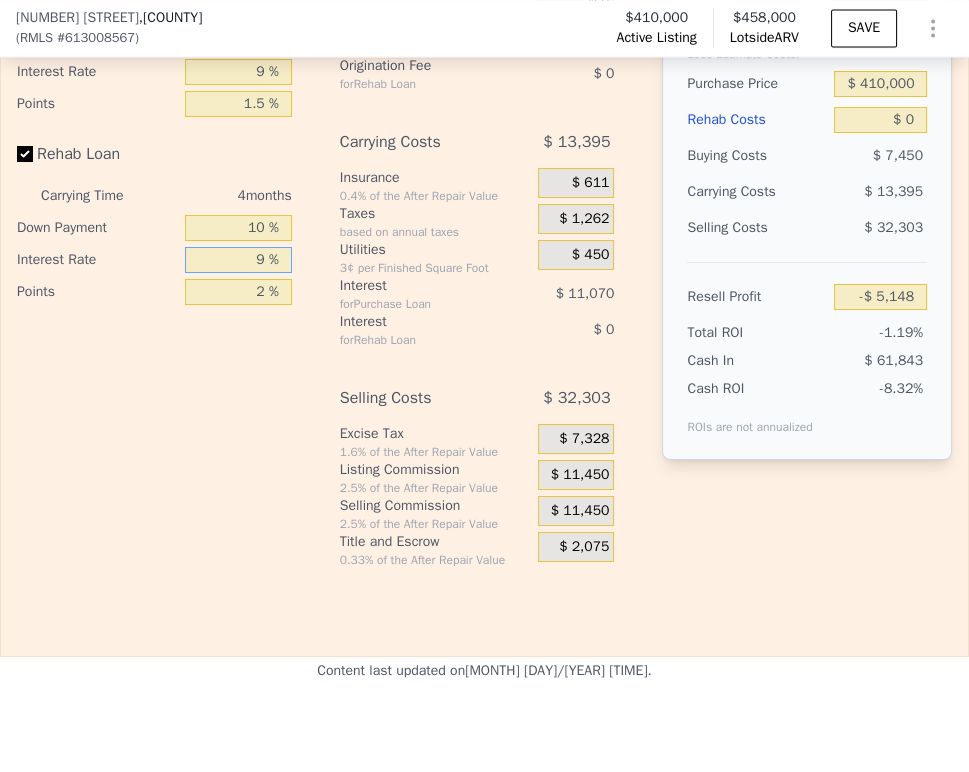 type on "9 %" 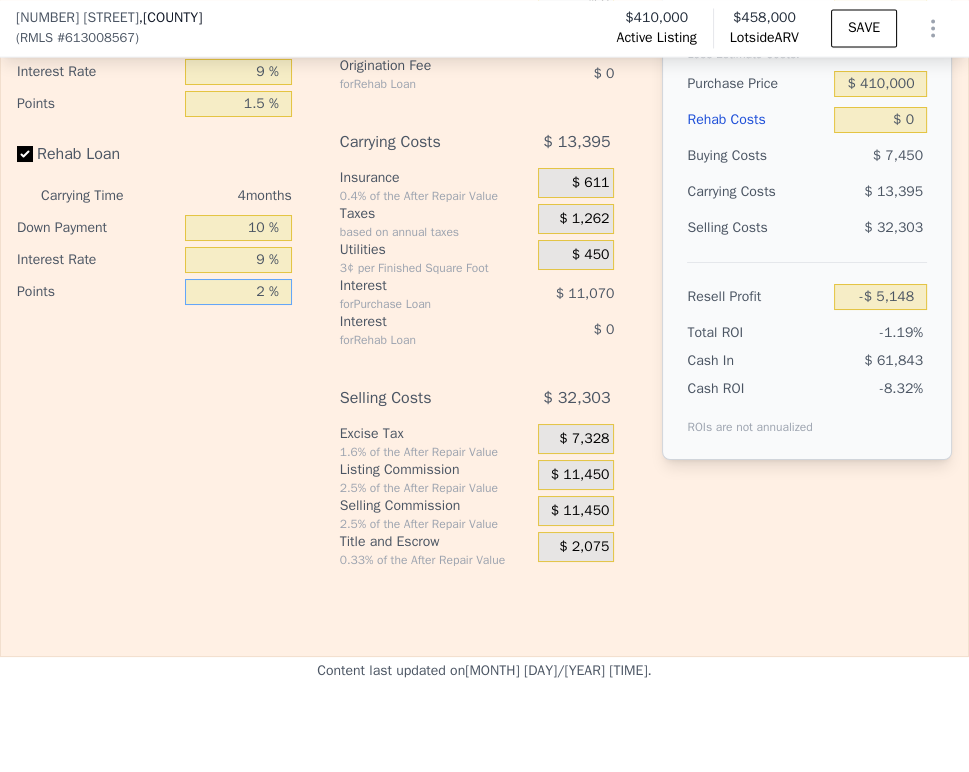 click on "2 %" at bounding box center (238, 292) 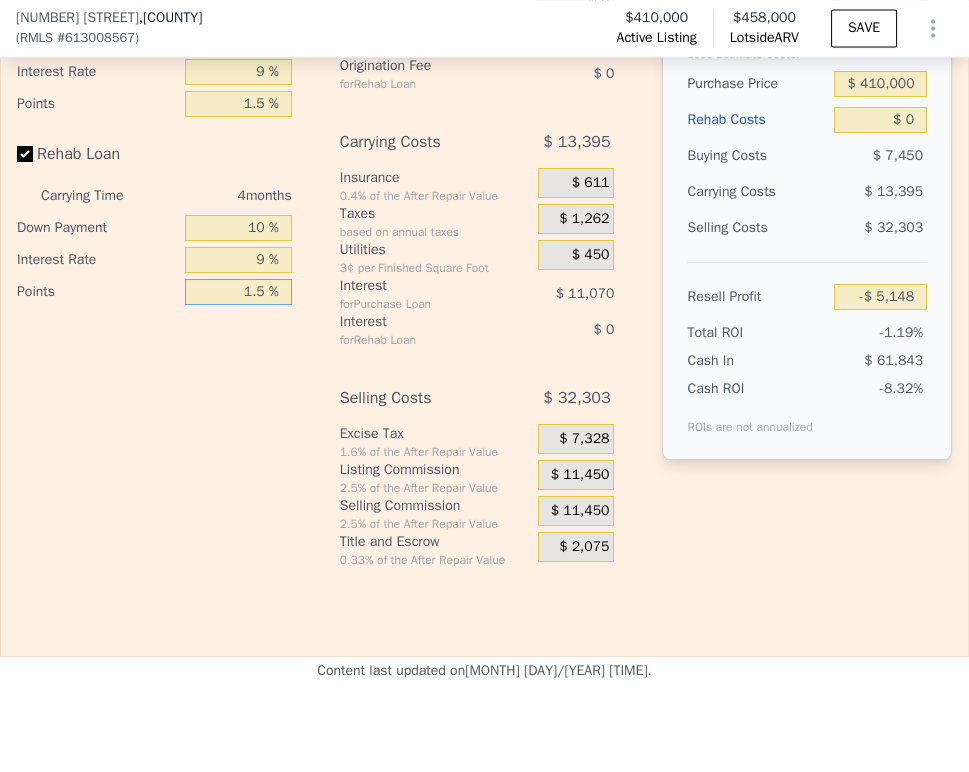 type on "1.5 %" 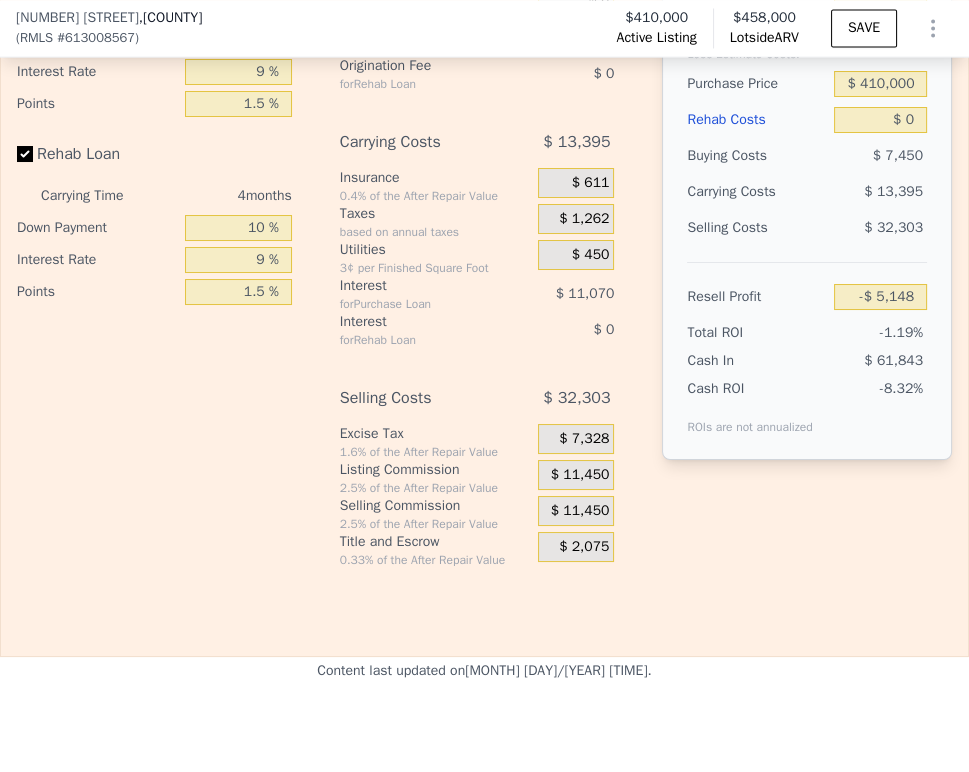 click on "$ 11,450" at bounding box center (580, 475) 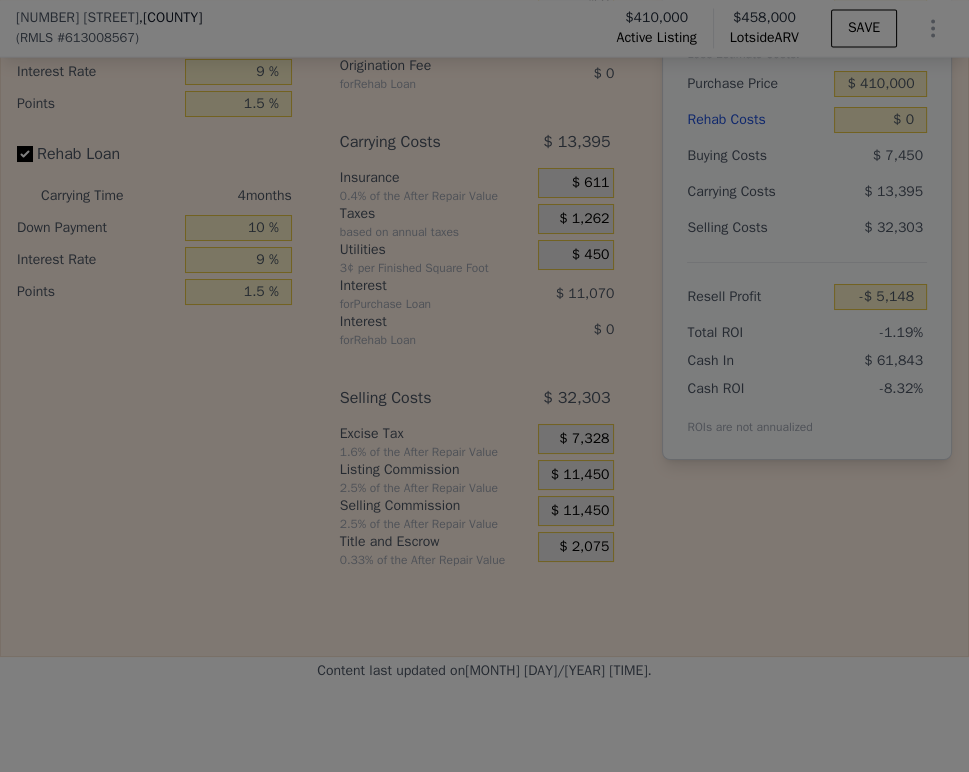 click at bounding box center (484, 386) 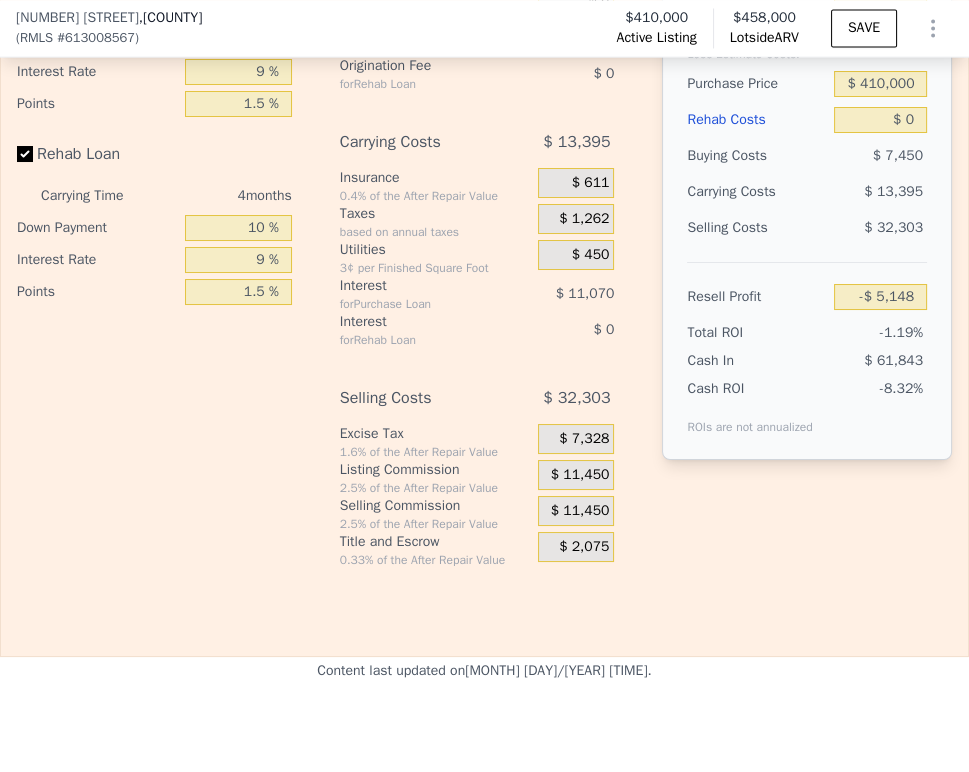 click on "$ 11,450" at bounding box center [580, 475] 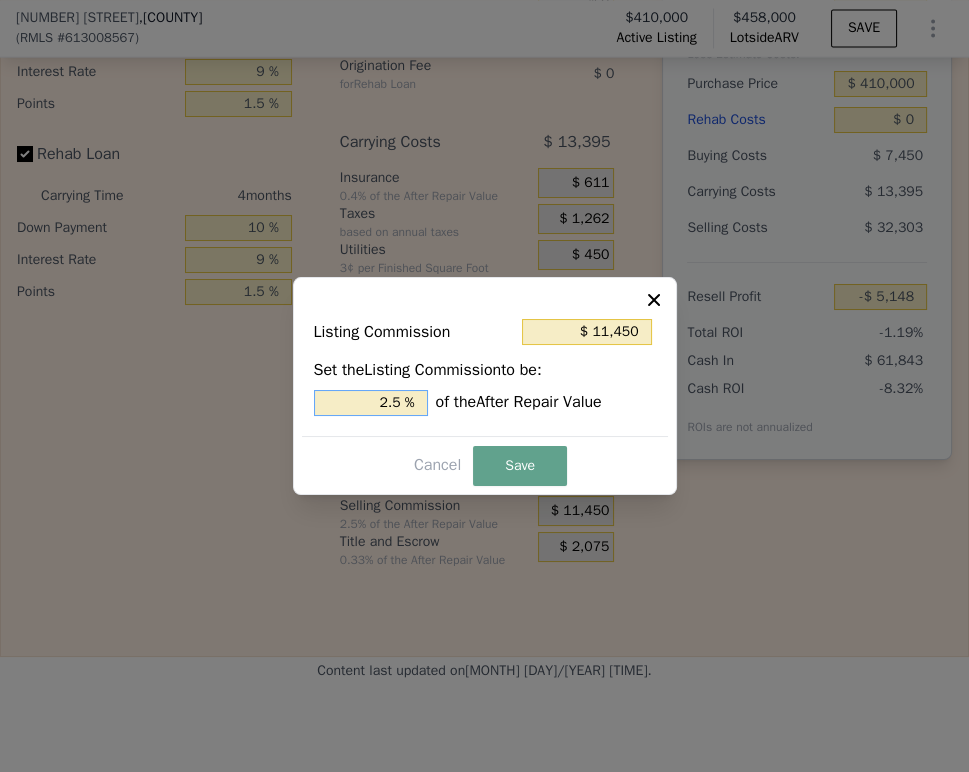 drag, startPoint x: 390, startPoint y: 406, endPoint x: 378, endPoint y: 399, distance: 13.892444 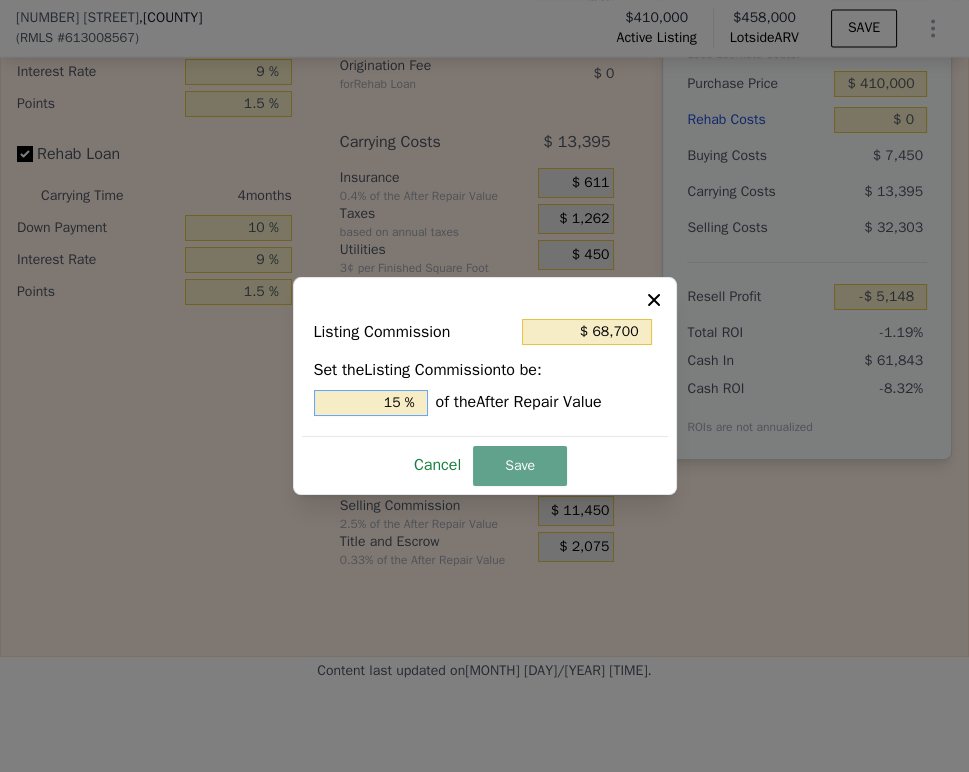 type on "$ 6,870" 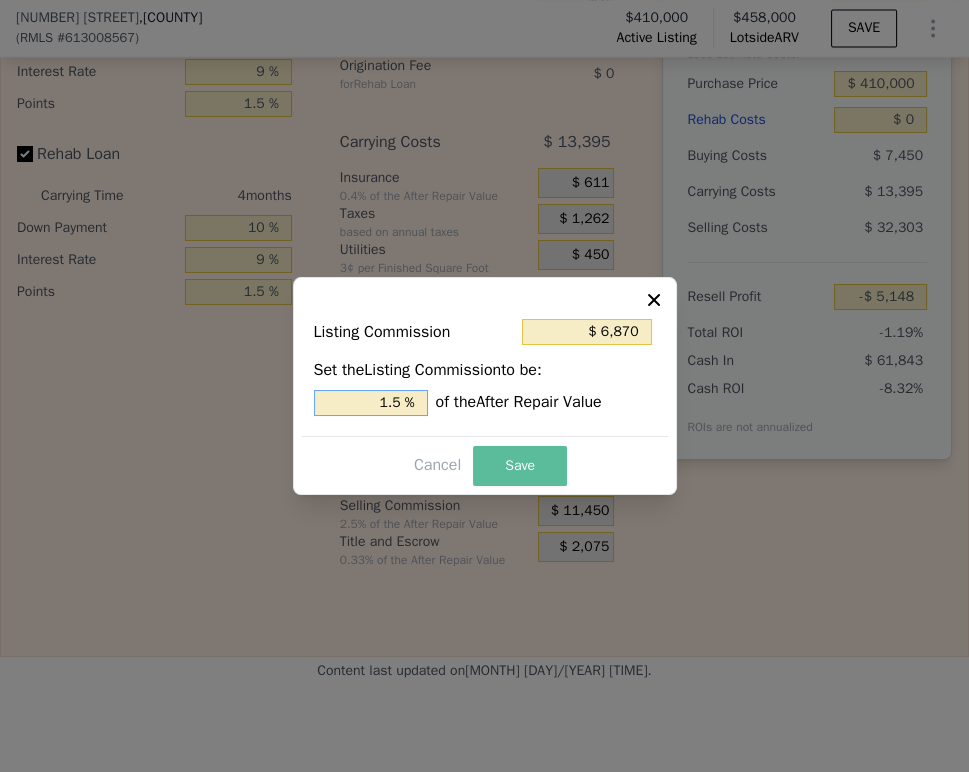 type on "1.5 %" 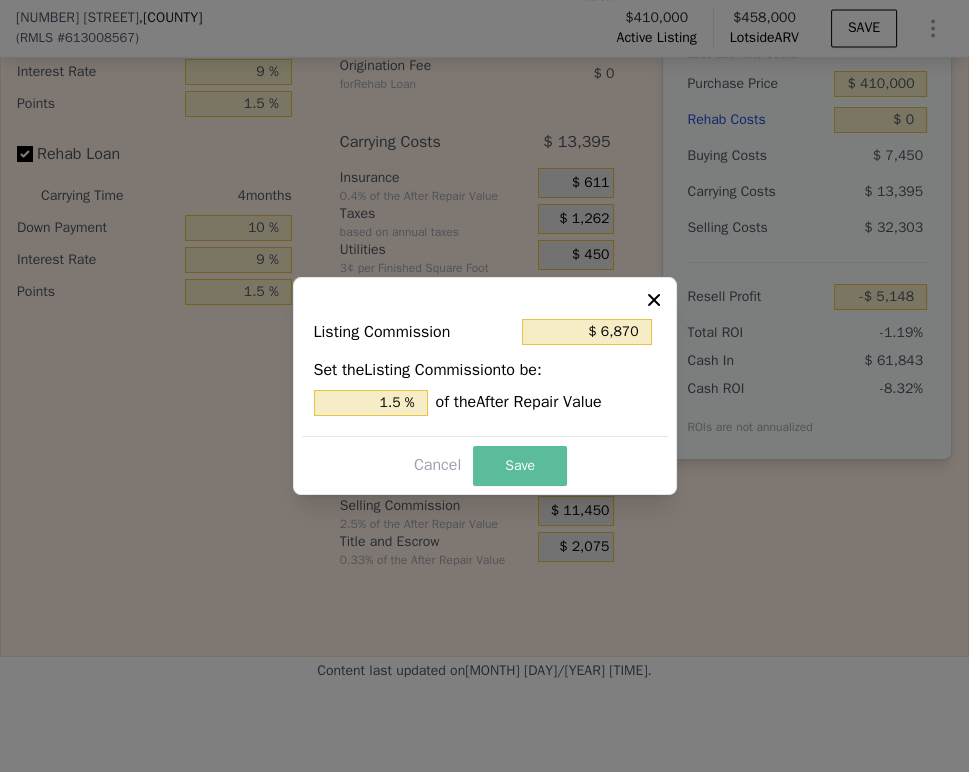 click on "Save" at bounding box center [520, 466] 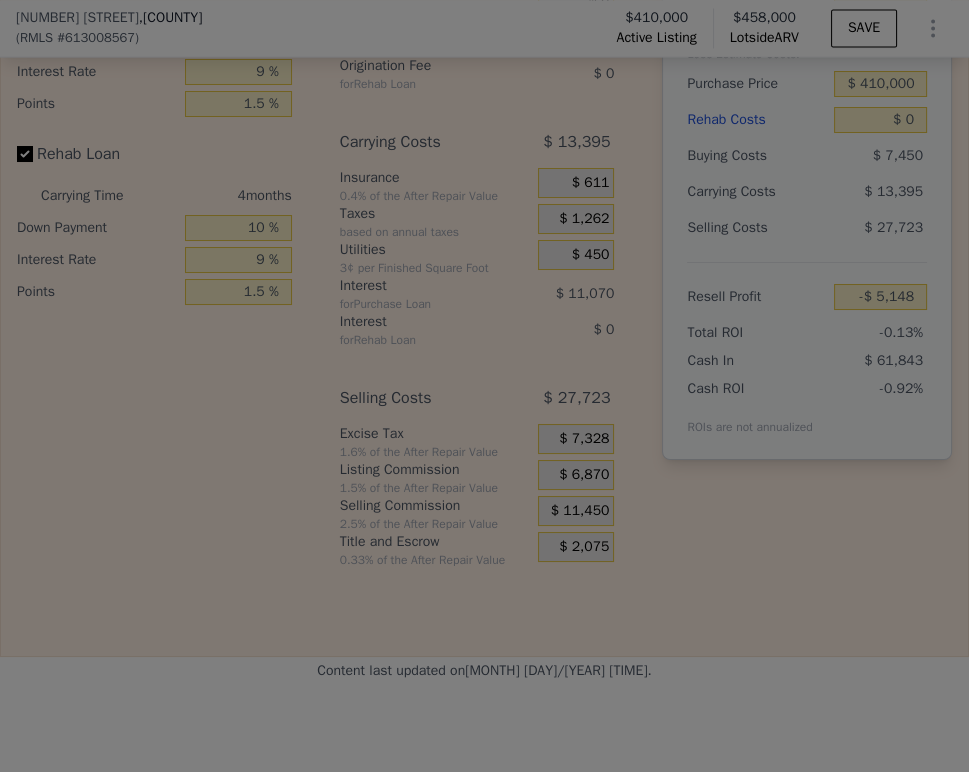 type on "-$ 568" 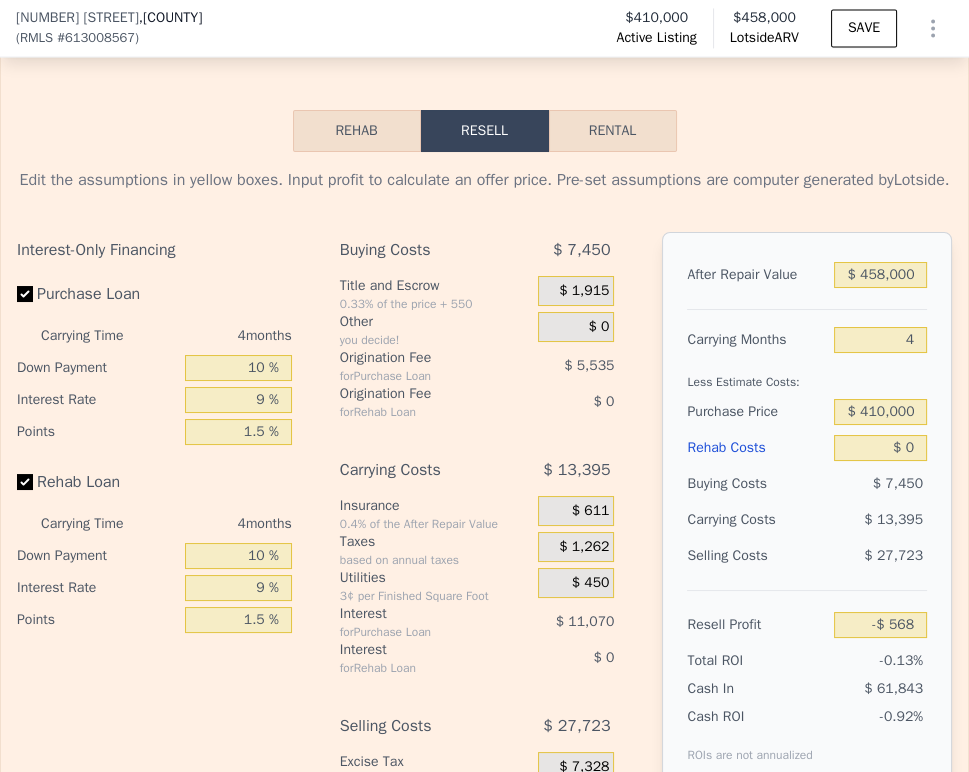 scroll, scrollTop: 3555, scrollLeft: 0, axis: vertical 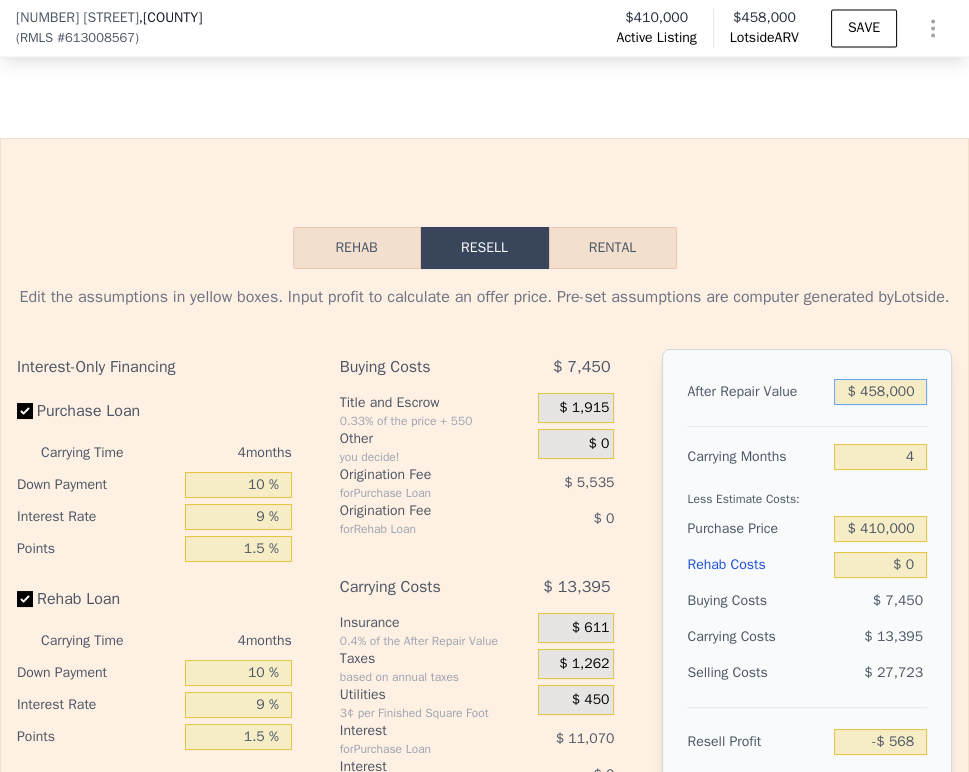 click on "$ 458,000" at bounding box center (880, 392) 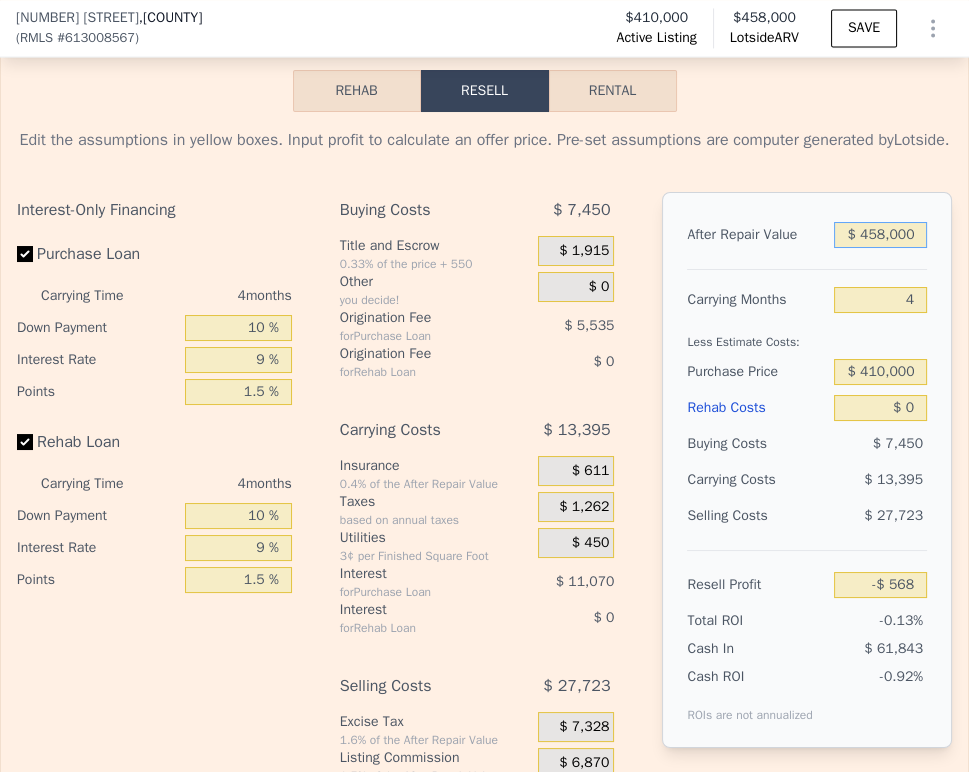 scroll, scrollTop: 3777, scrollLeft: 0, axis: vertical 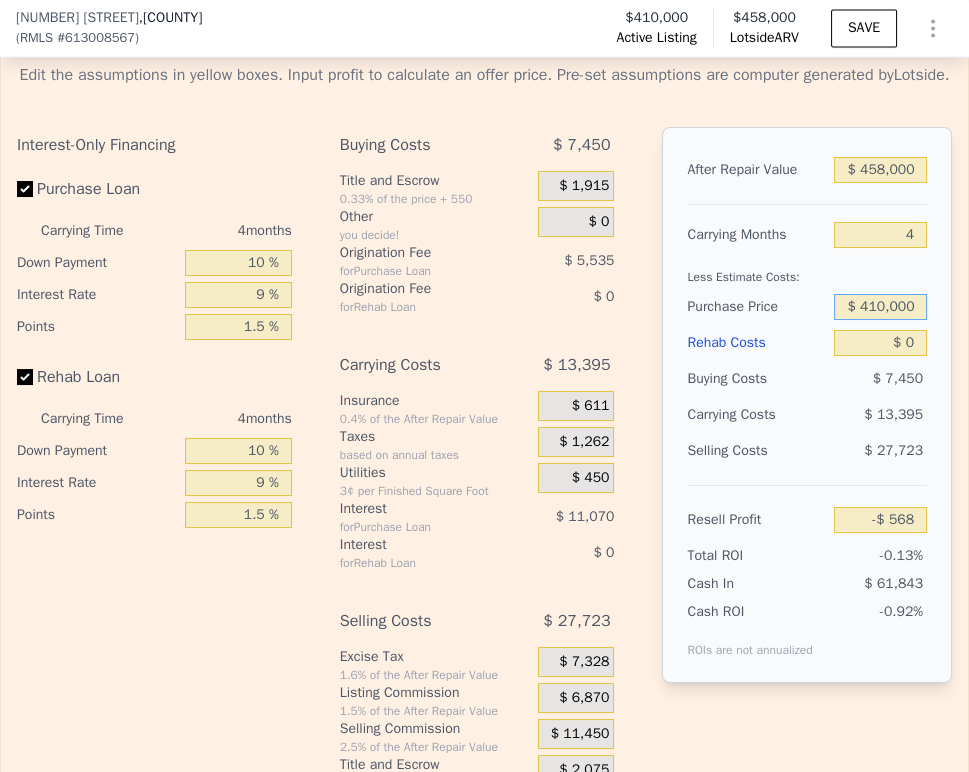 click on "$ 410,000" at bounding box center (880, 307) 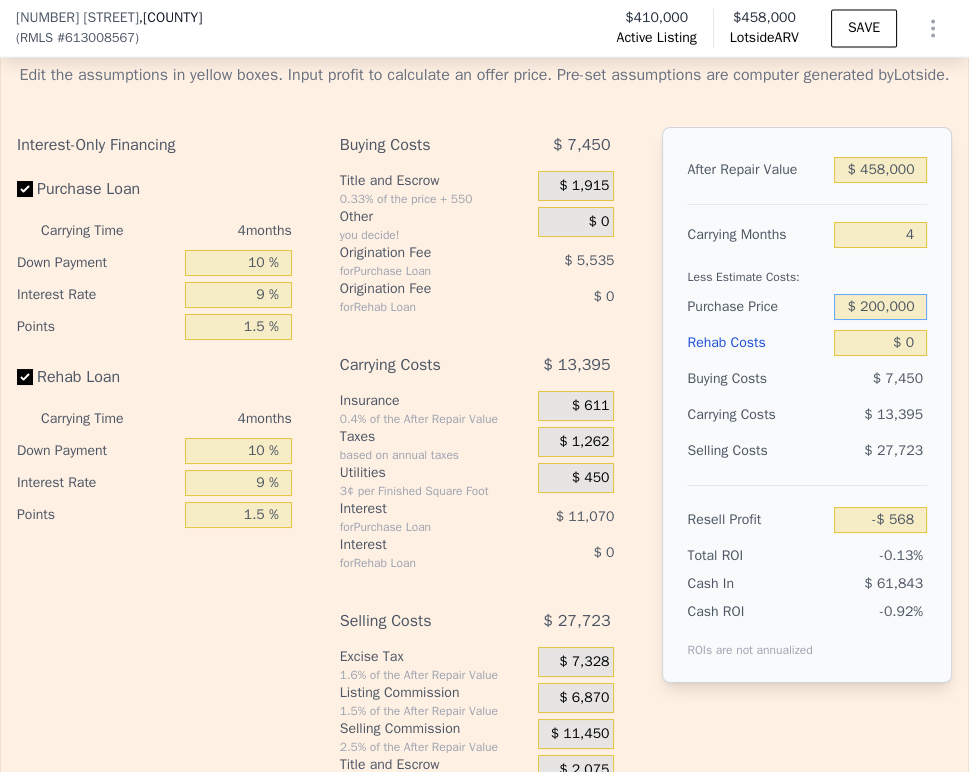 type on "$ 200,000" 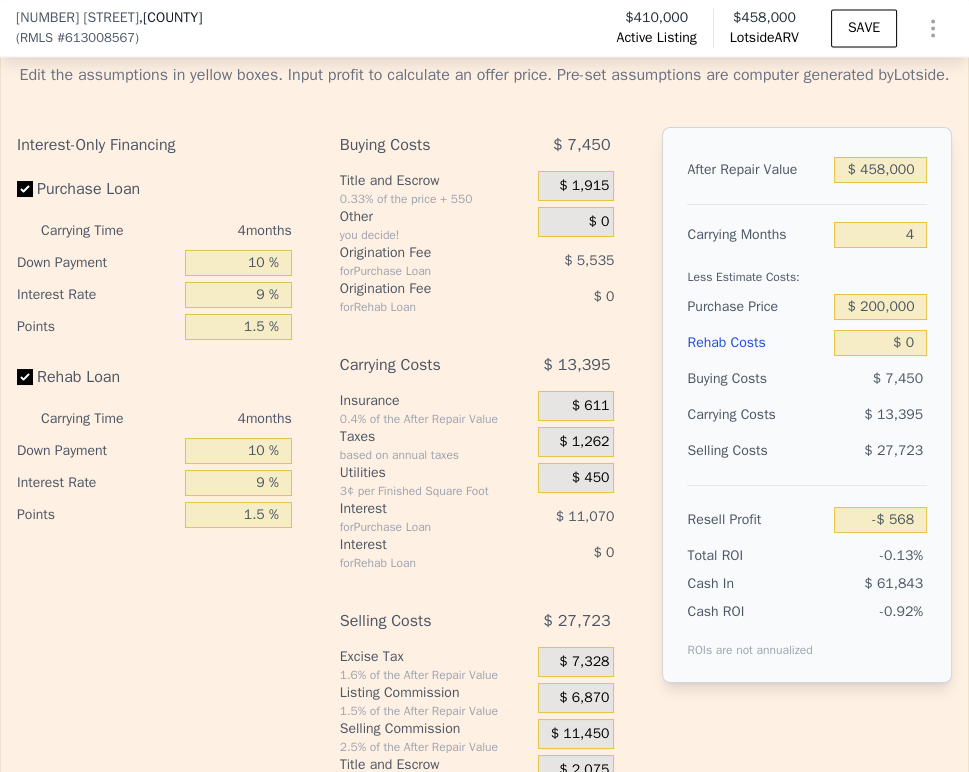 click on "Buying Costs $ 7,450" at bounding box center [807, 379] 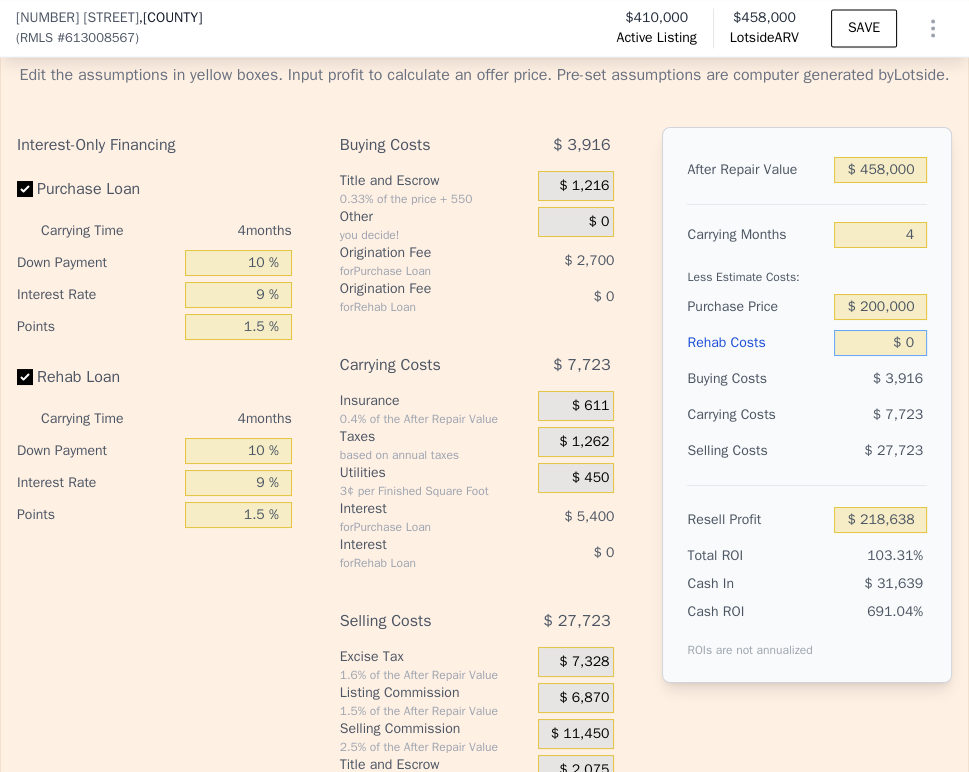 drag, startPoint x: 883, startPoint y: 398, endPoint x: 904, endPoint y: 399, distance: 21.023796 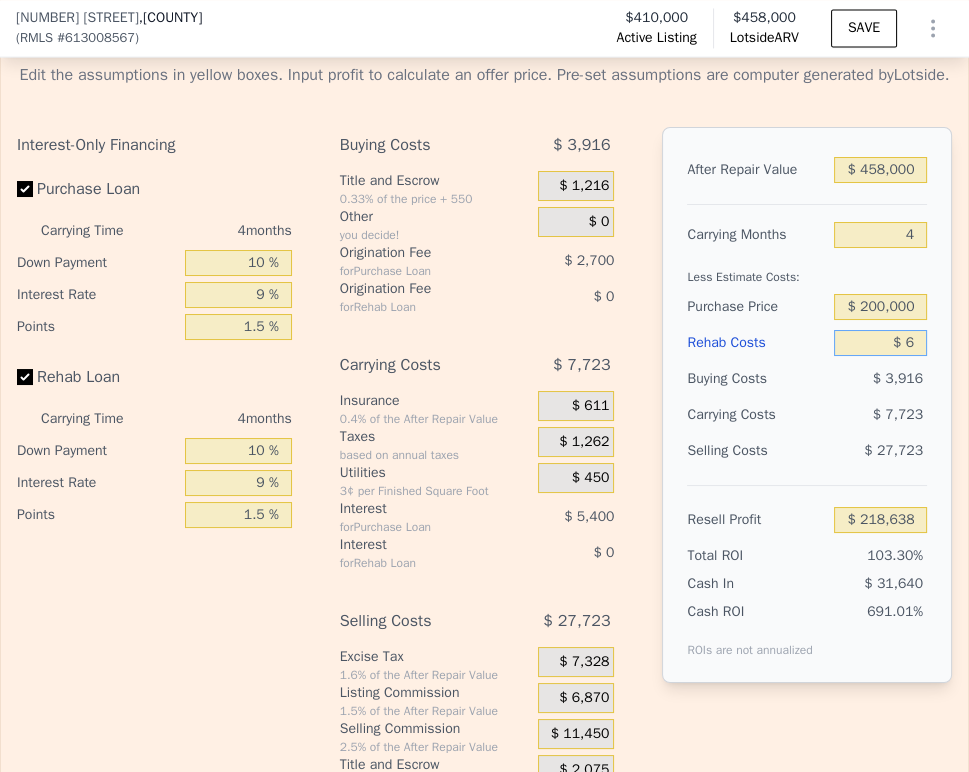 type on "$ 218,632" 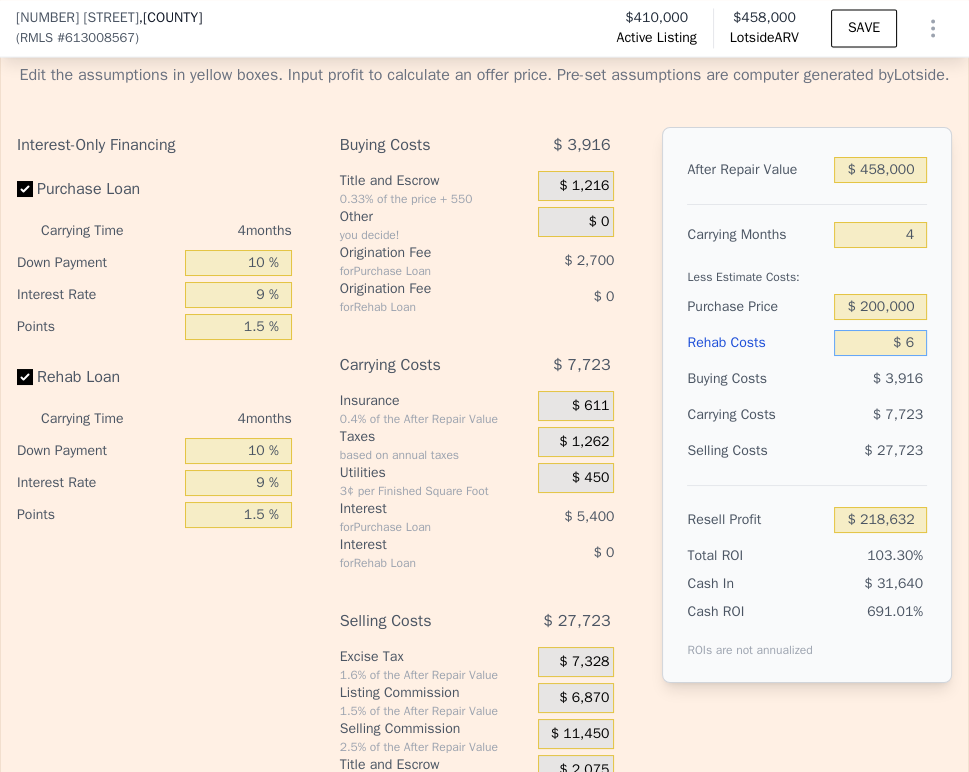 type on "$ 60" 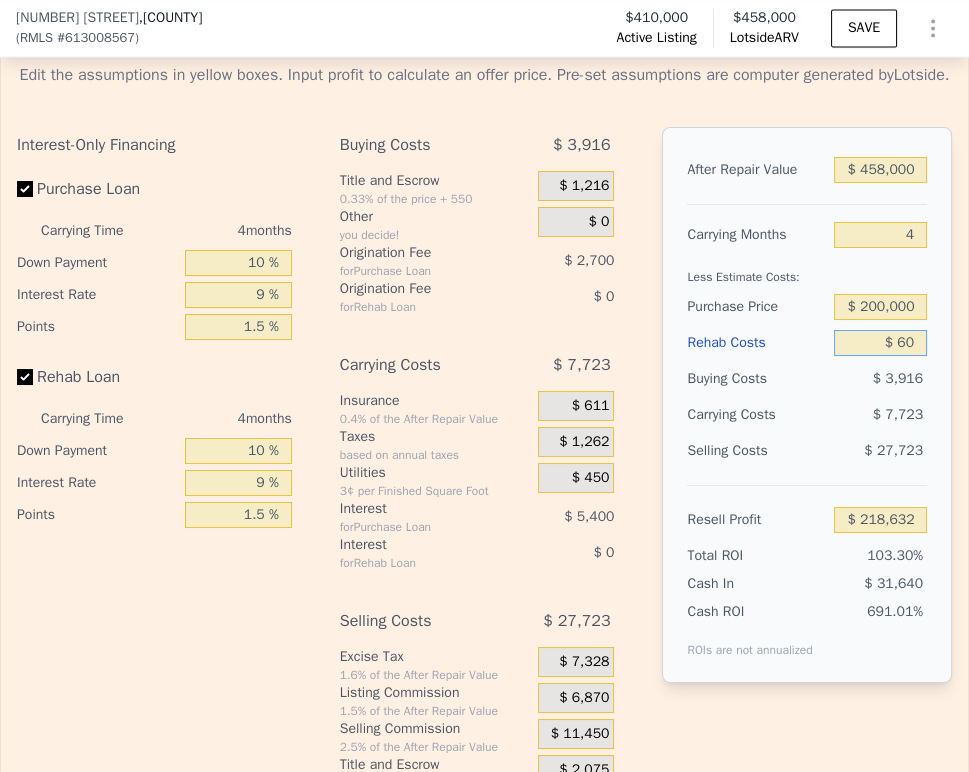 type on "$ 218,577" 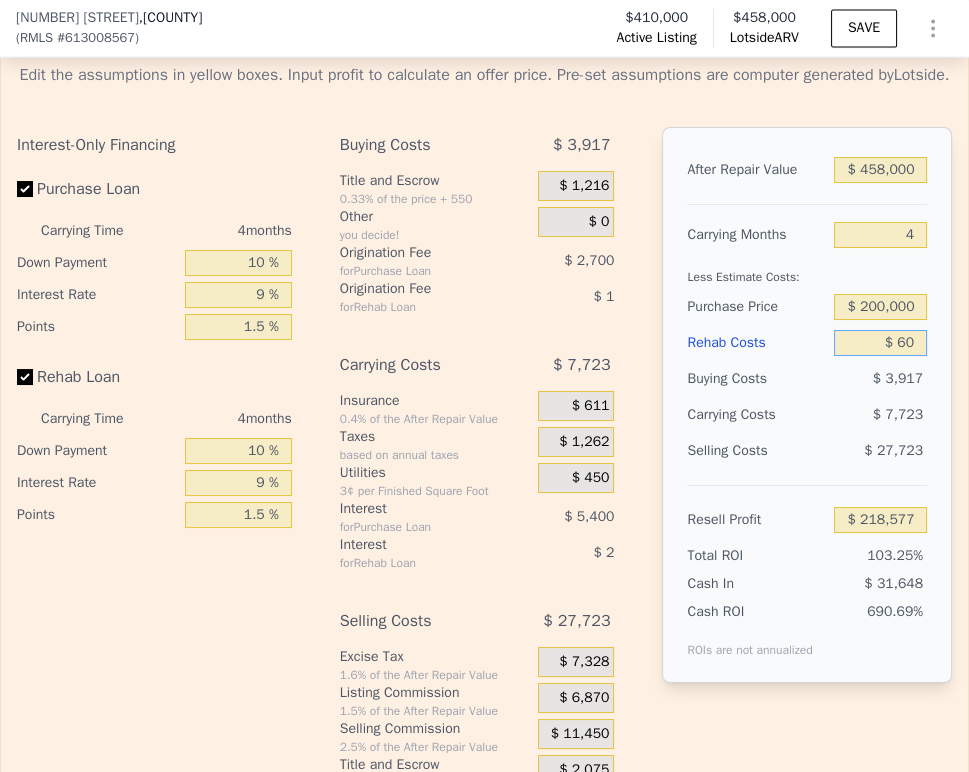 type on "$ 600" 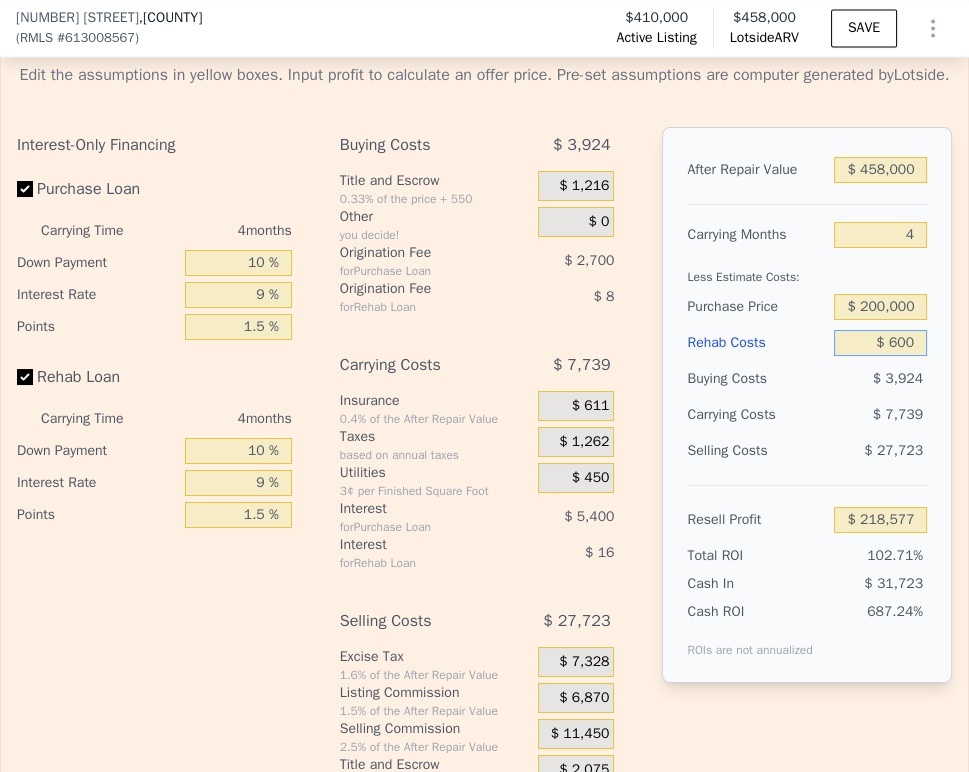 type on "$ 218,014" 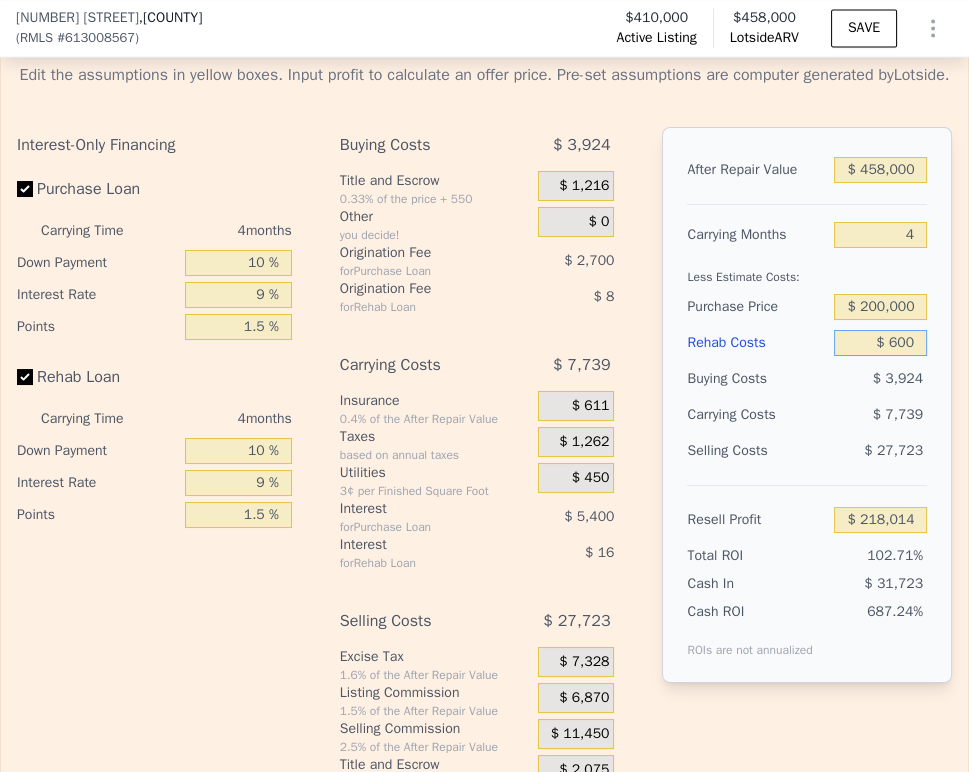 type on "$ 6,000" 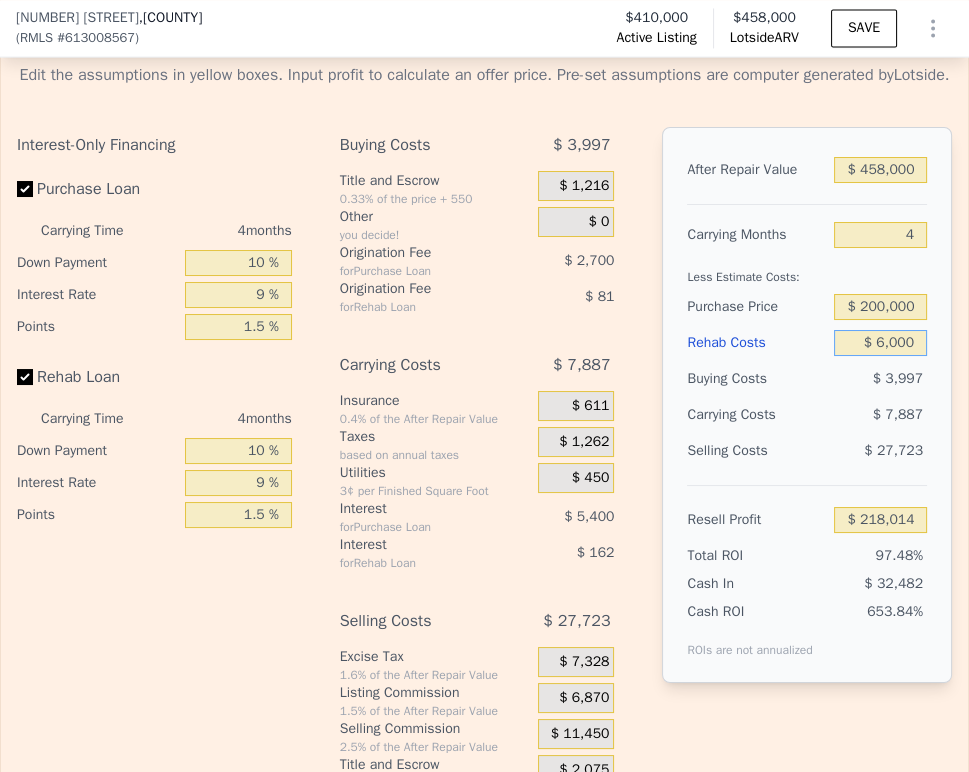 type on "$ 212,393" 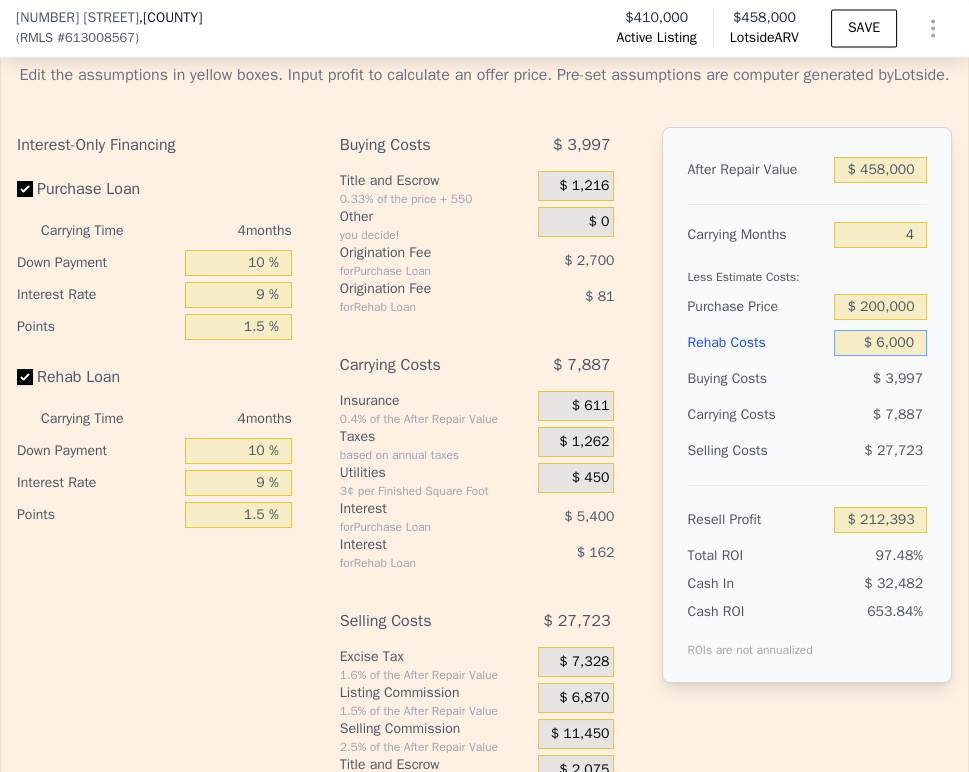 type on "$ 60,000" 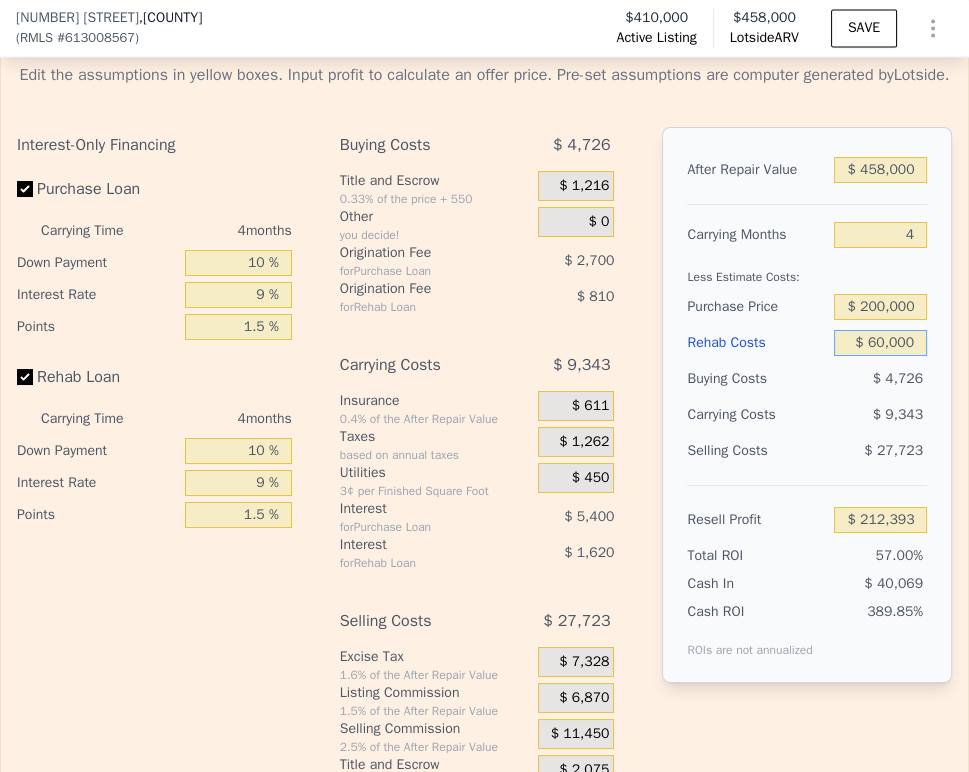 type on "$ 156,208" 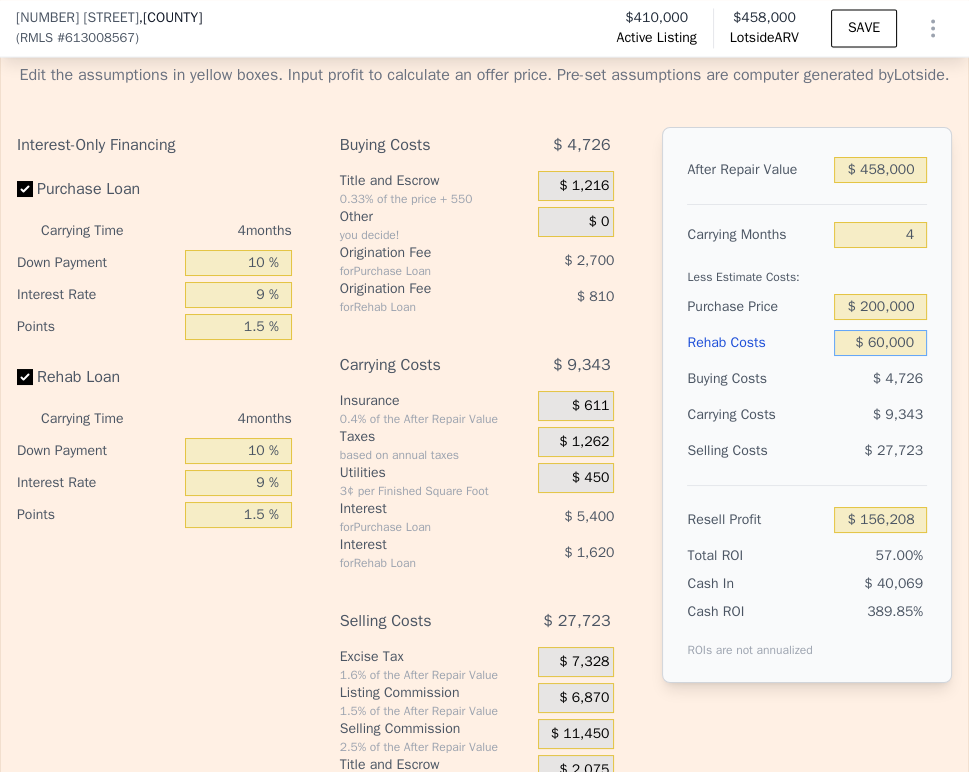 type on "$ 60,000" 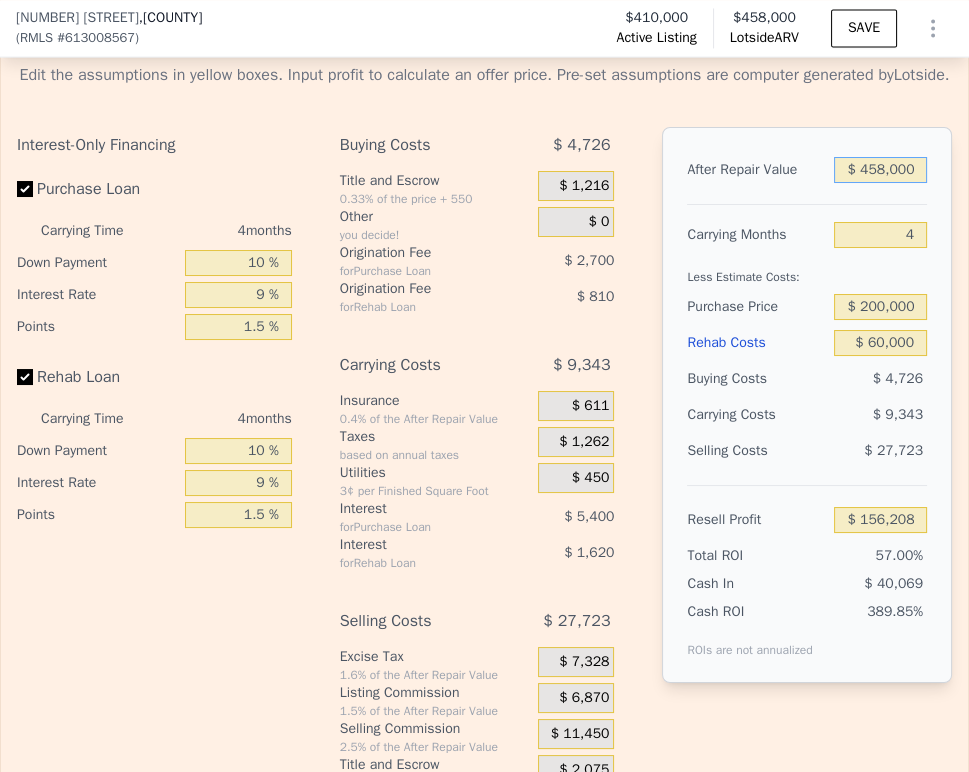 drag, startPoint x: 872, startPoint y: 222, endPoint x: 856, endPoint y: 222, distance: 16 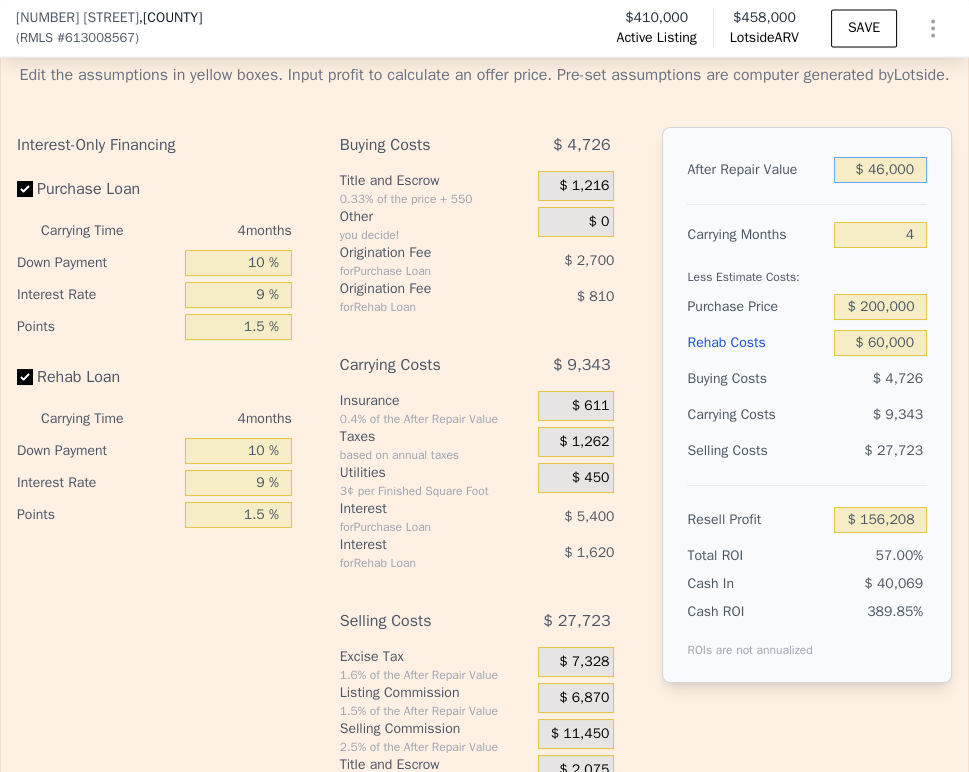 type on "$ 460,000" 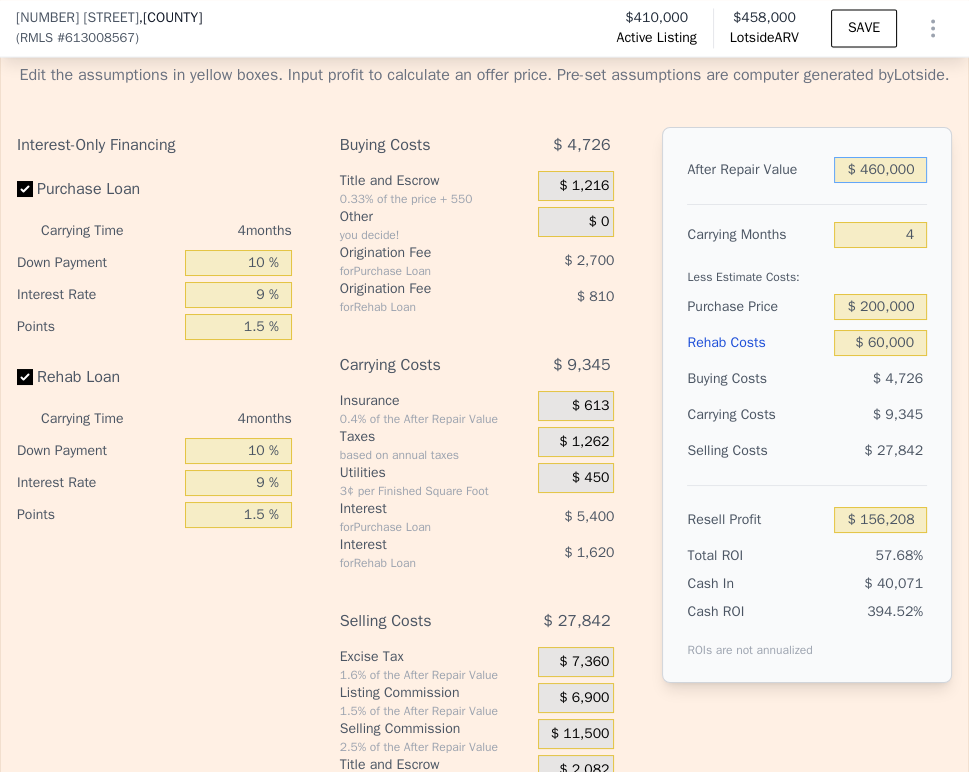 type on "$ 158,087" 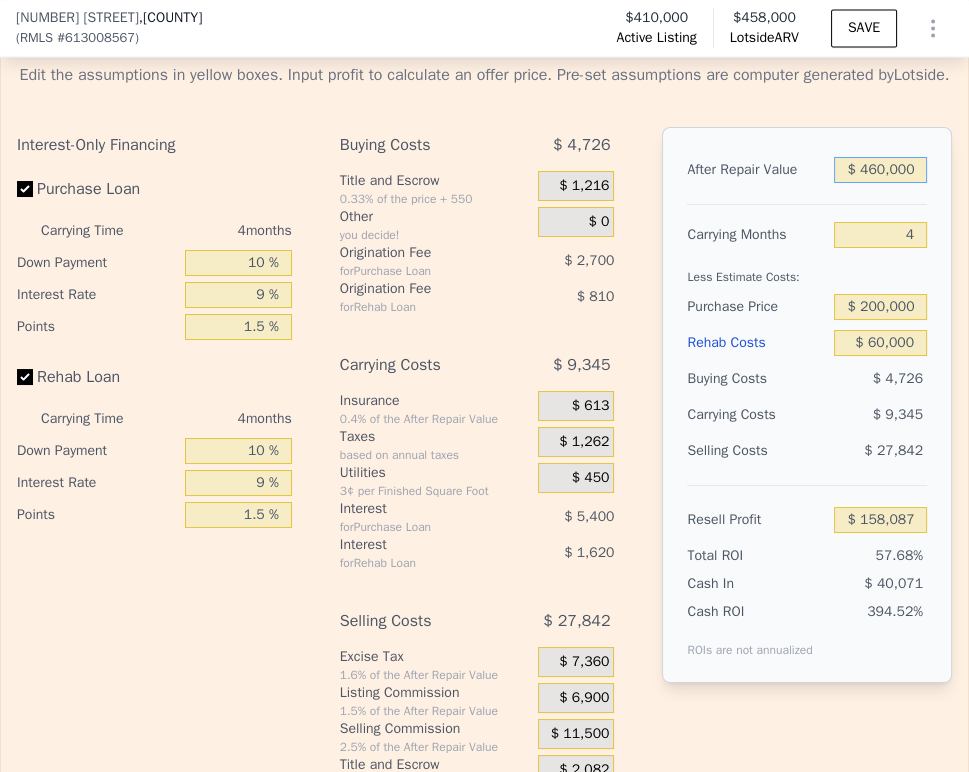 type on "$ 460,000" 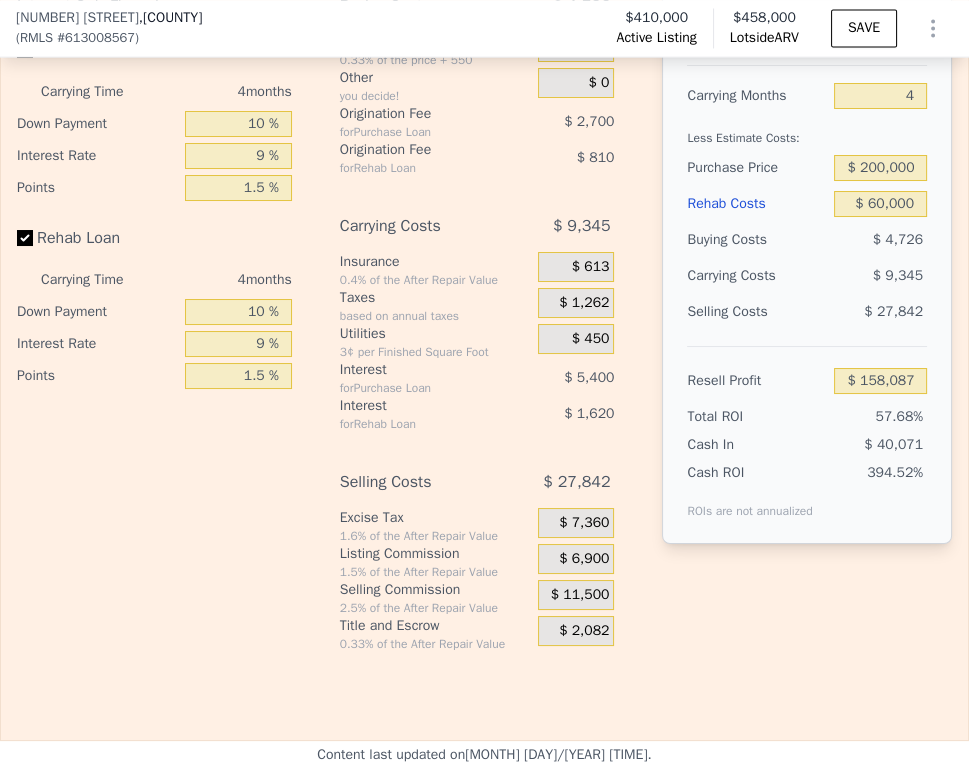 scroll, scrollTop: 3777, scrollLeft: 0, axis: vertical 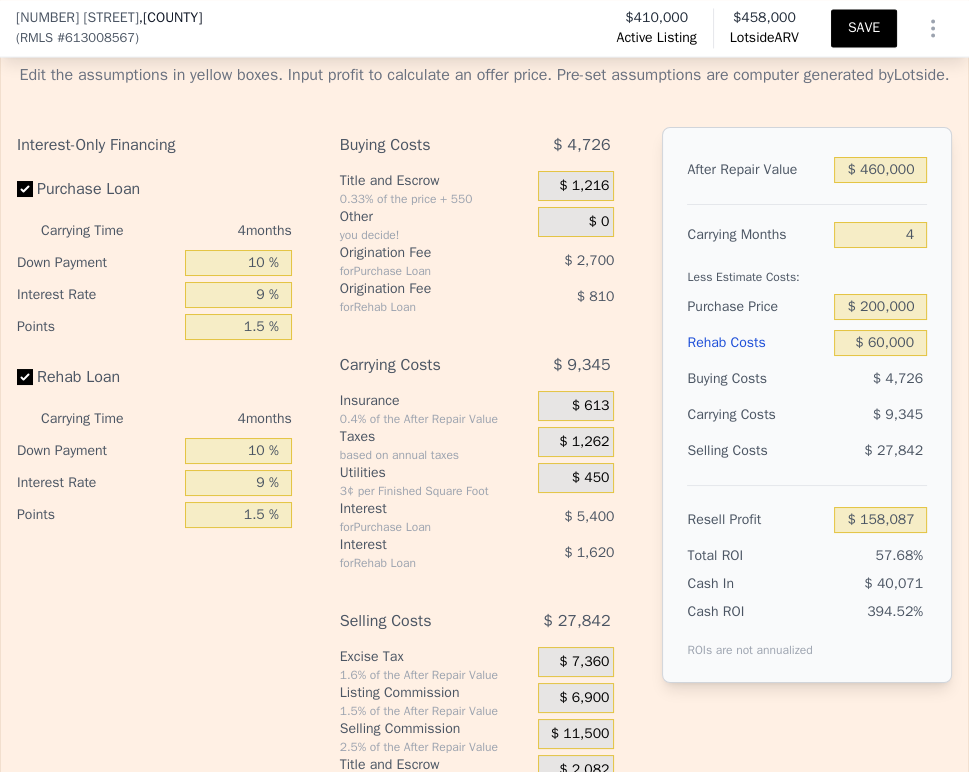 click on "SAVE" at bounding box center [864, 28] 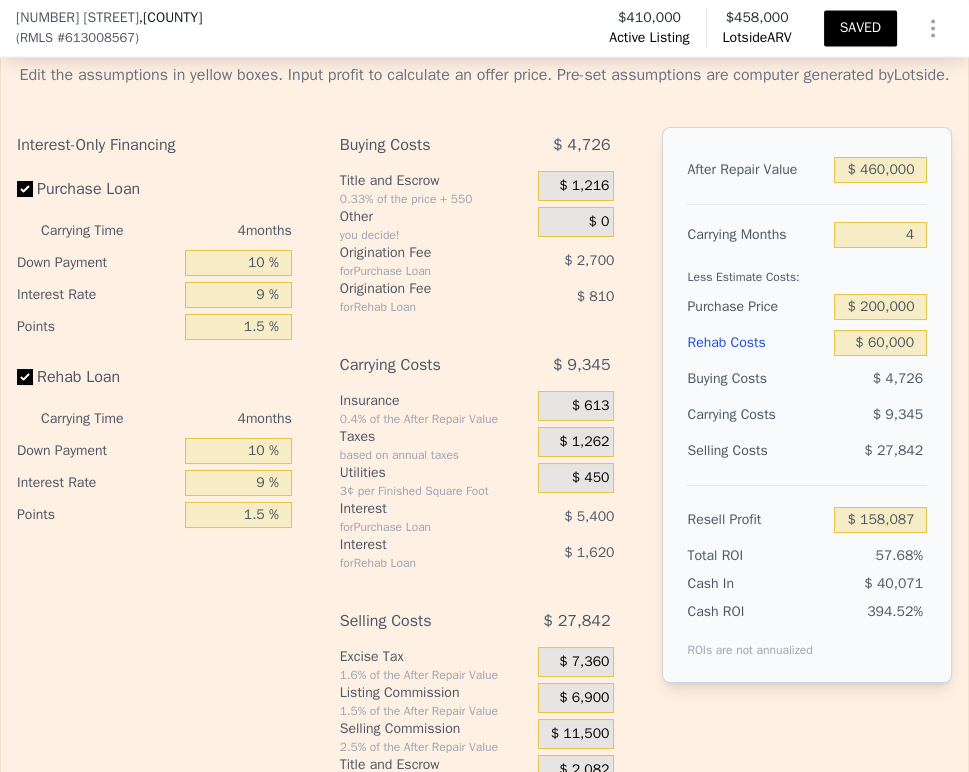 click 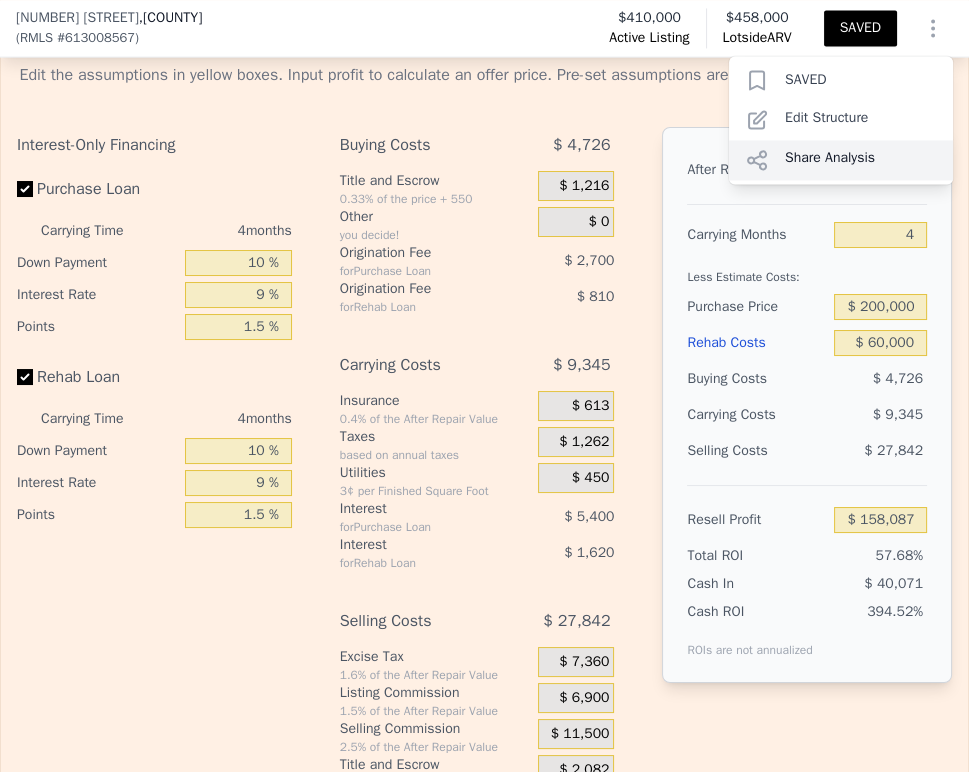 click on "Share Analysis" at bounding box center [841, 160] 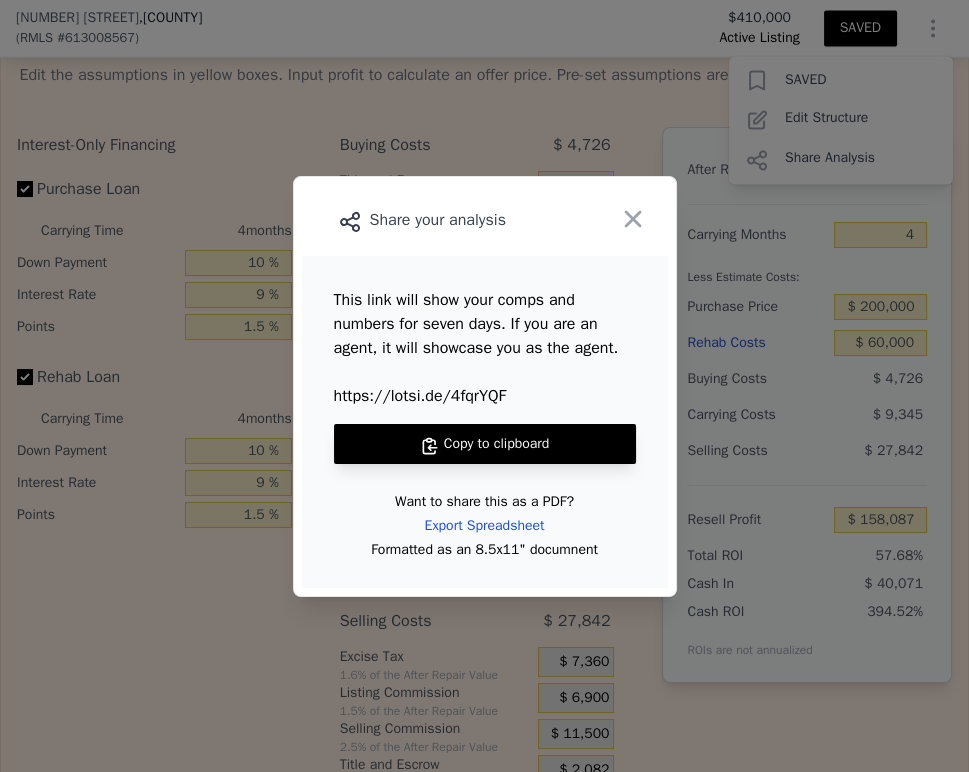 click on "Copy to clipboard" at bounding box center [485, 444] 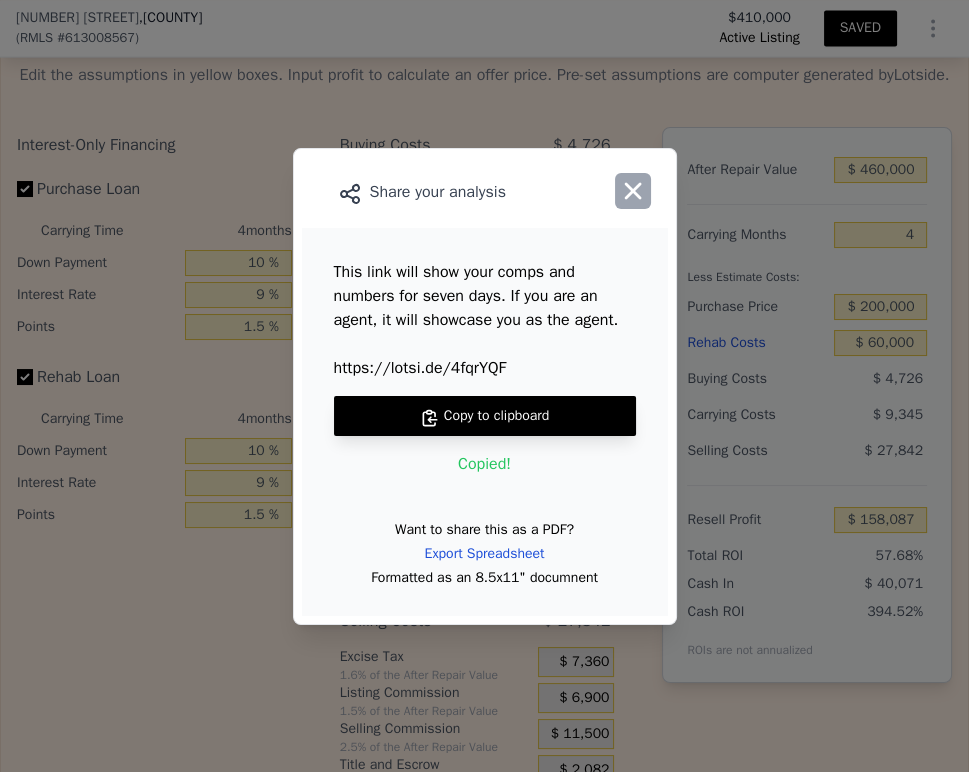 click 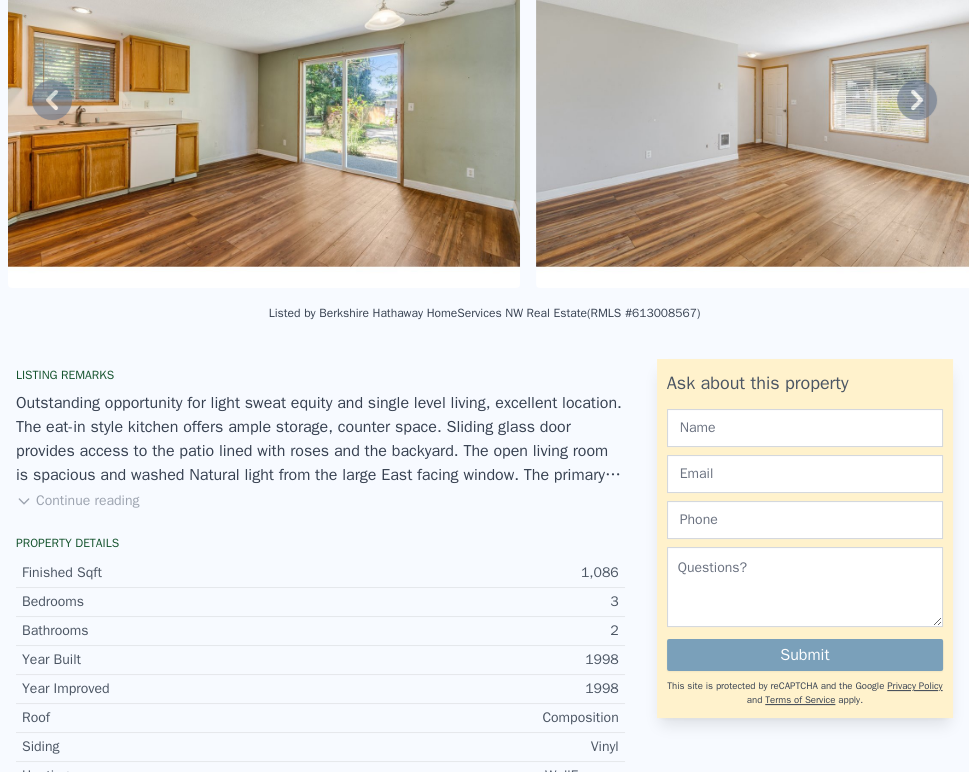 scroll, scrollTop: 7, scrollLeft: 0, axis: vertical 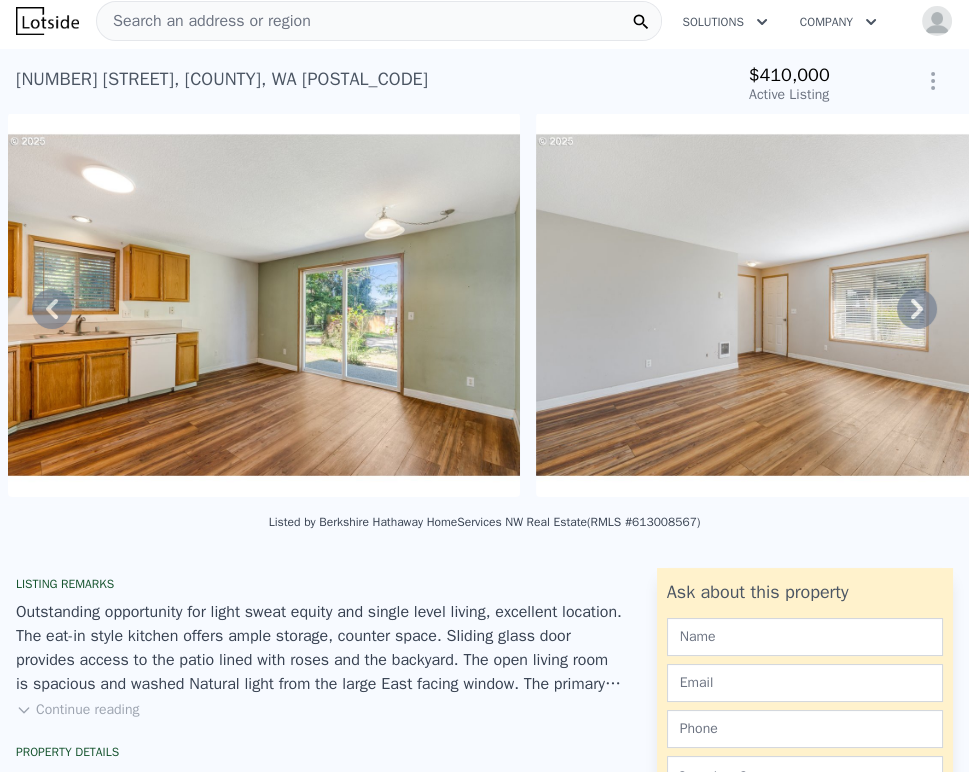 click on "Search an address or region" at bounding box center [379, 21] 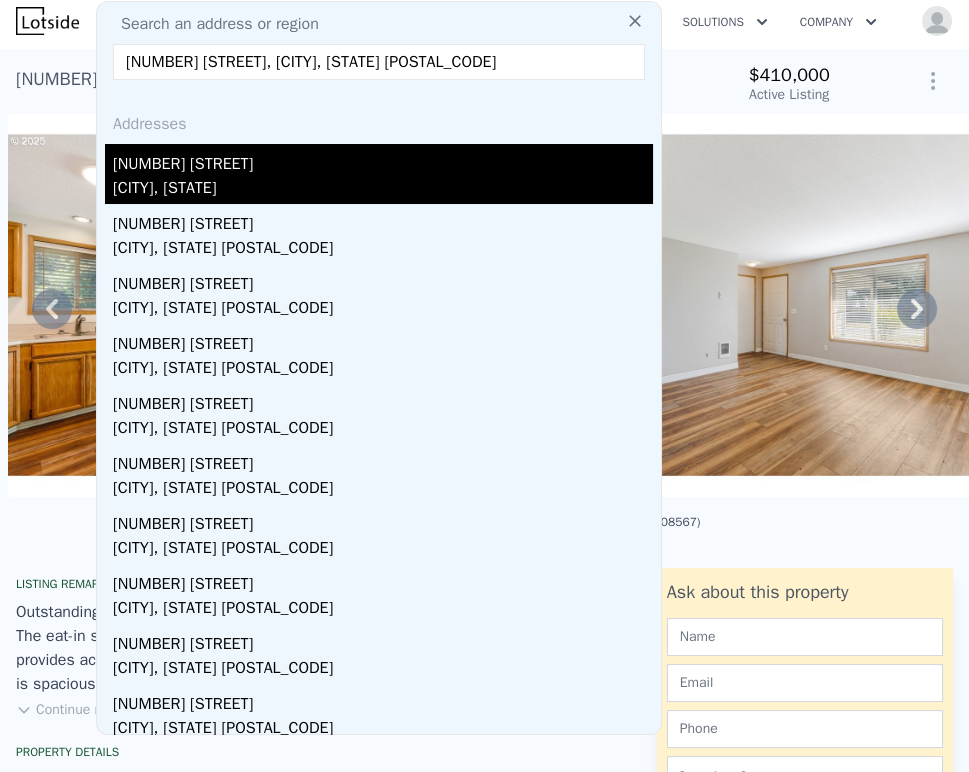 type on "[NUMBER] [STREET], [CITY], [STATE] [POSTAL_CODE]" 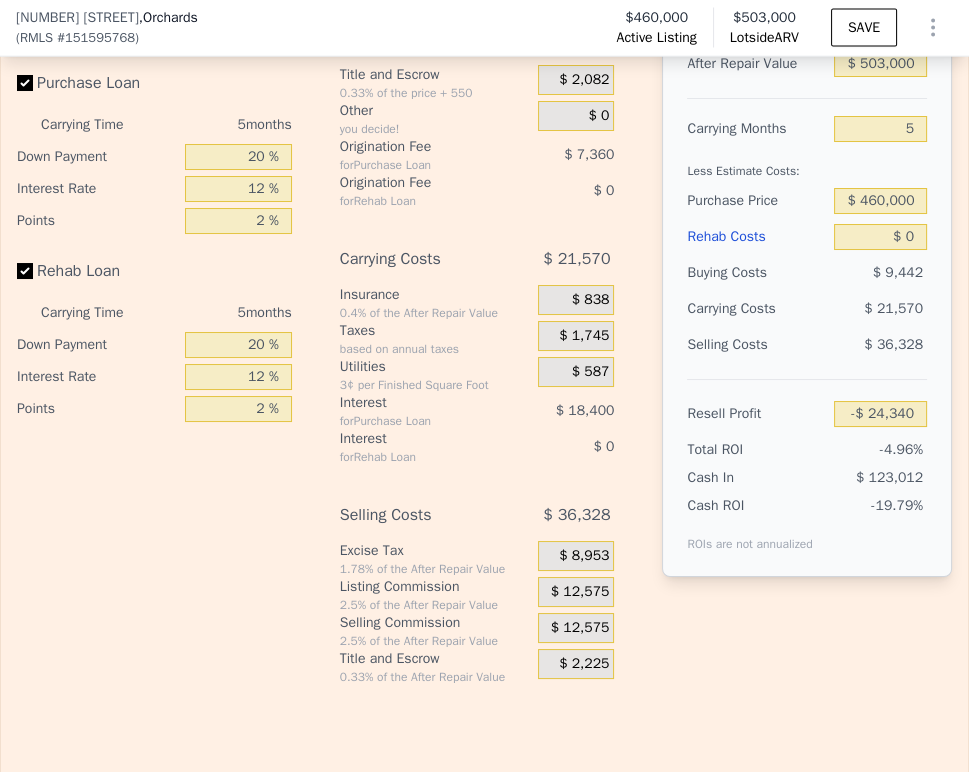 scroll, scrollTop: 4222, scrollLeft: 0, axis: vertical 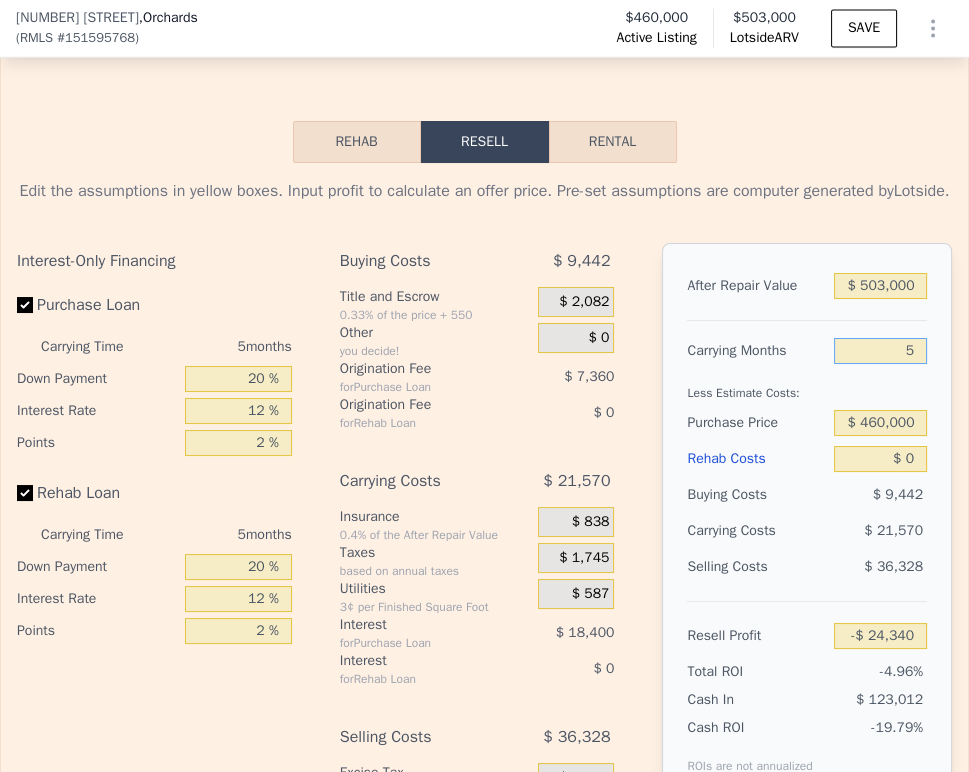 click on "5" at bounding box center [880, 351] 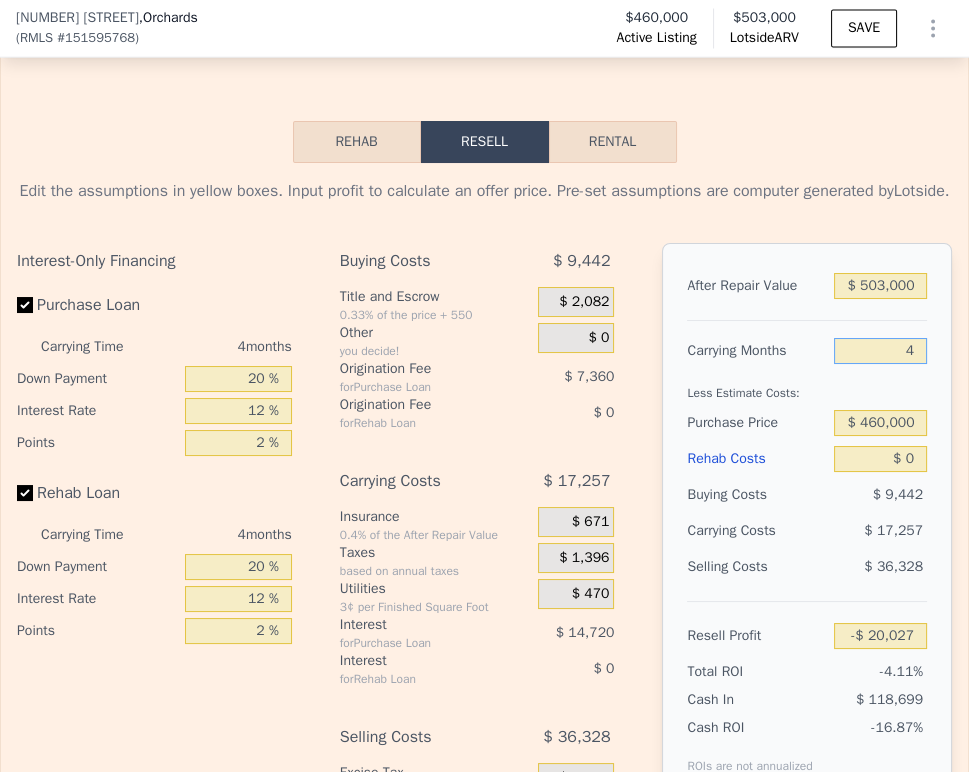 type on "-$ 20,027" 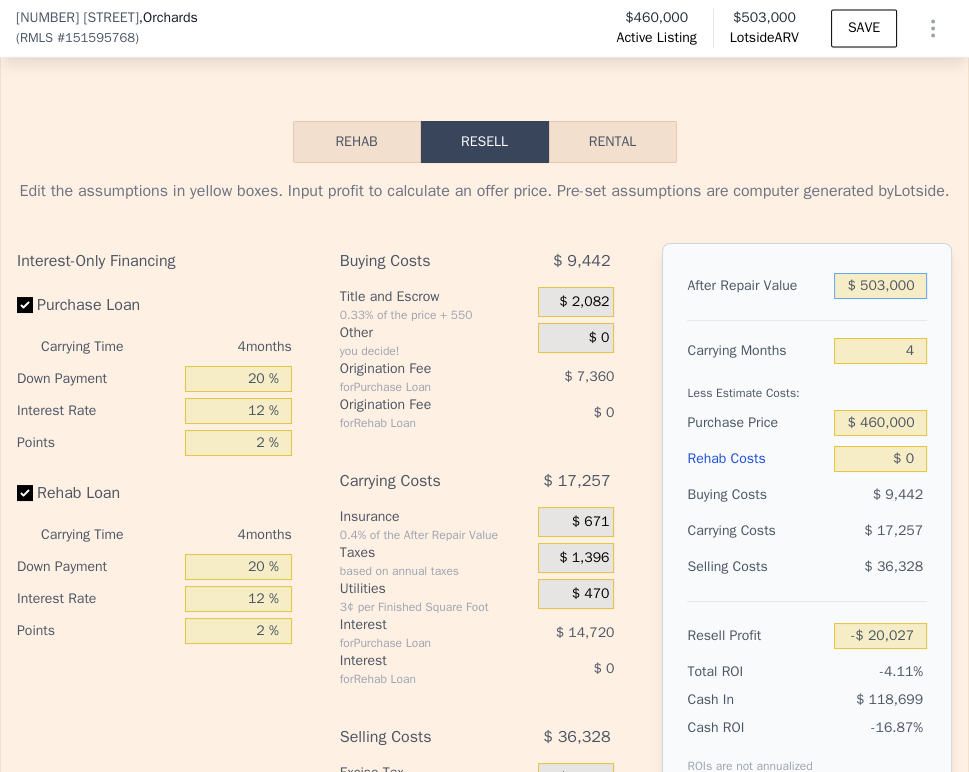 click on "$ 503,000" at bounding box center [880, 286] 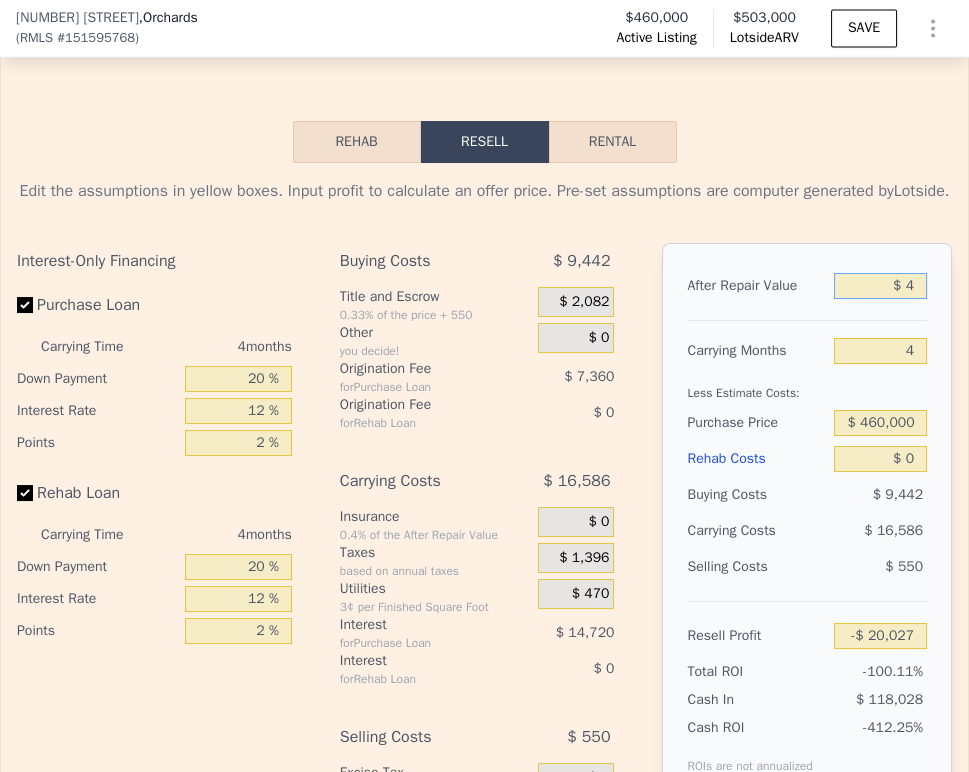 type on "-$ 486,574" 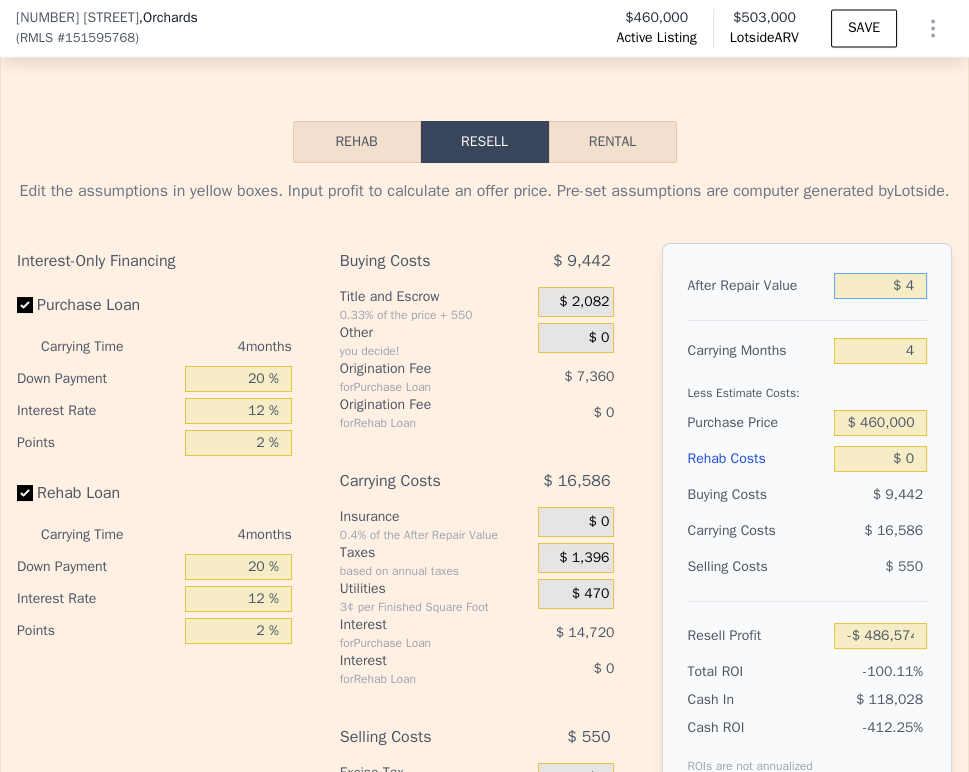 type on "$ 49" 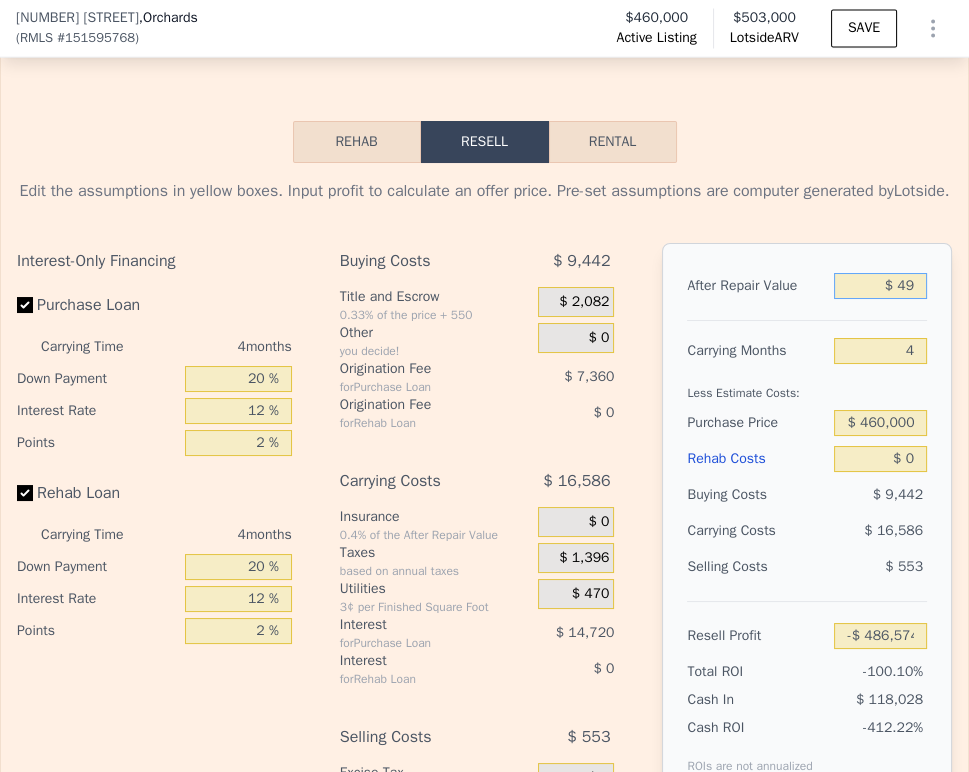 type on "-$ 486,532" 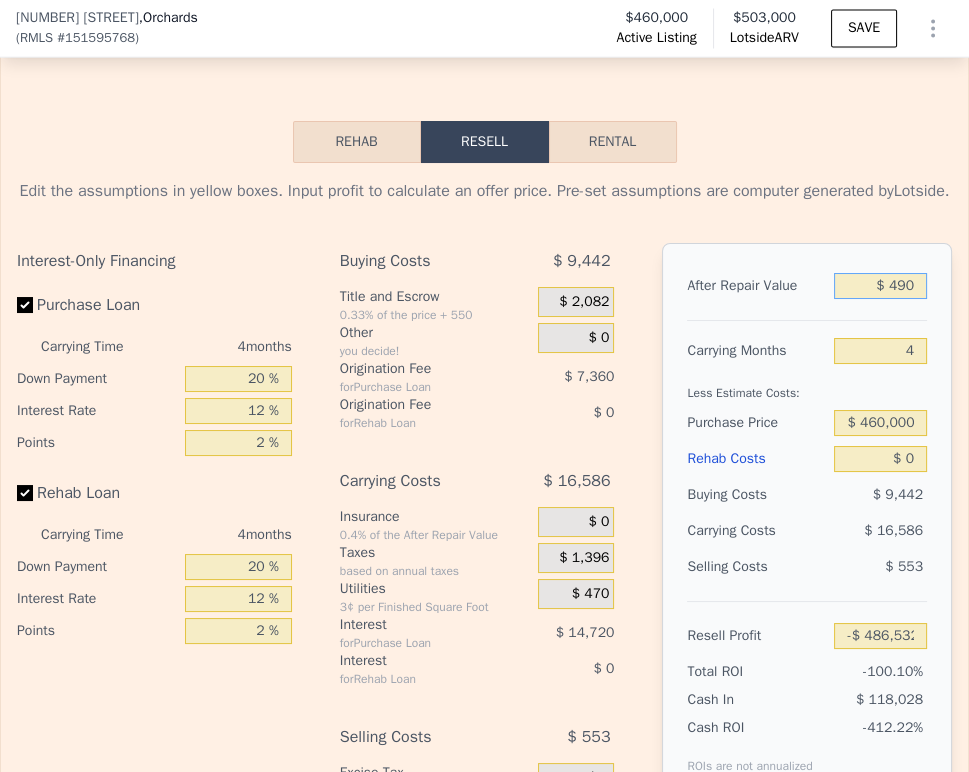 type on "$ 4,900" 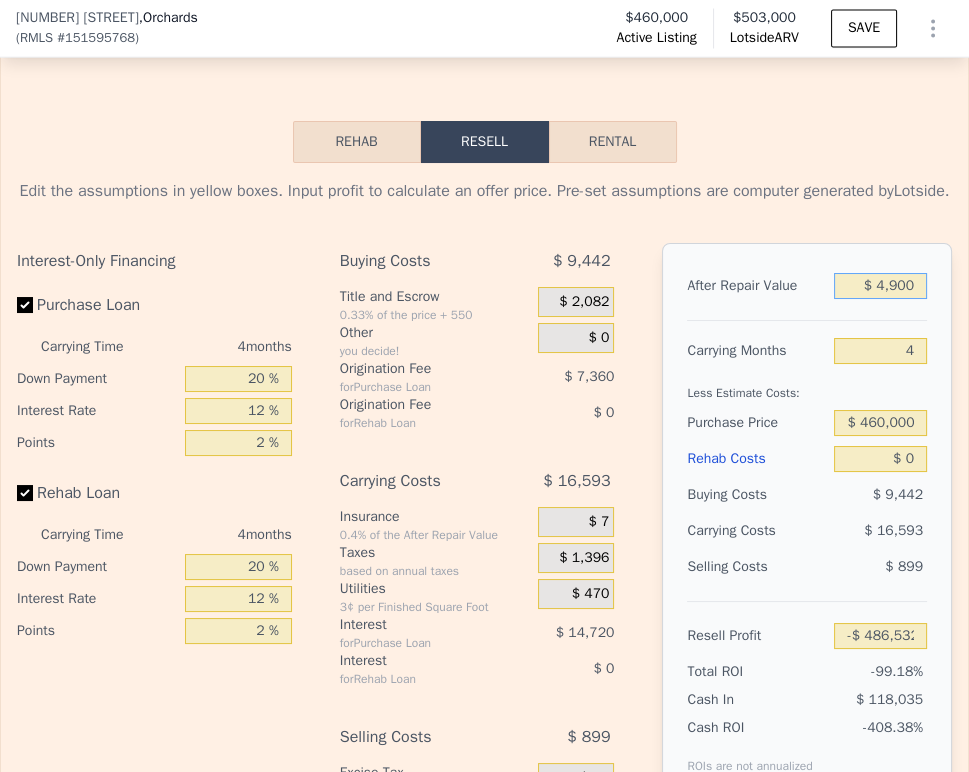 type on "-$ 482,034" 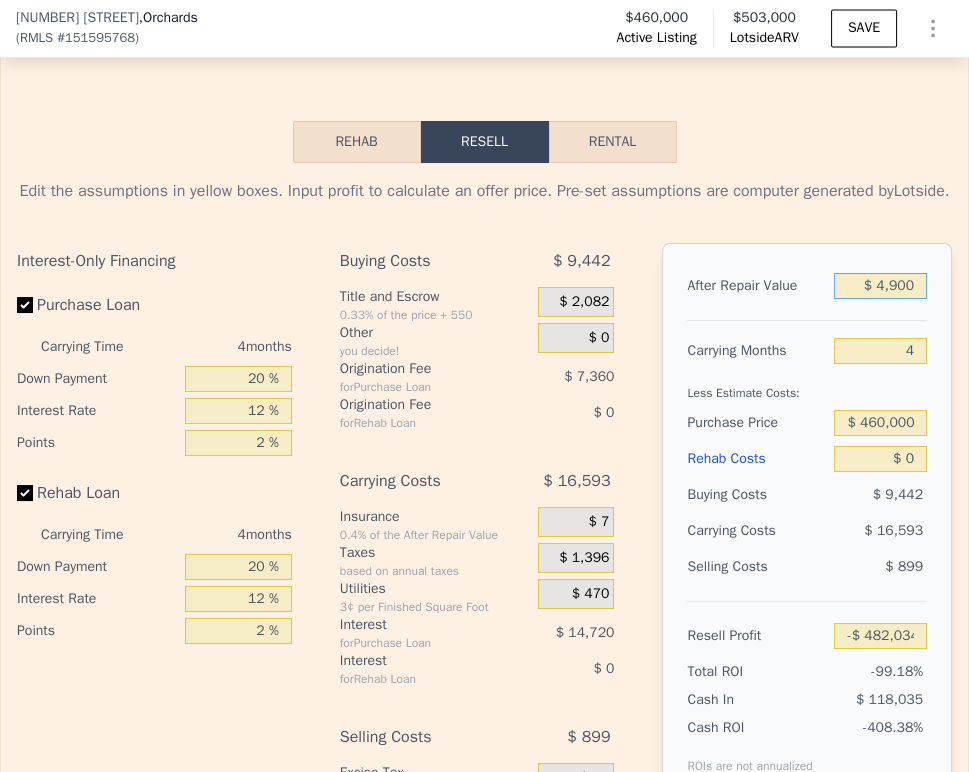 type on "$ 49,000" 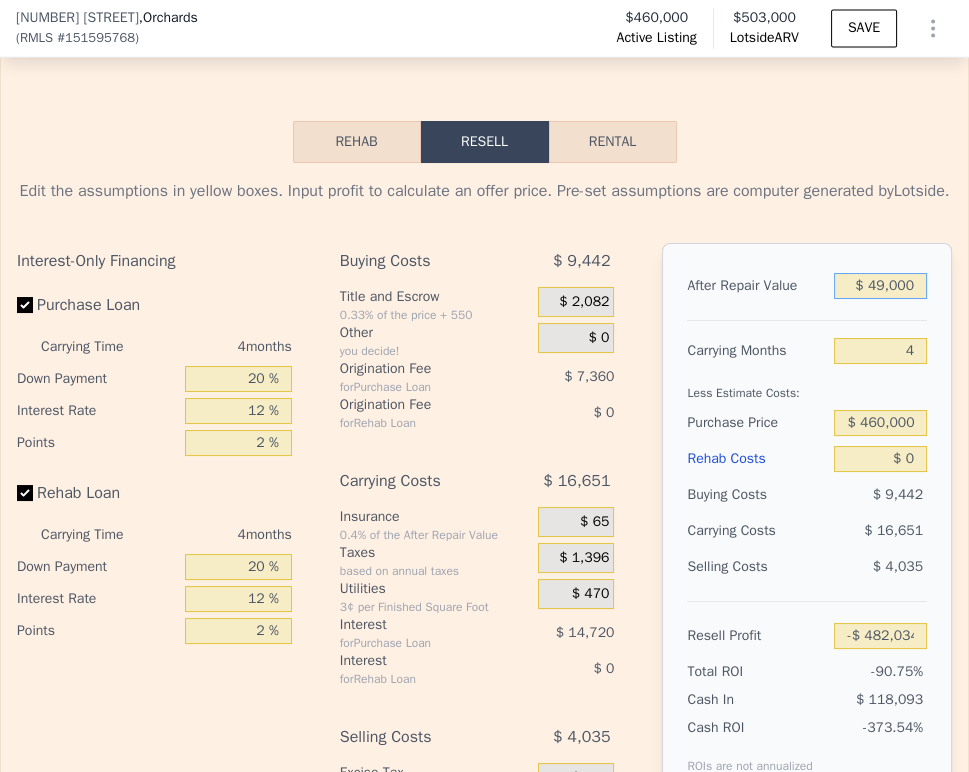 type on "-$ 441,128" 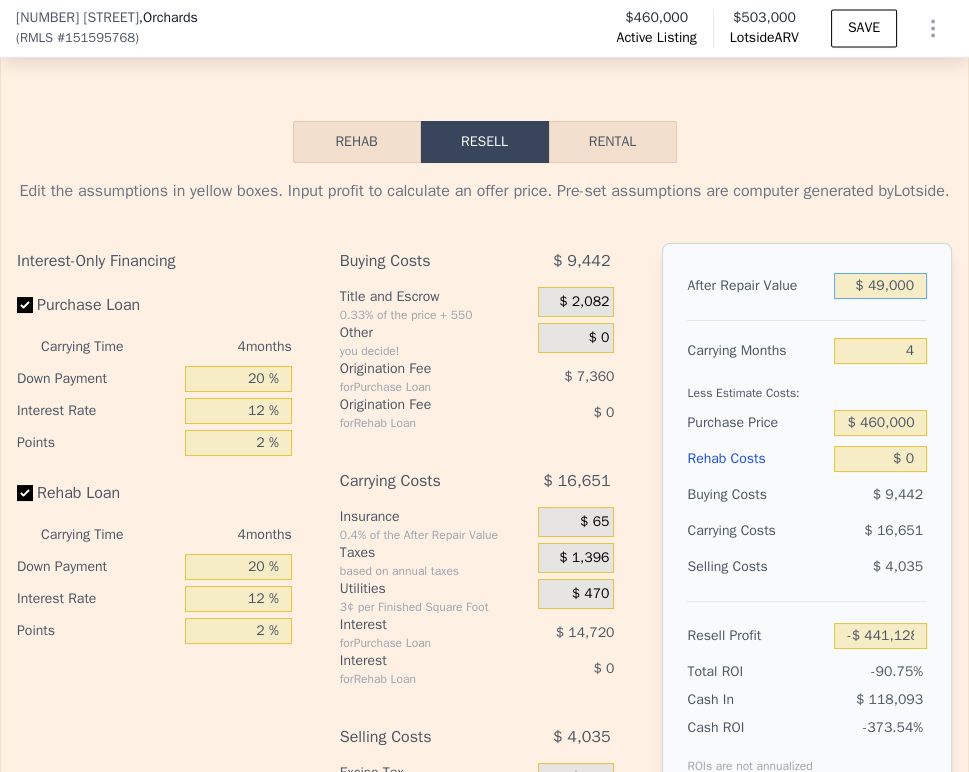 type on "$ 490,000" 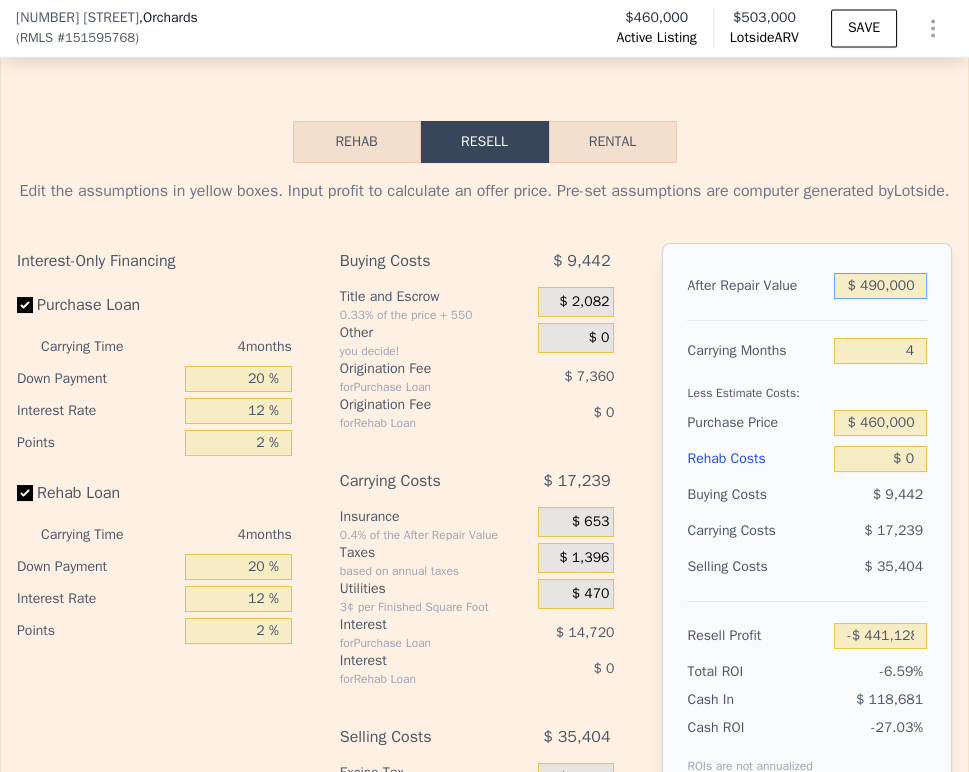 type on "-$ 32,085" 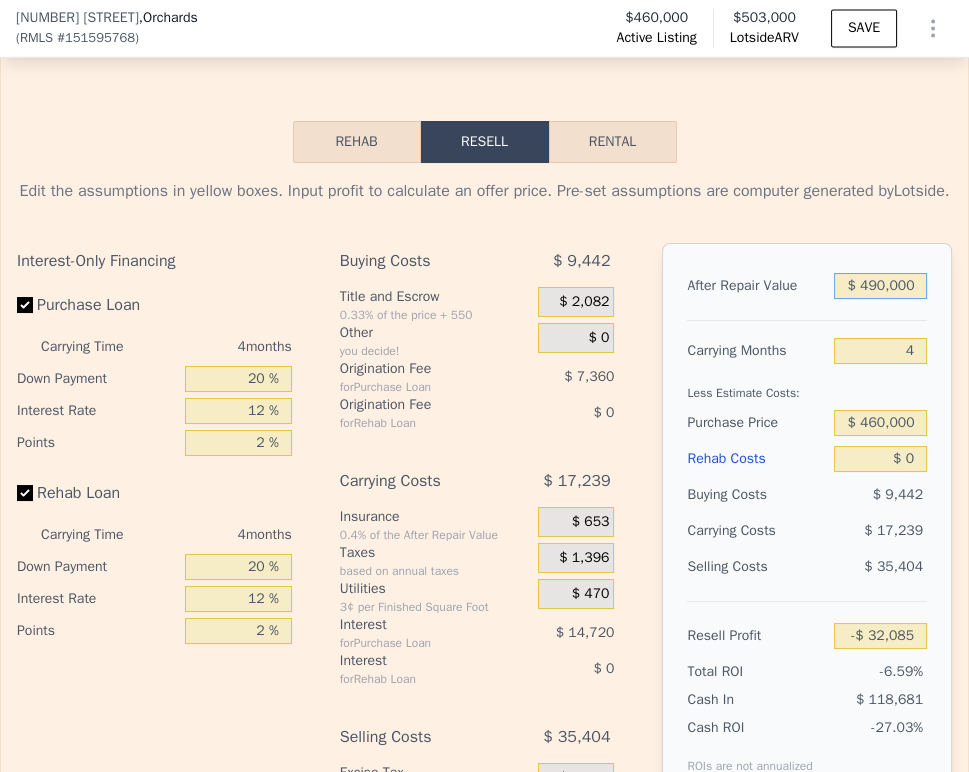 type on "$ 490,000" 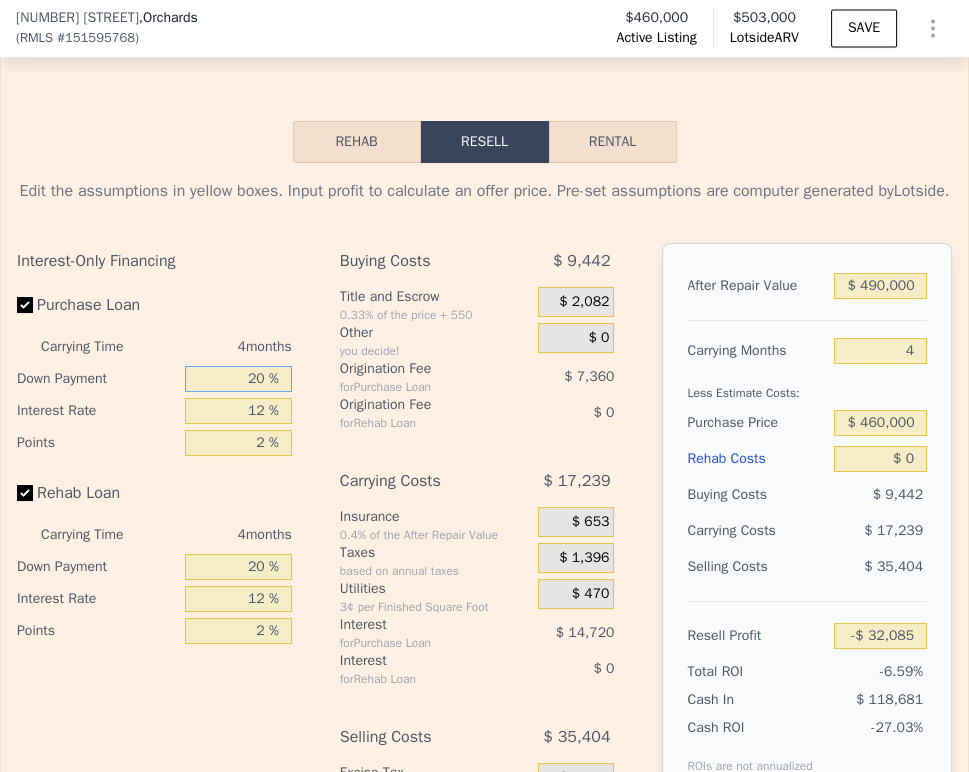 click on "20 %" at bounding box center [238, 379] 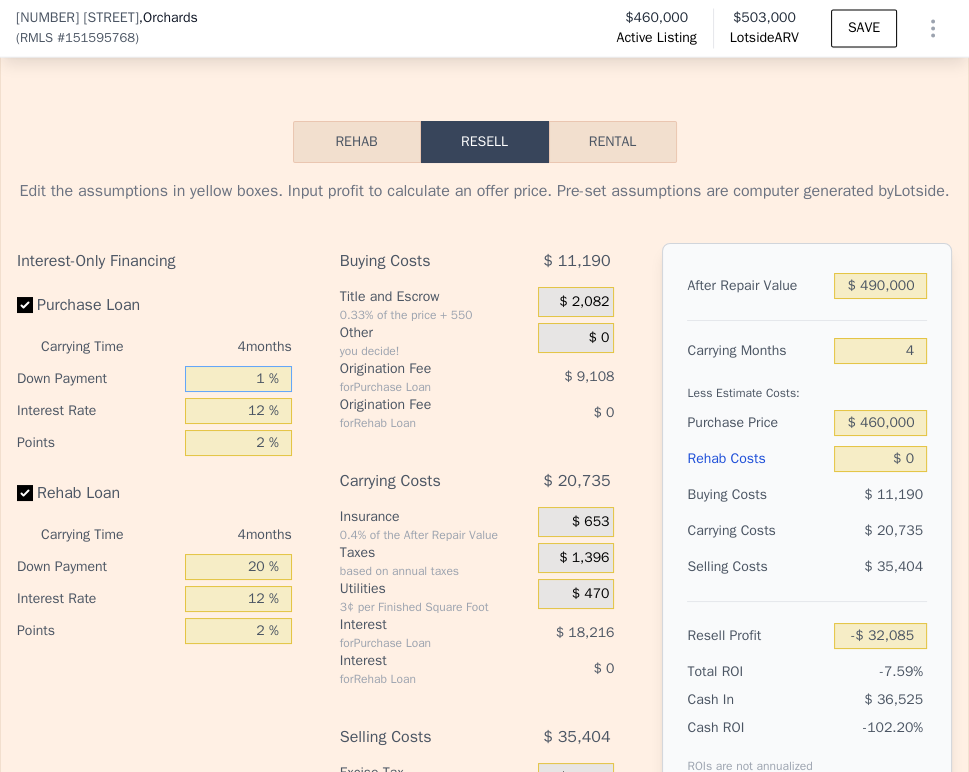 type on "10 %" 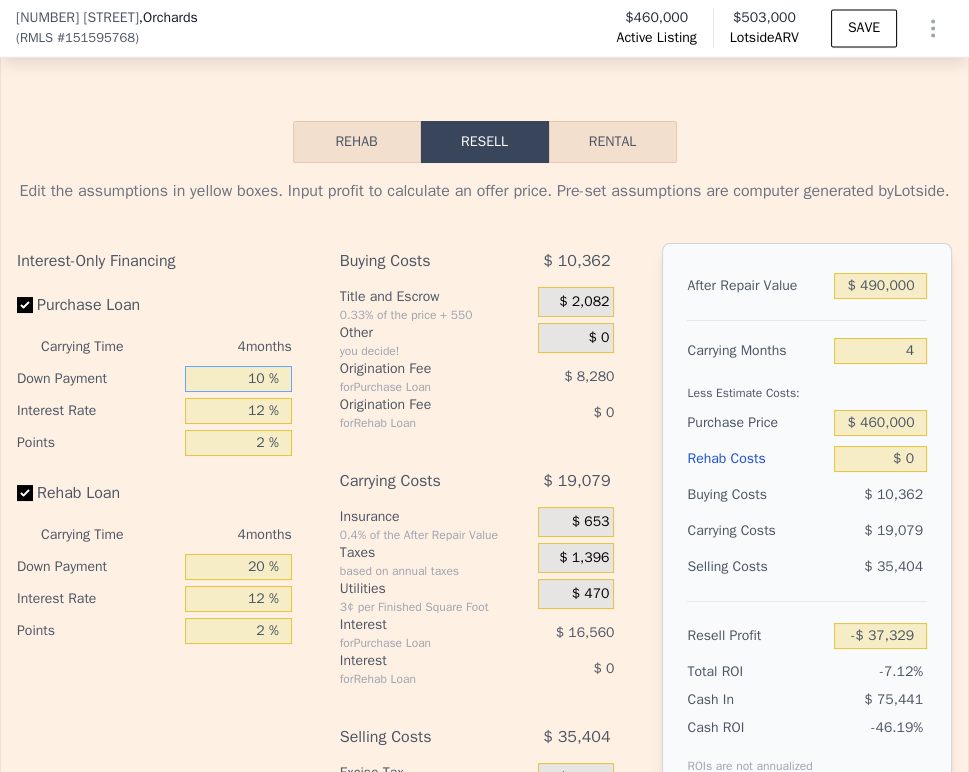 type on "-$ 34,845" 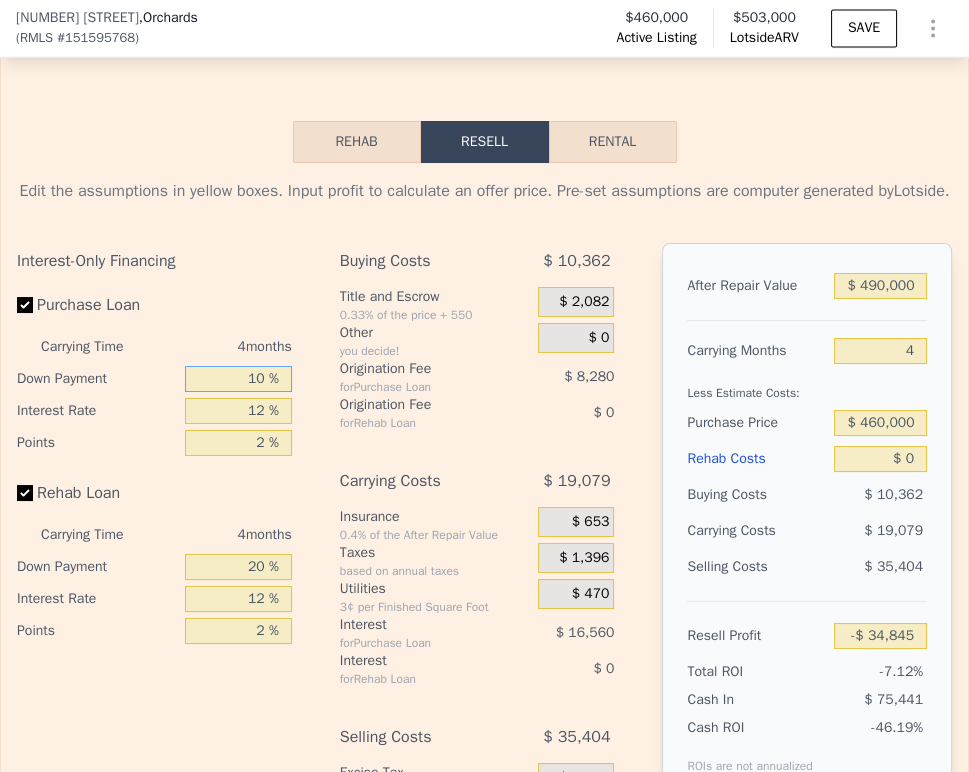type on "10 %" 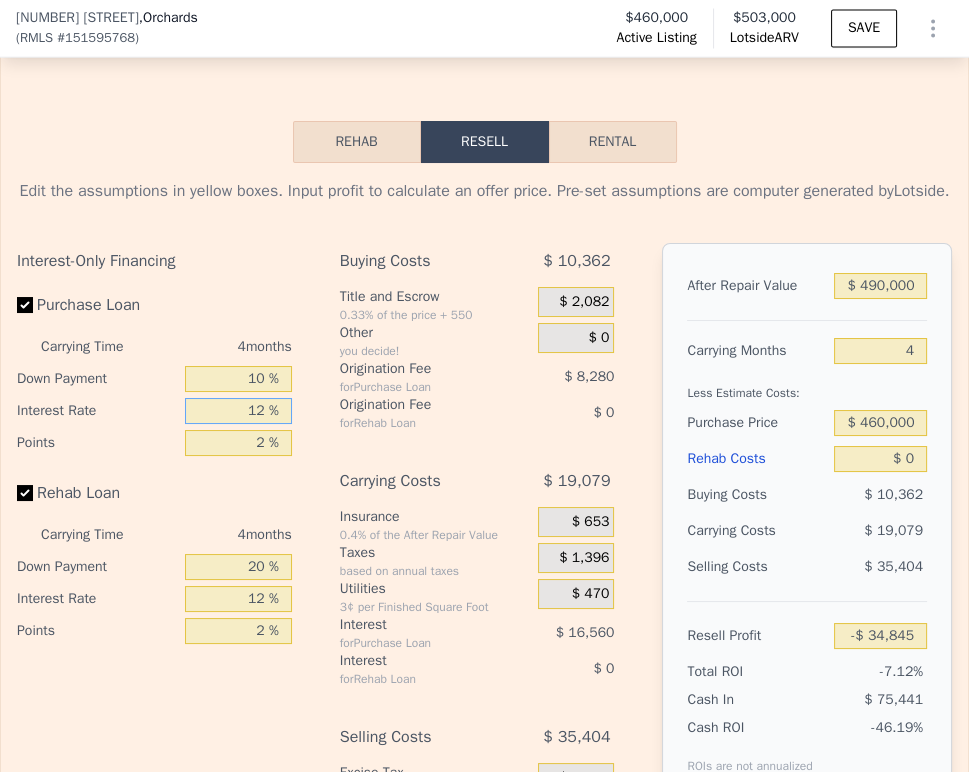 click on "12 %" at bounding box center (238, 411) 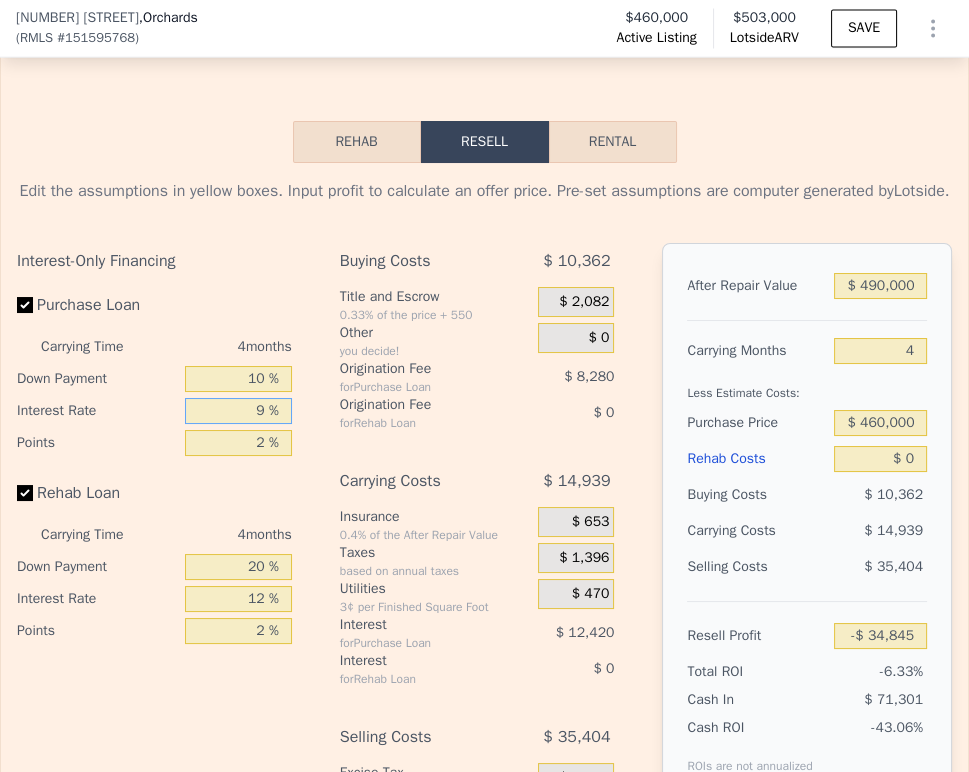 type on "-$ 30,705" 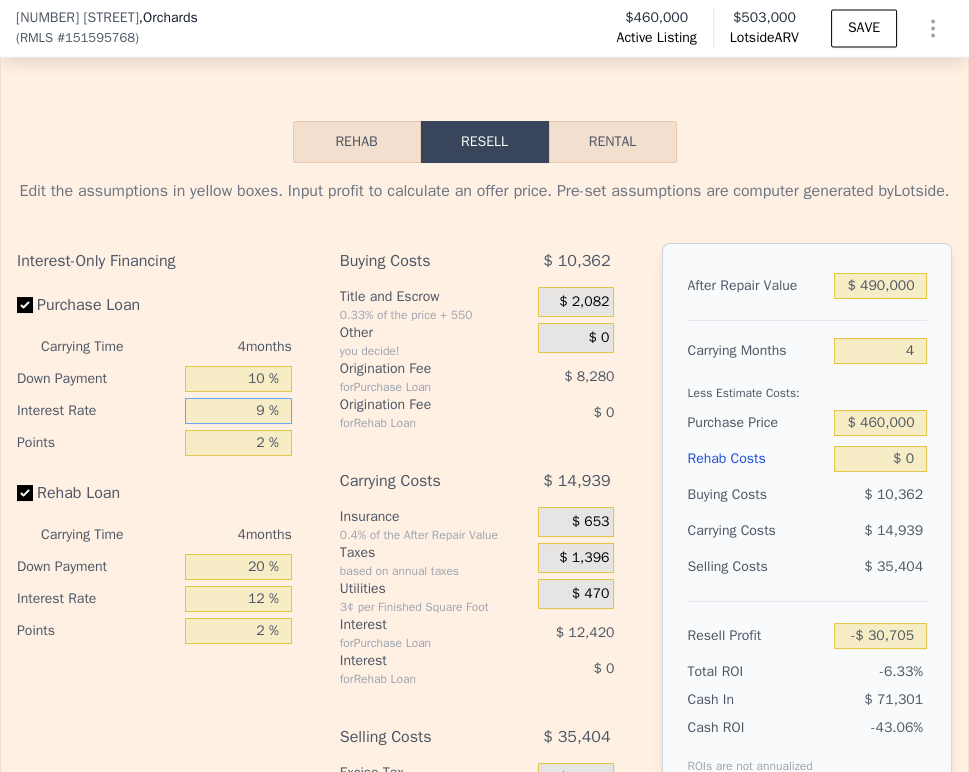 type on "9 %" 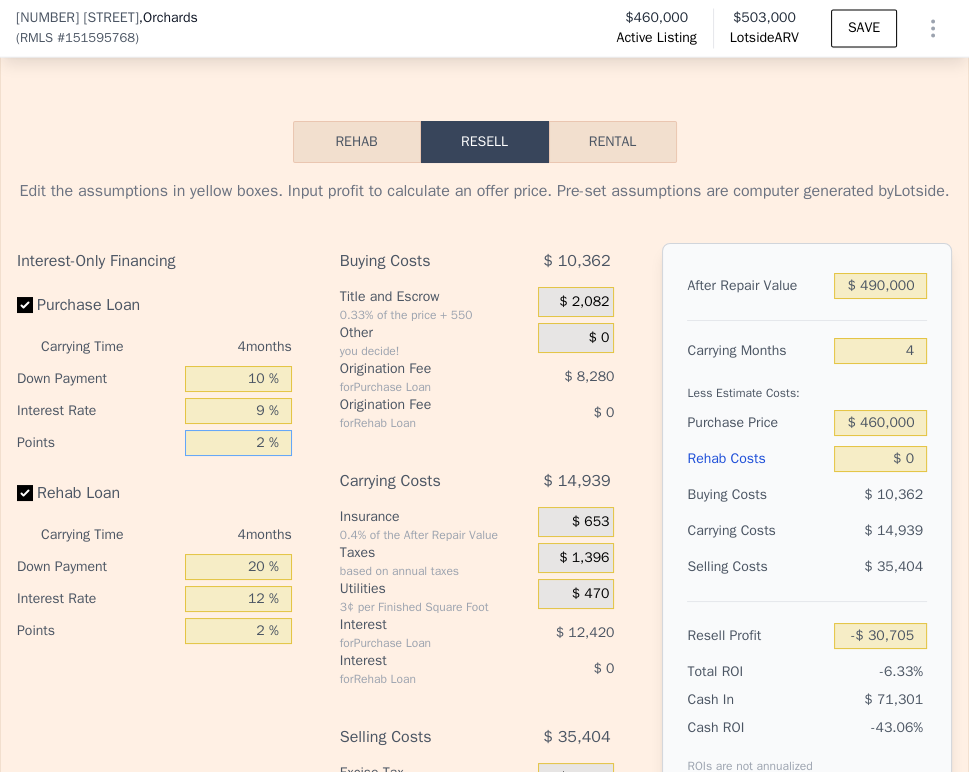 click on "2 %" at bounding box center [238, 443] 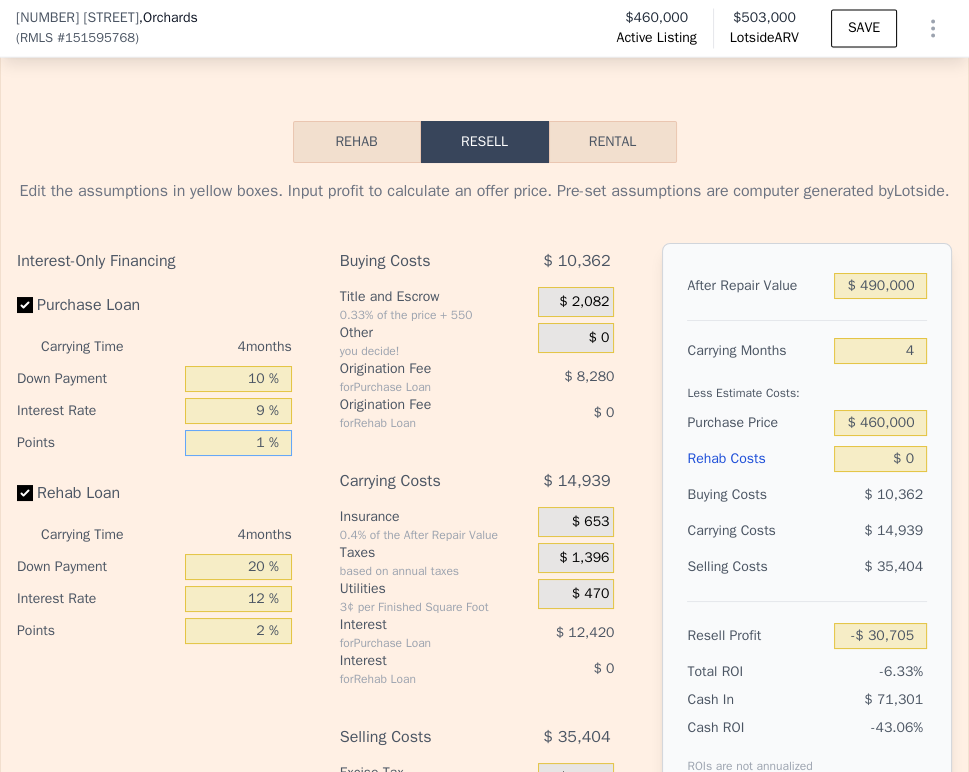 type on "1. %" 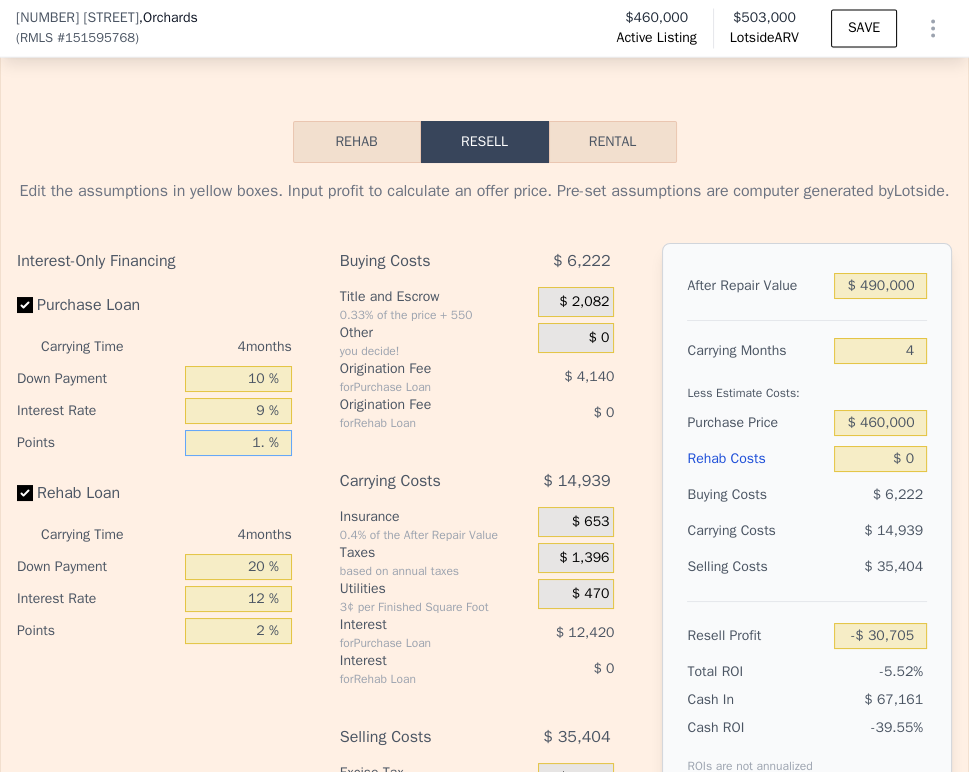 type on "-$ 26,565" 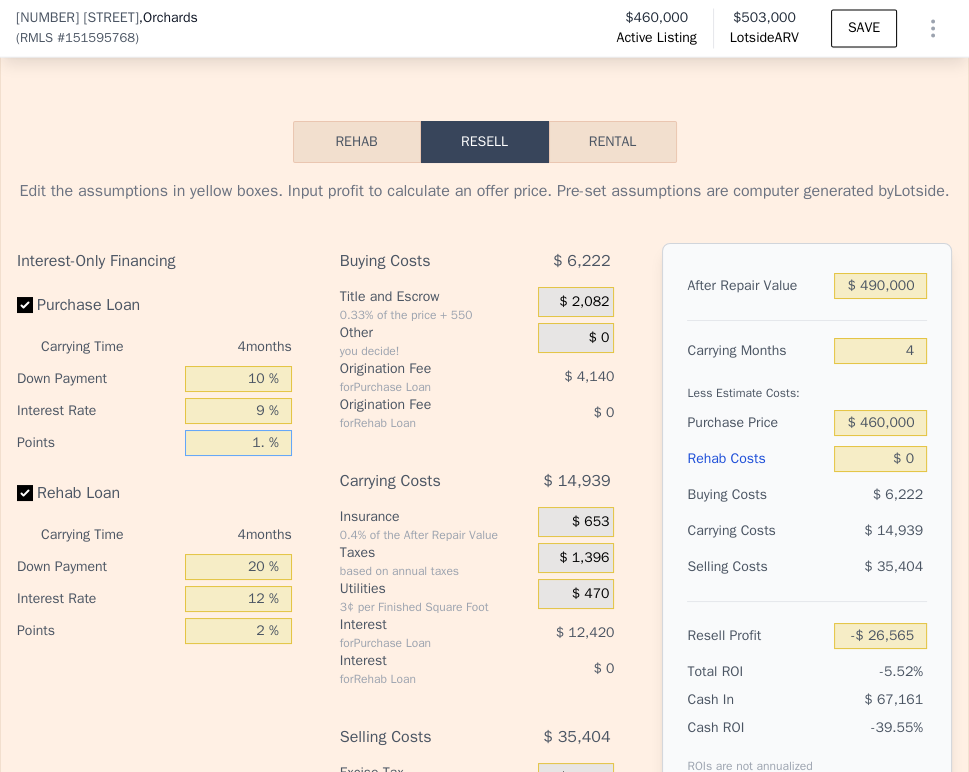 type on "1.5 %" 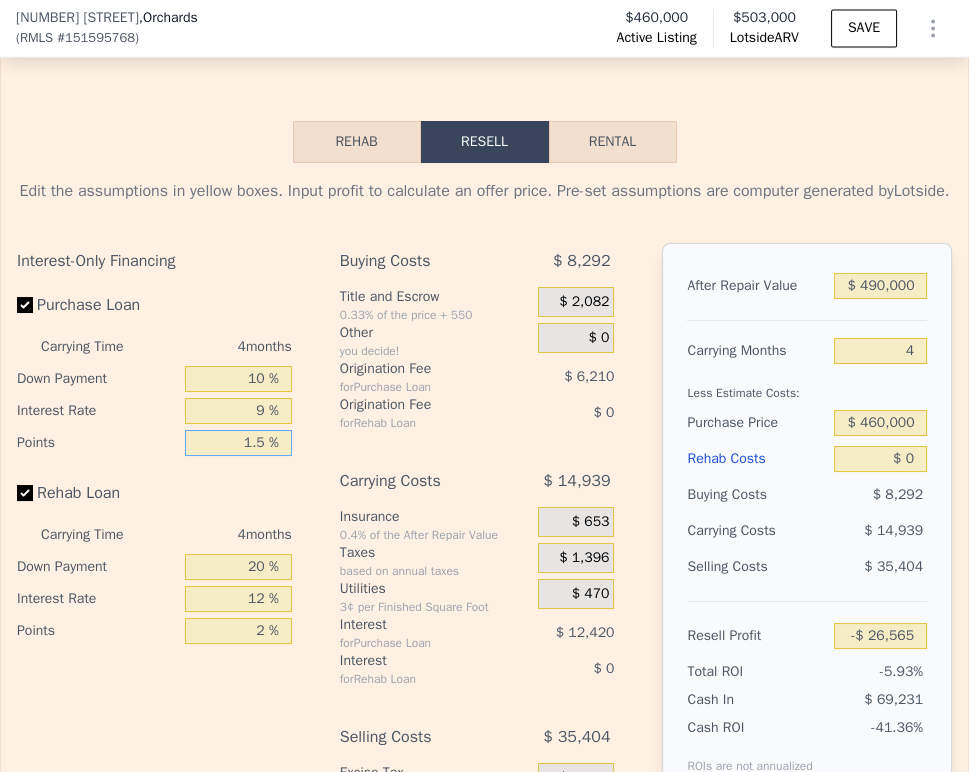 type on "-$ 28,635" 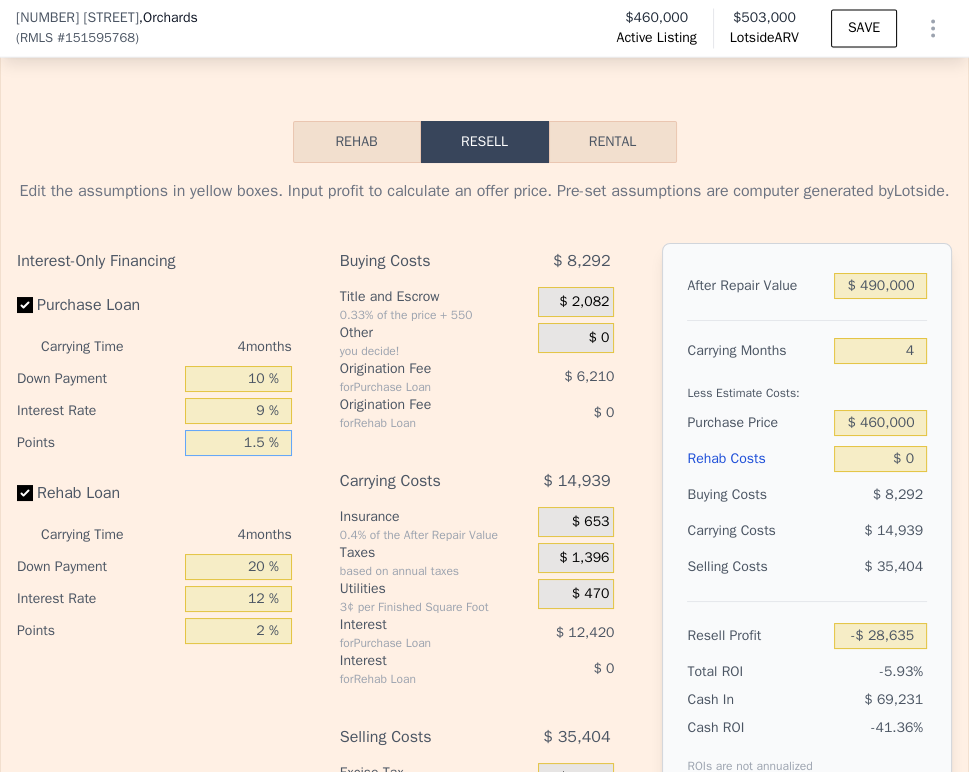 type on "1.5 %" 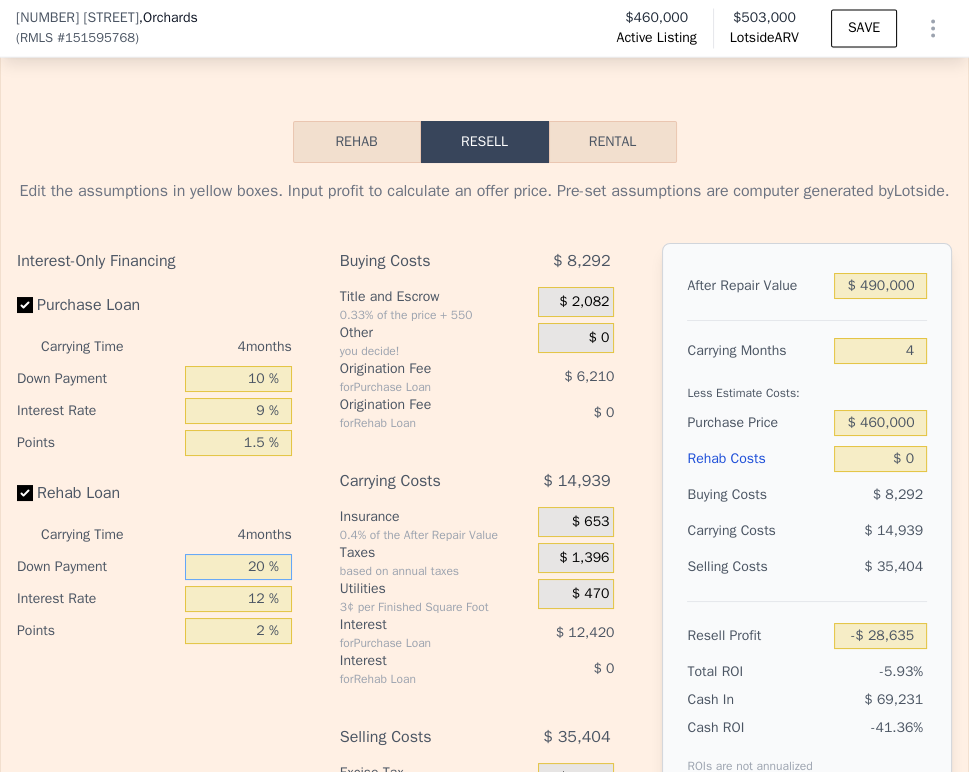 click on "20 %" at bounding box center [238, 567] 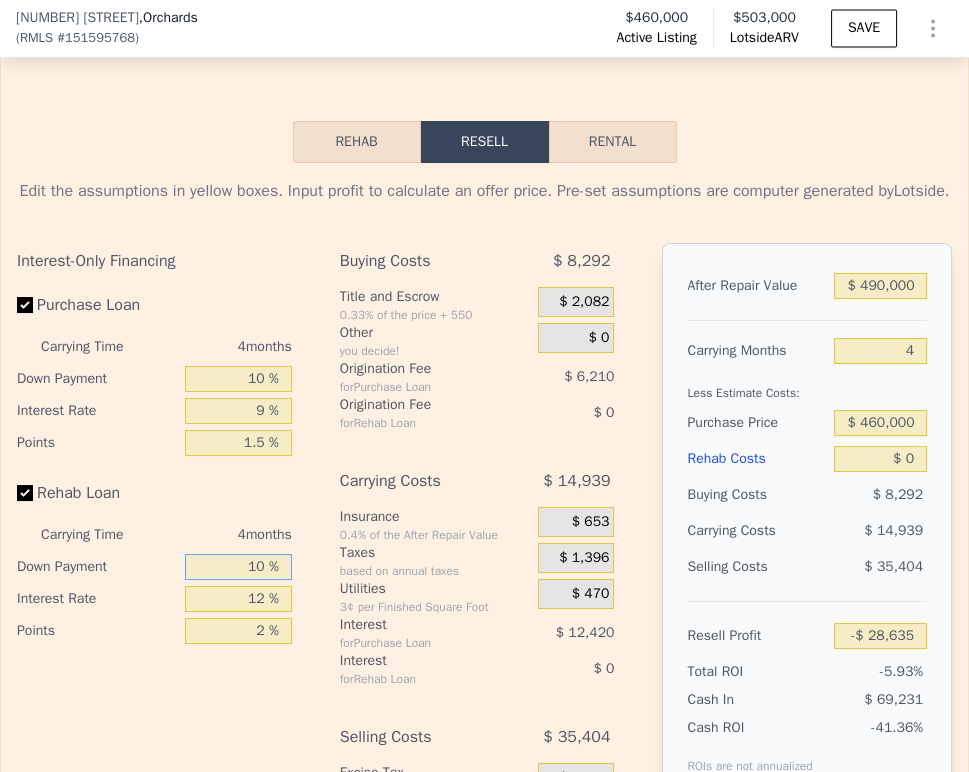 type on "10 %" 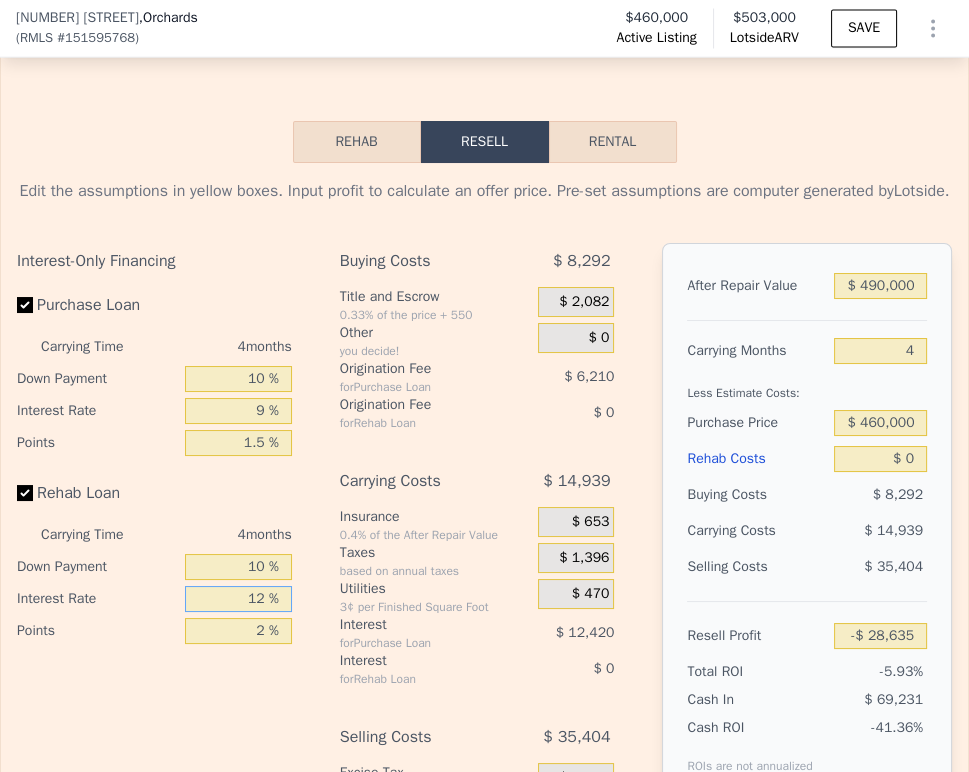 click on "12 %" at bounding box center (238, 599) 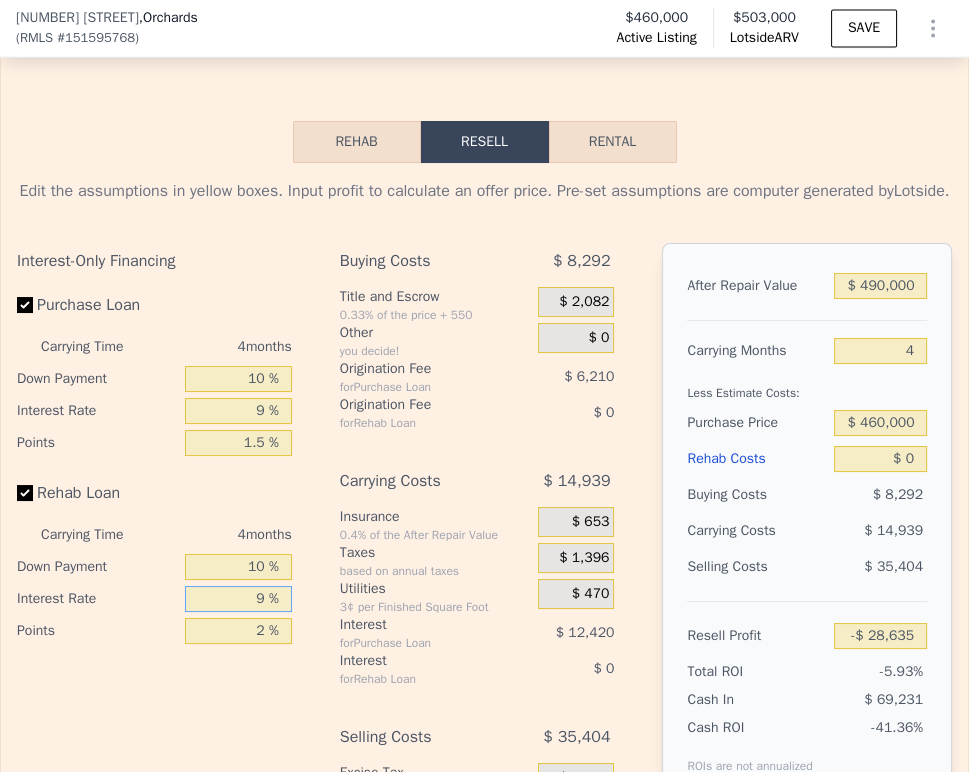 type on "9 %" 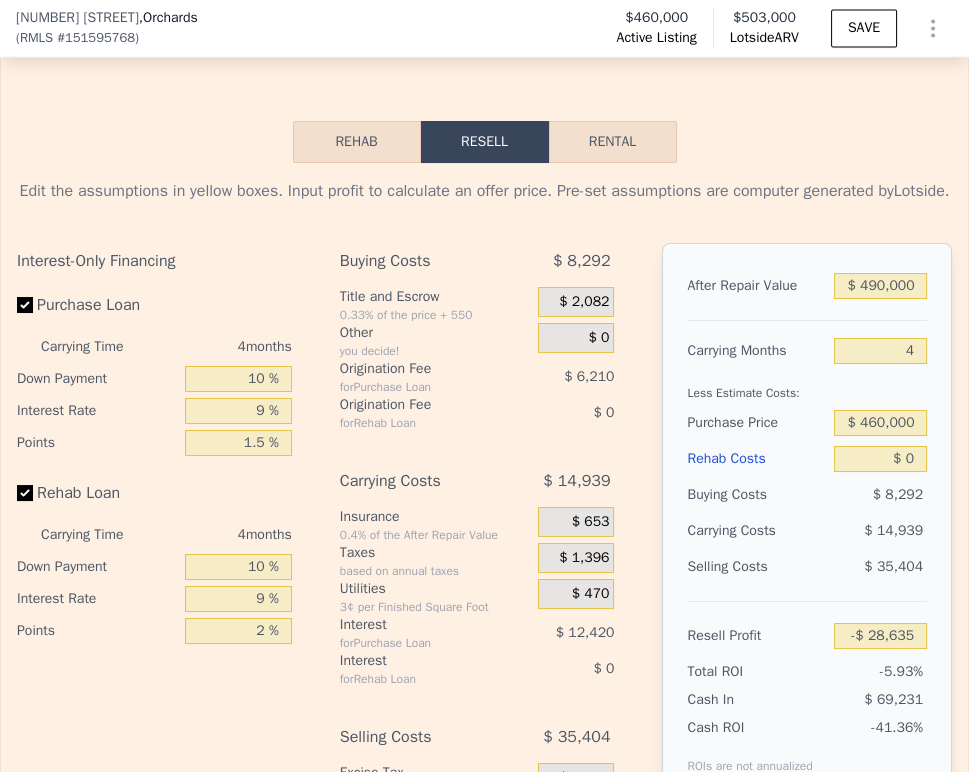 click on "2 %" at bounding box center (238, 631) 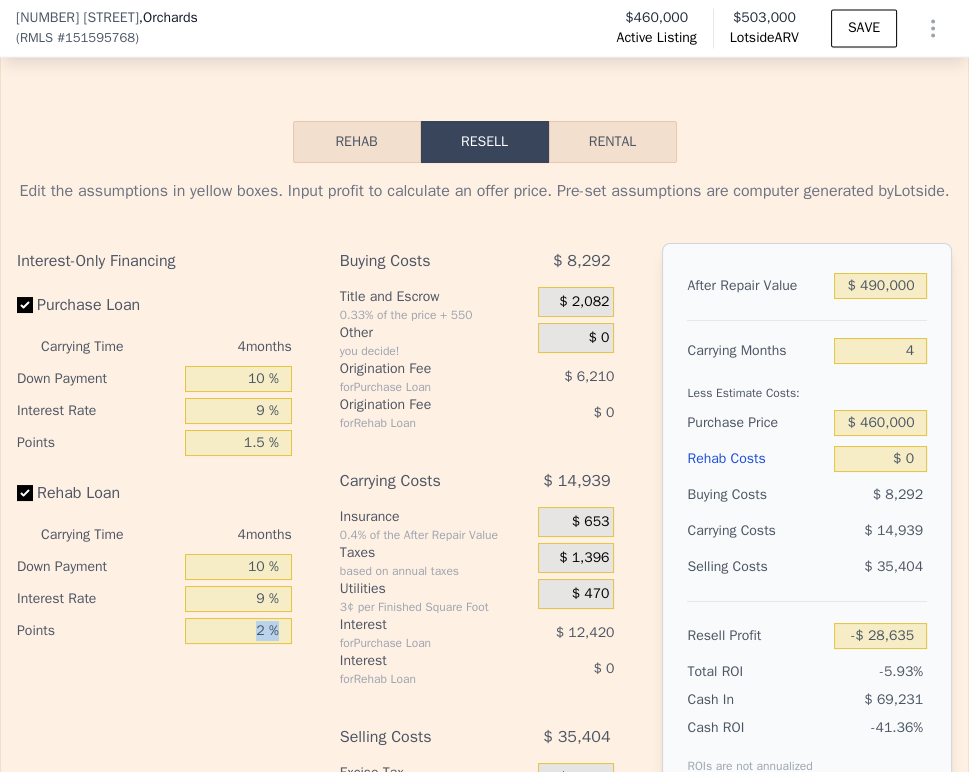 click on "2 %" at bounding box center (238, 631) 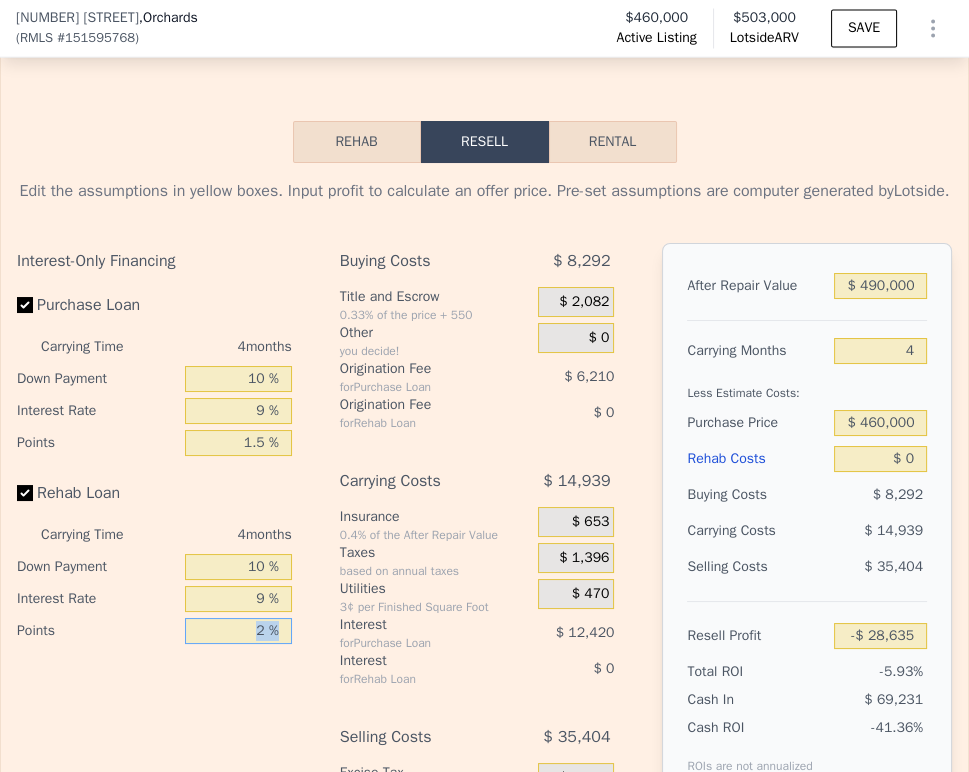 click on "2 %" at bounding box center (238, 631) 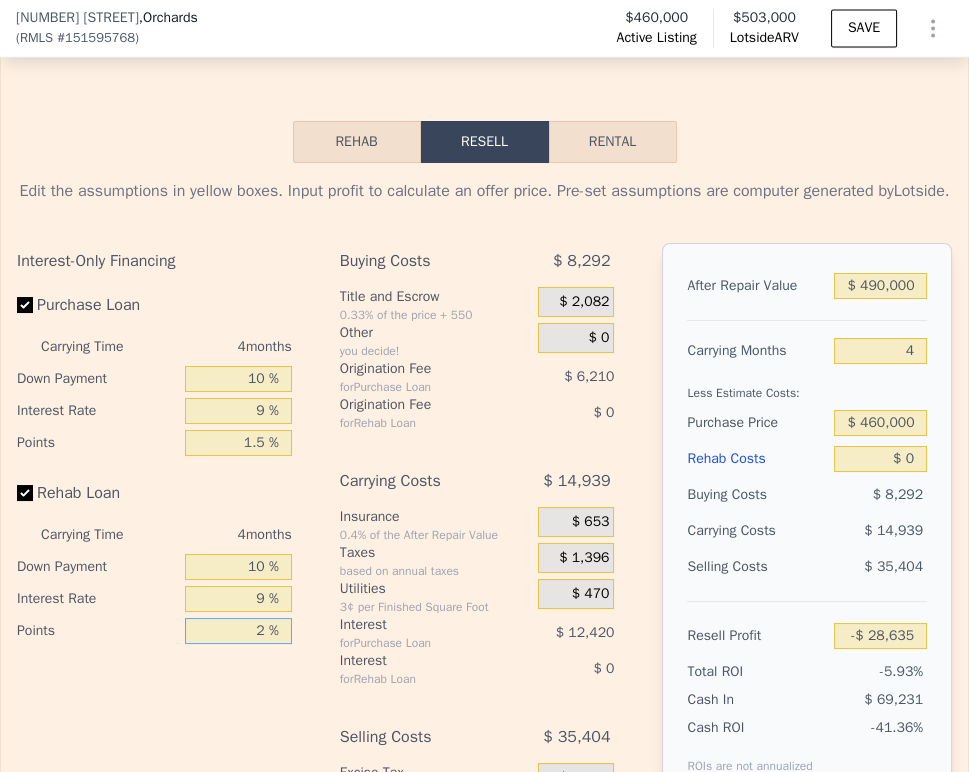 click on "2 %" at bounding box center [238, 631] 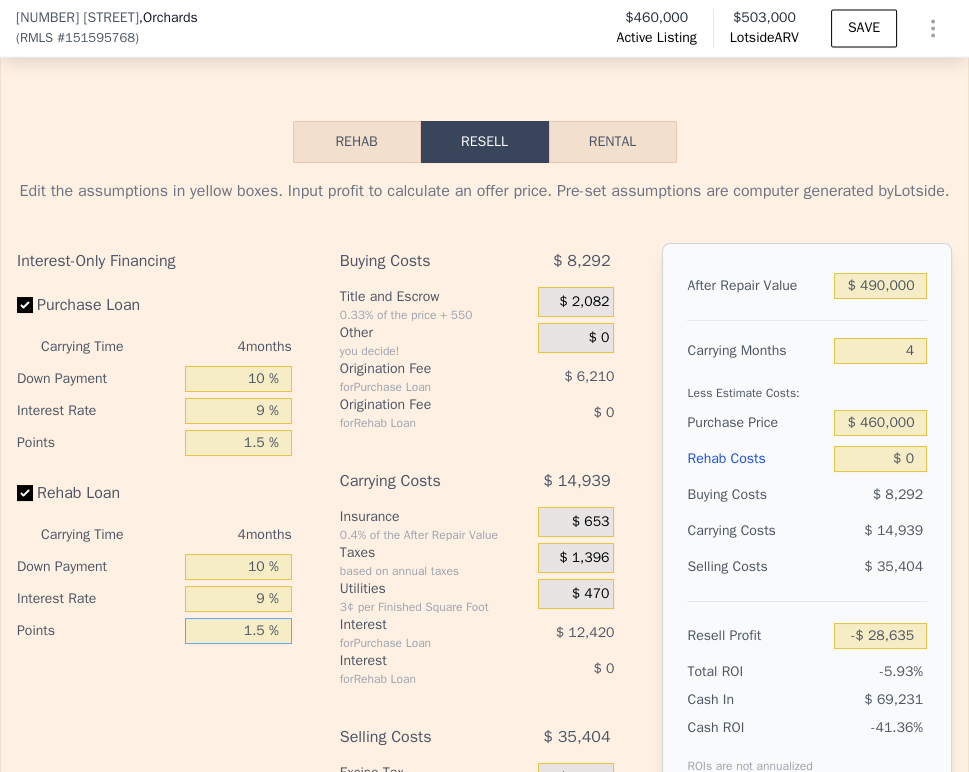 scroll, scrollTop: 4666, scrollLeft: 0, axis: vertical 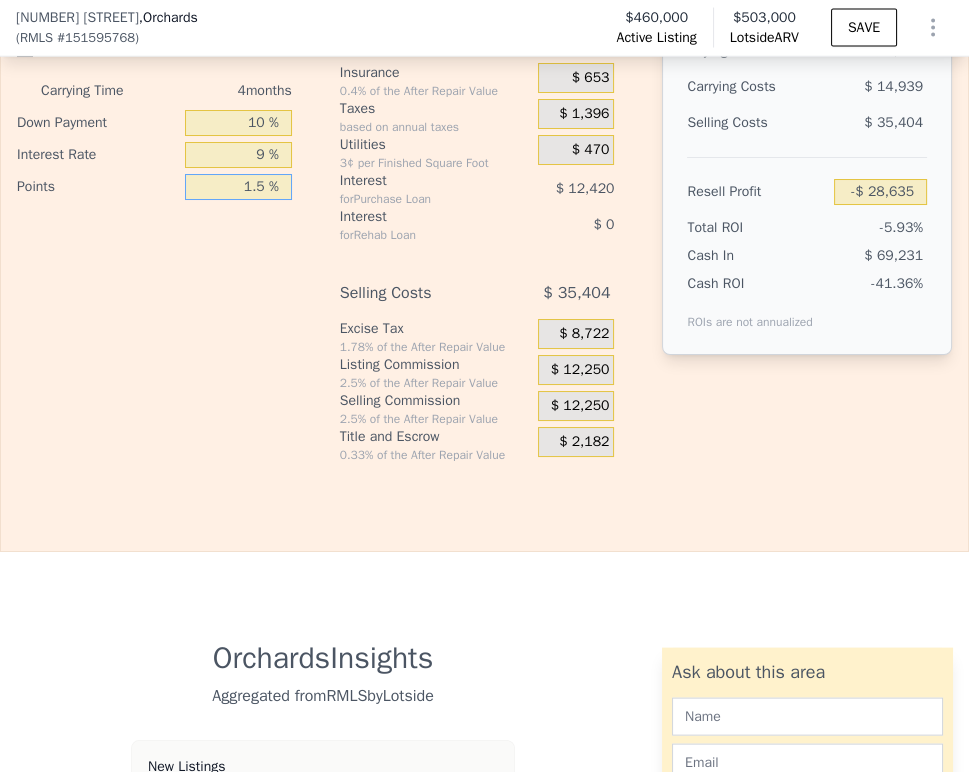 type on "1.5 %" 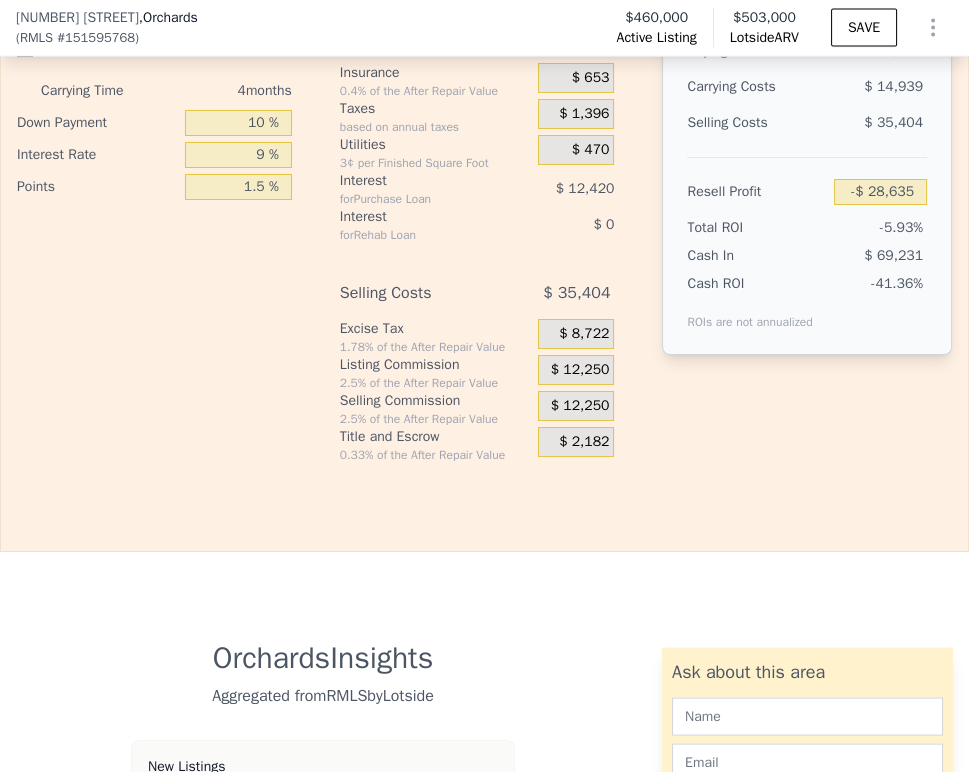click on "$ 12,250" at bounding box center (580, 370) 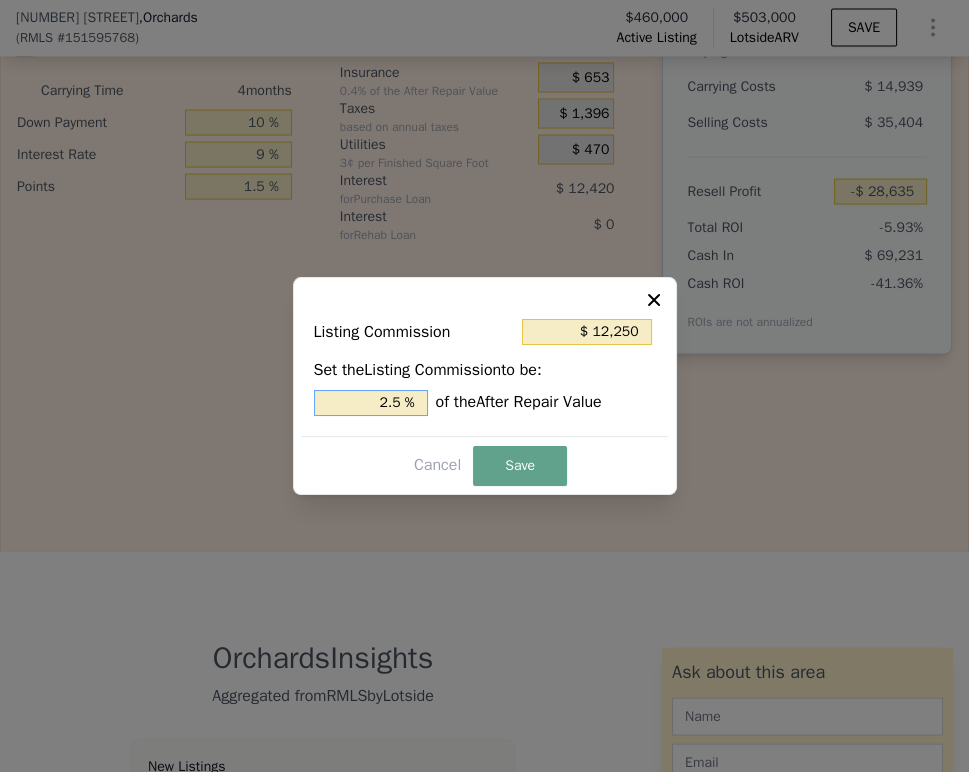 click on "2.5 %" at bounding box center [371, 403] 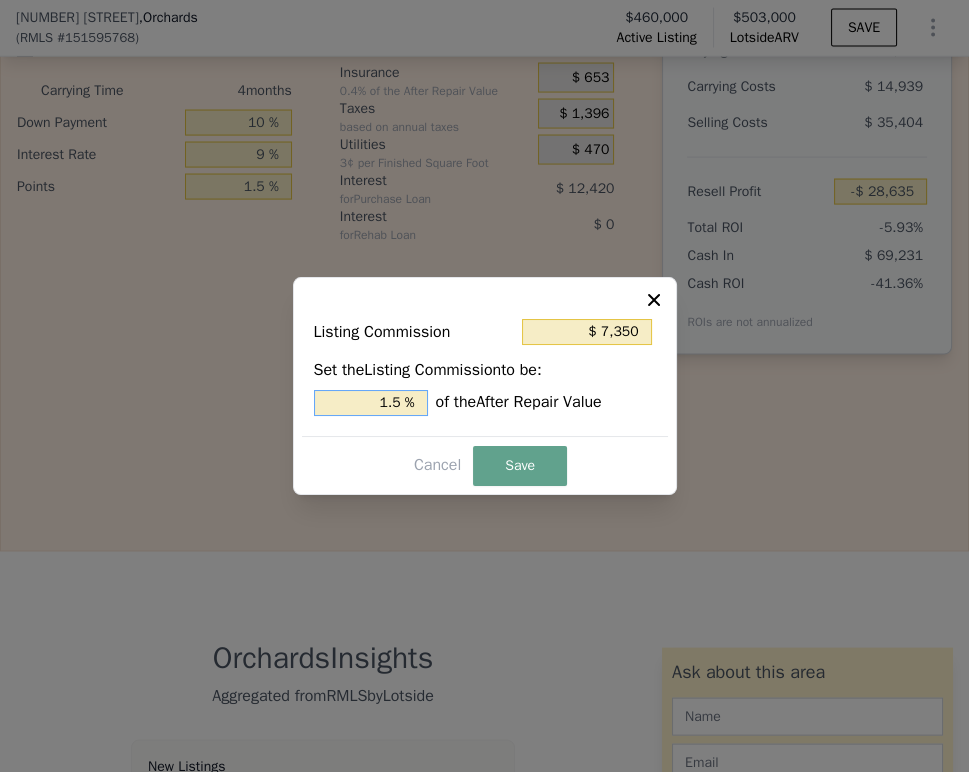 type on "1.5 %" 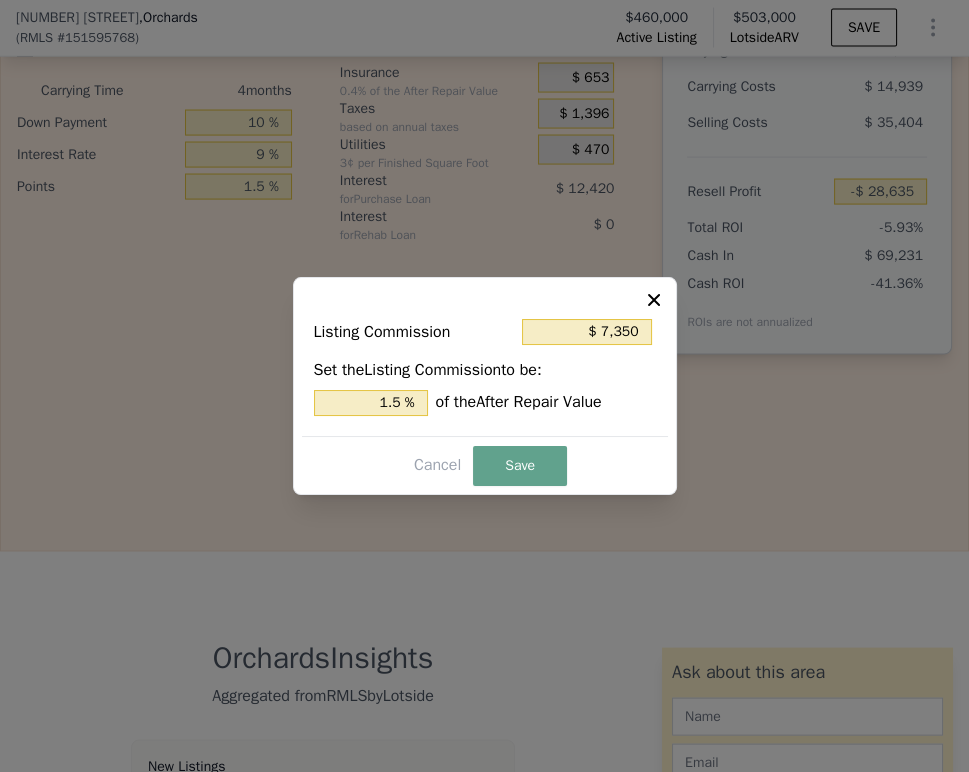 click on "Listing Commission $ 7,350 Set the  Listing Commission  to be: 1.5 % of the  After Repair Value Cancel Save" at bounding box center (485, 386) 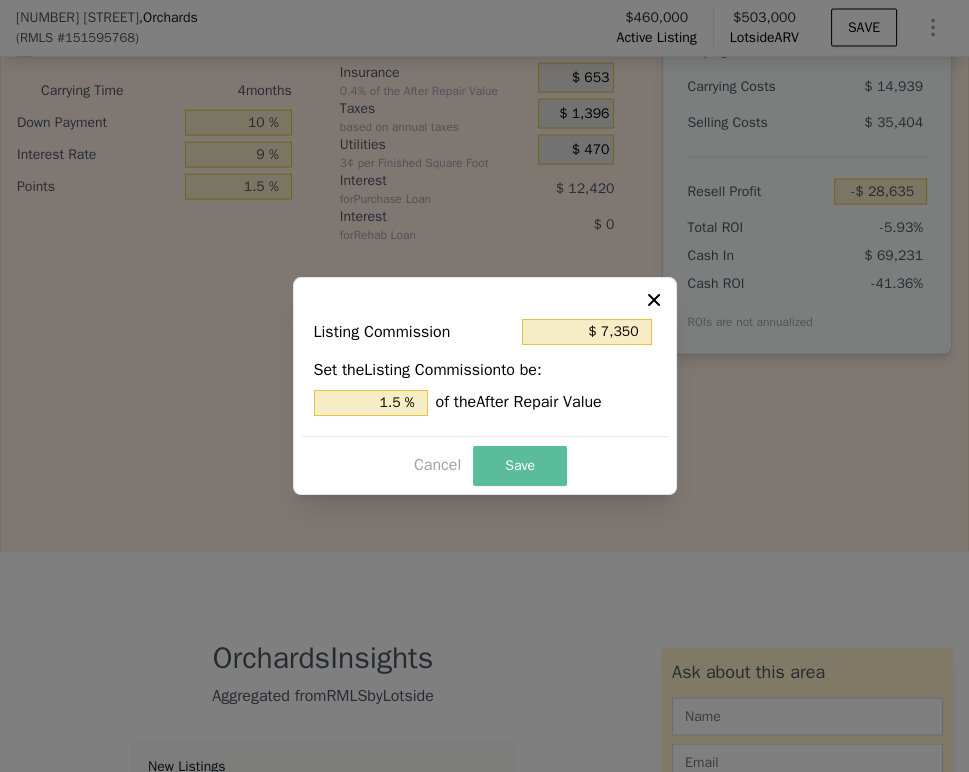 click on "Save" at bounding box center [520, 466] 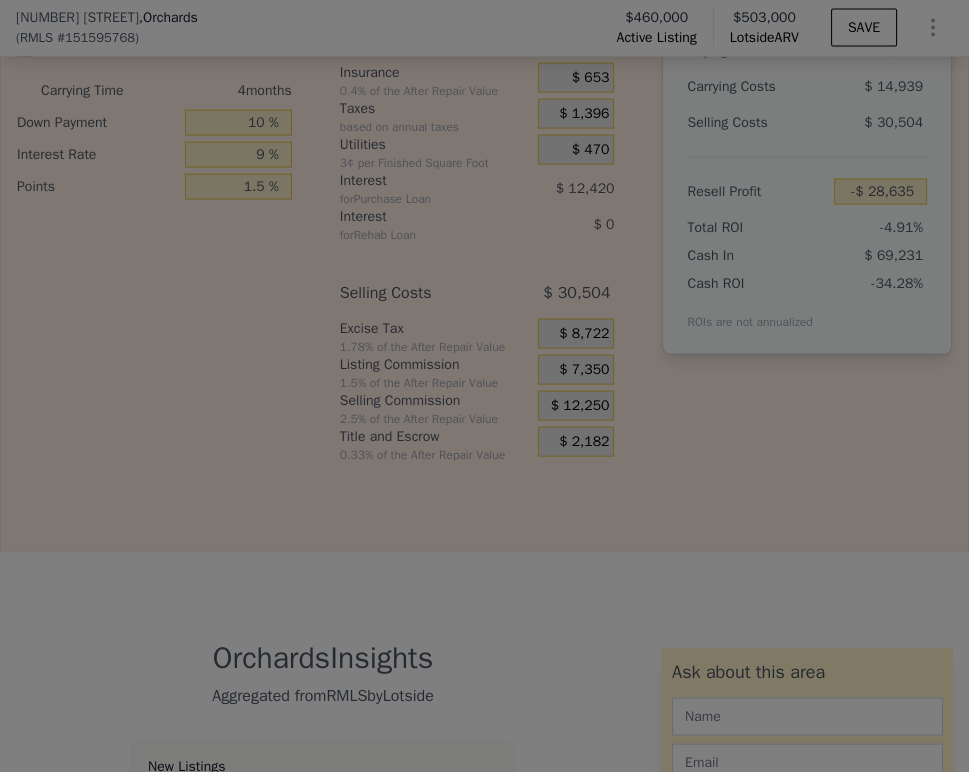 type on "-$ 23,735" 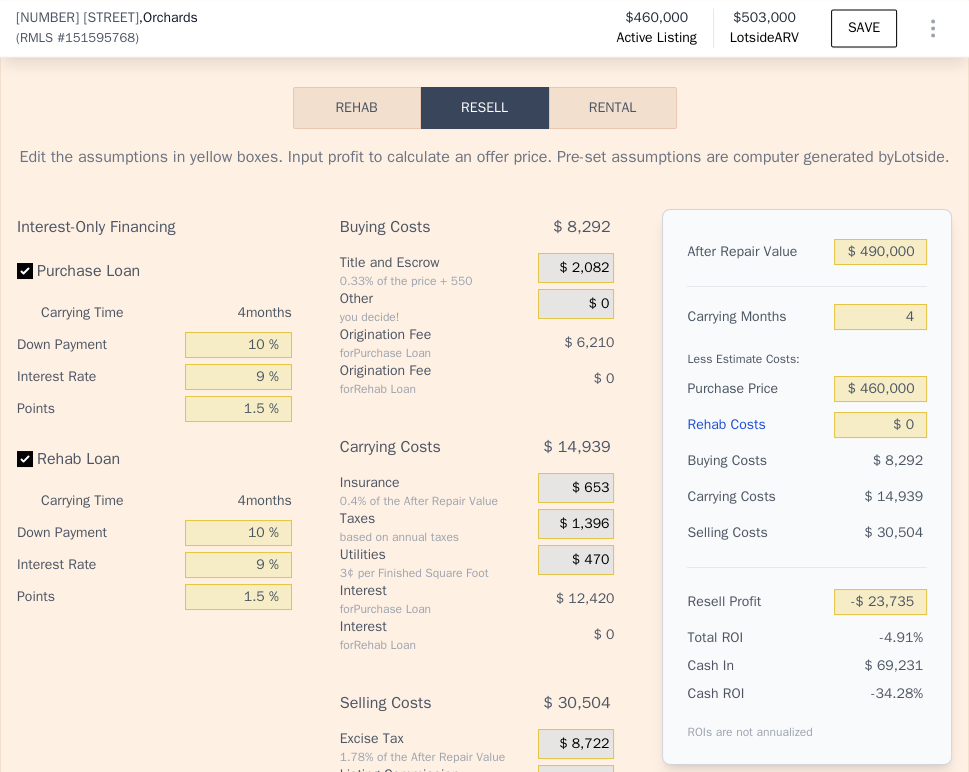 scroll, scrollTop: 4222, scrollLeft: 0, axis: vertical 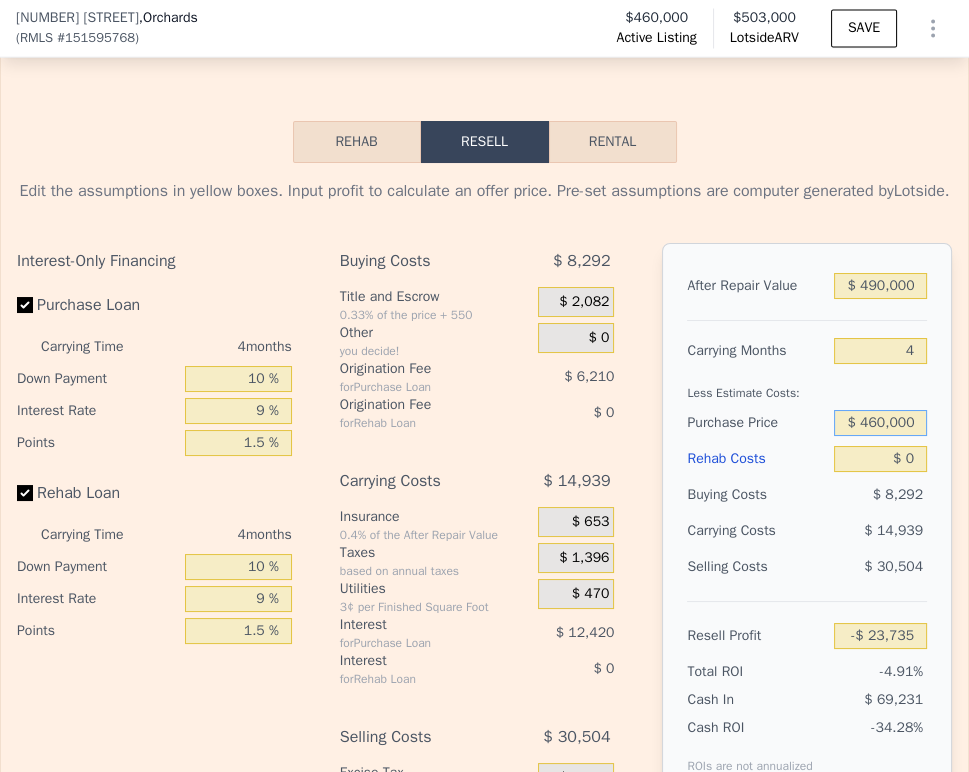 click on "$ 460,000" at bounding box center [880, 423] 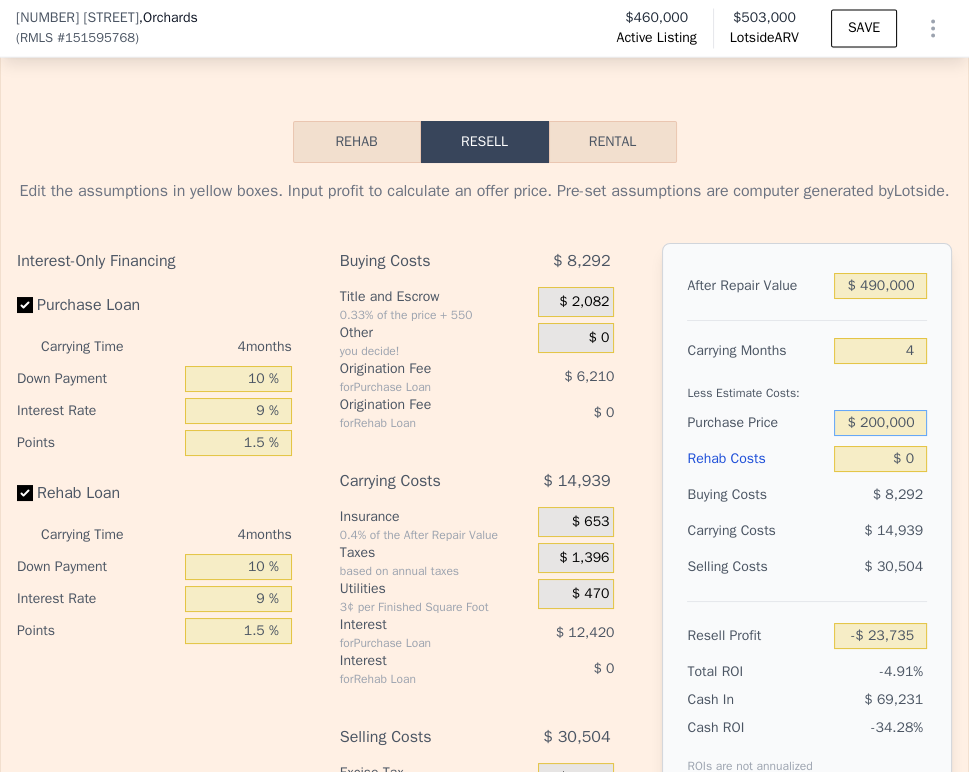 type on "$ 200,000" 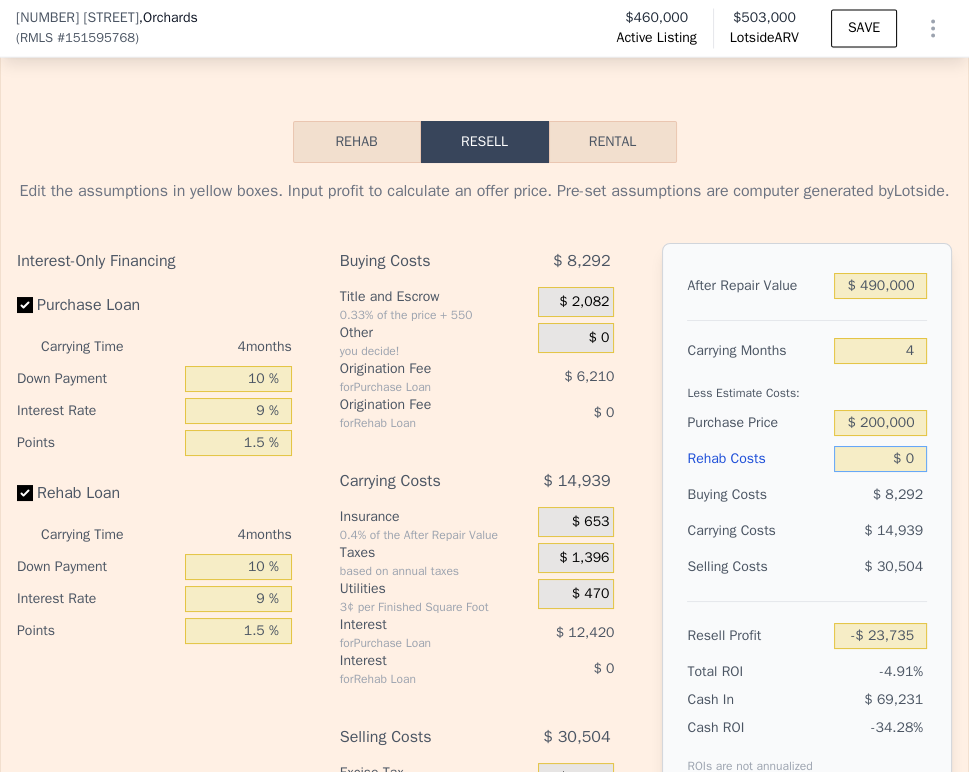 click on "$ 0" at bounding box center [880, 459] 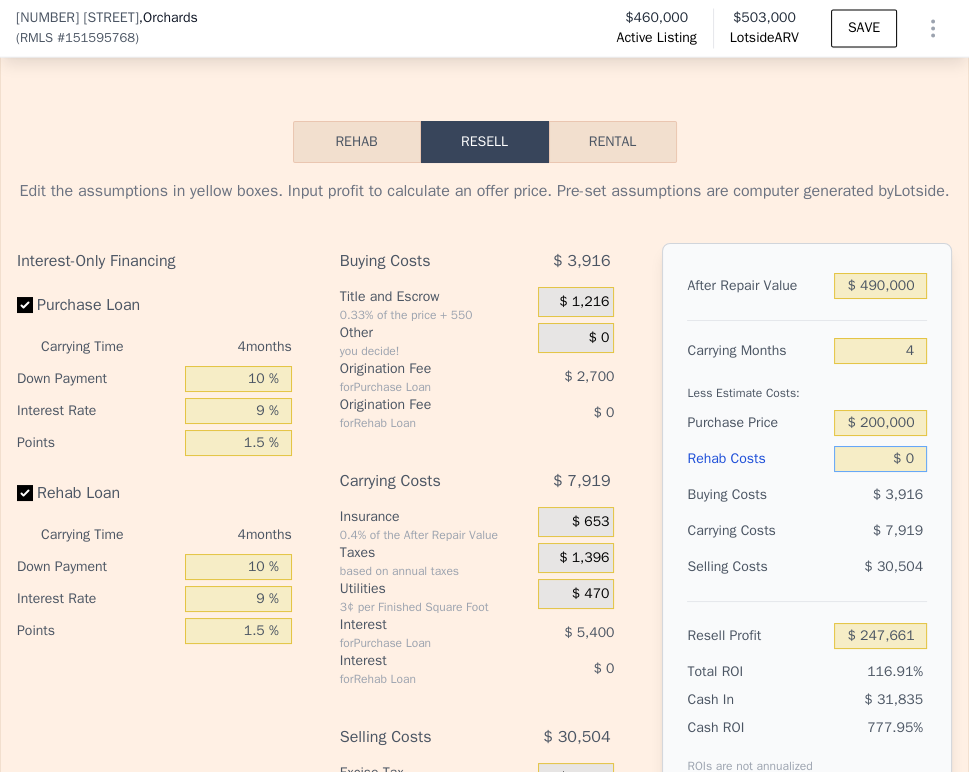 drag, startPoint x: 909, startPoint y: 505, endPoint x: 866, endPoint y: 510, distance: 43.289722 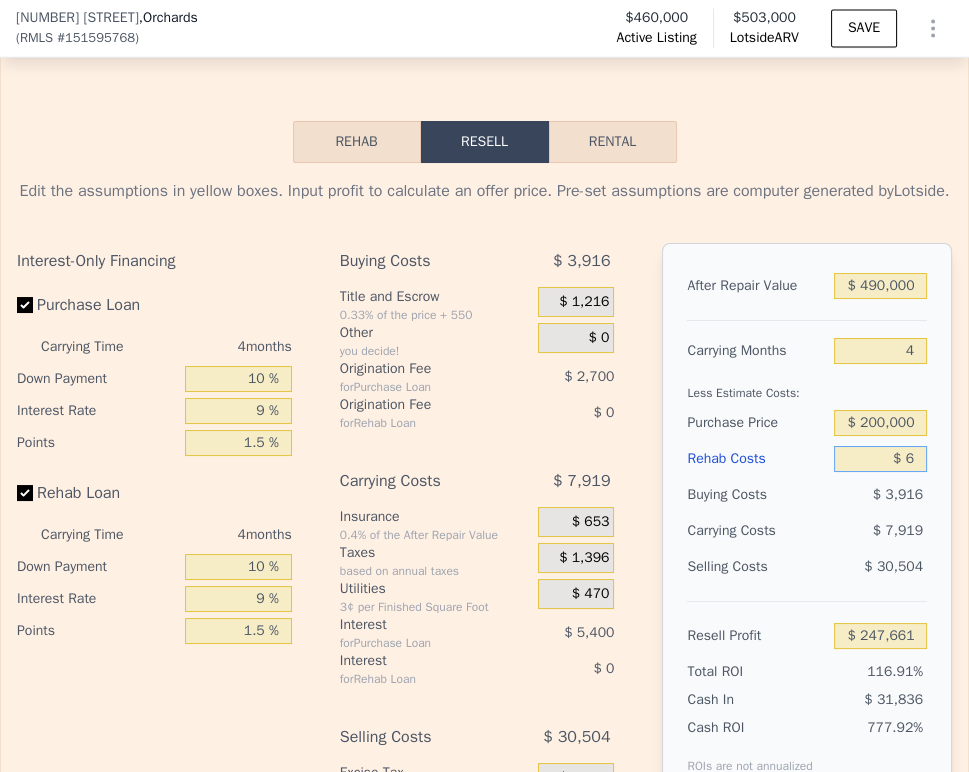 type on "$ 247,655" 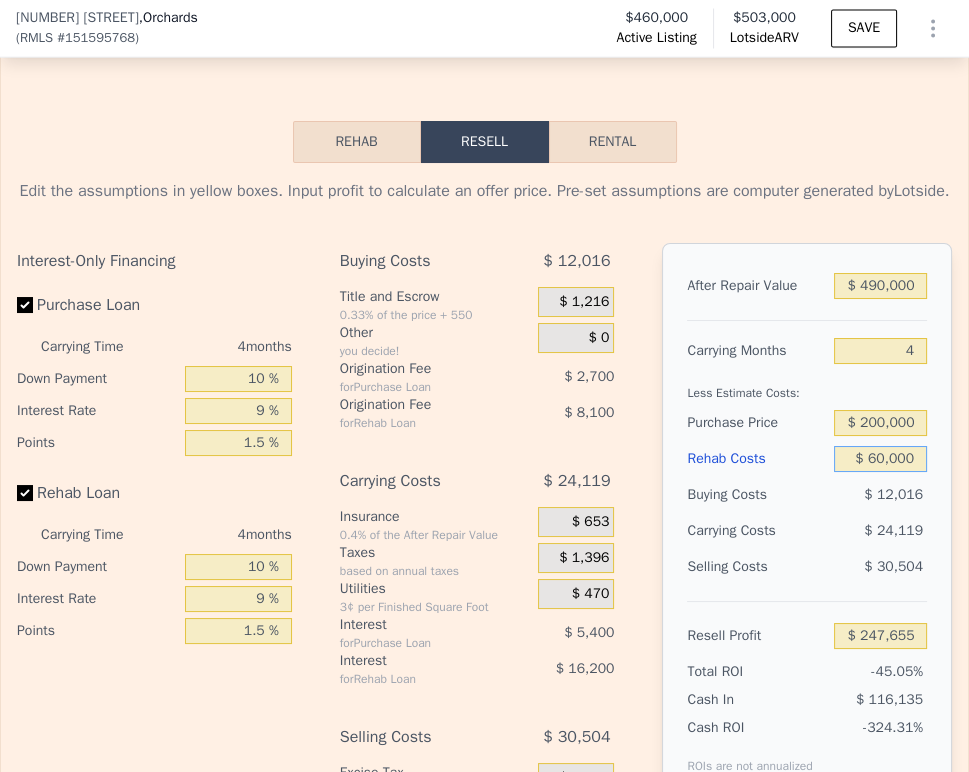 type on "$ 600,000" 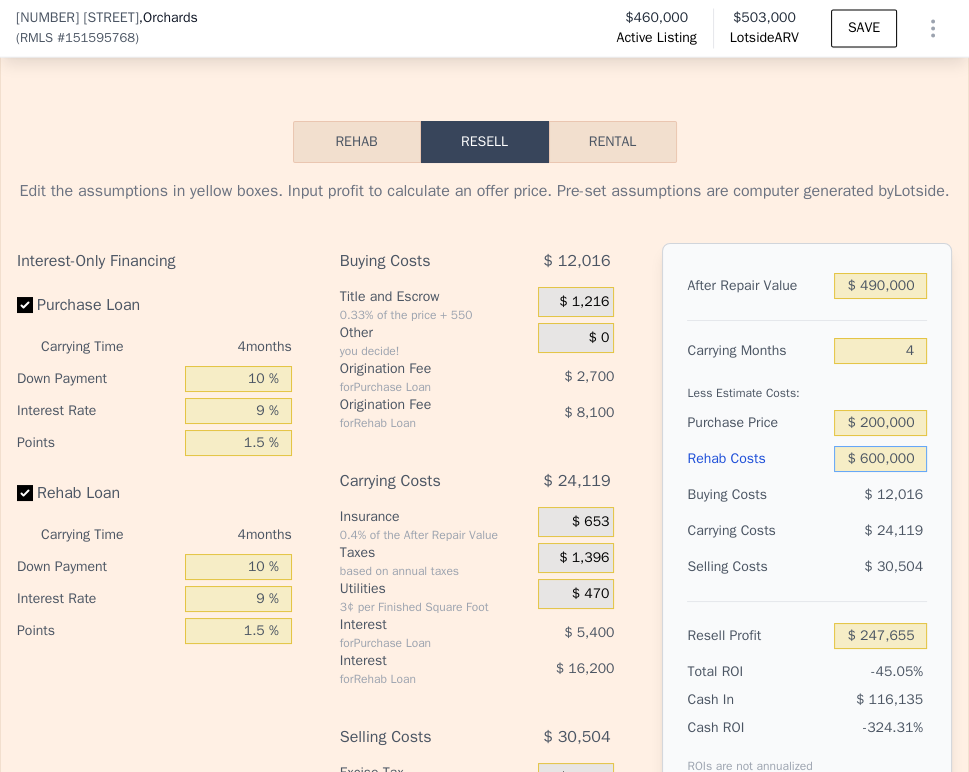 type on "-$ 376,639" 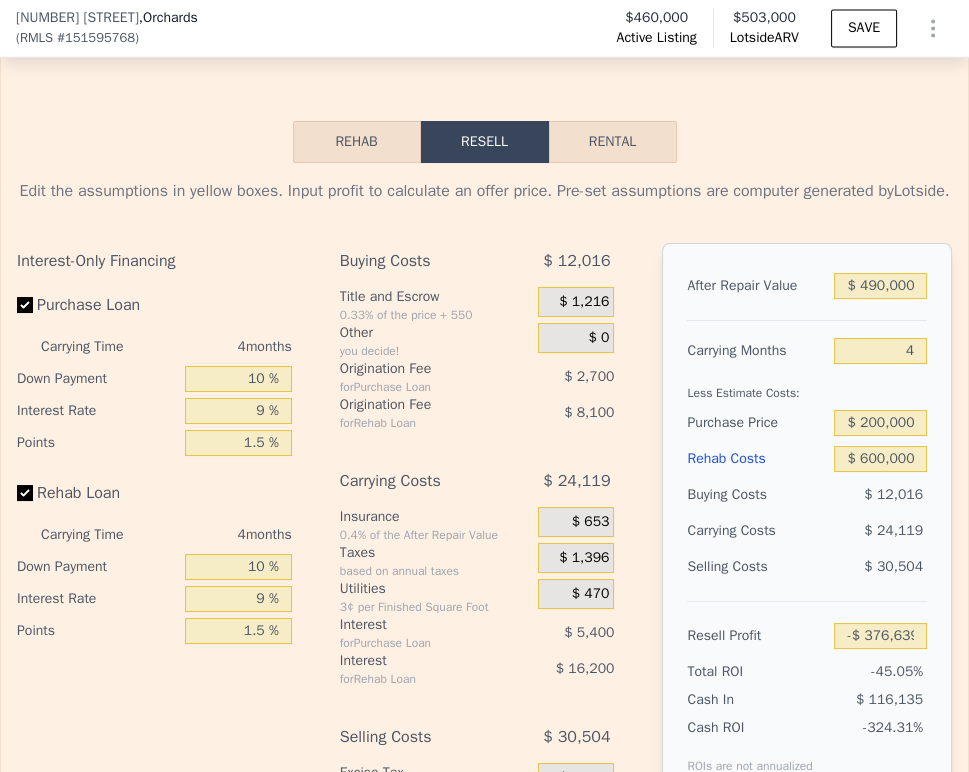 click on "$ 12,016" at bounding box center (880, 495) 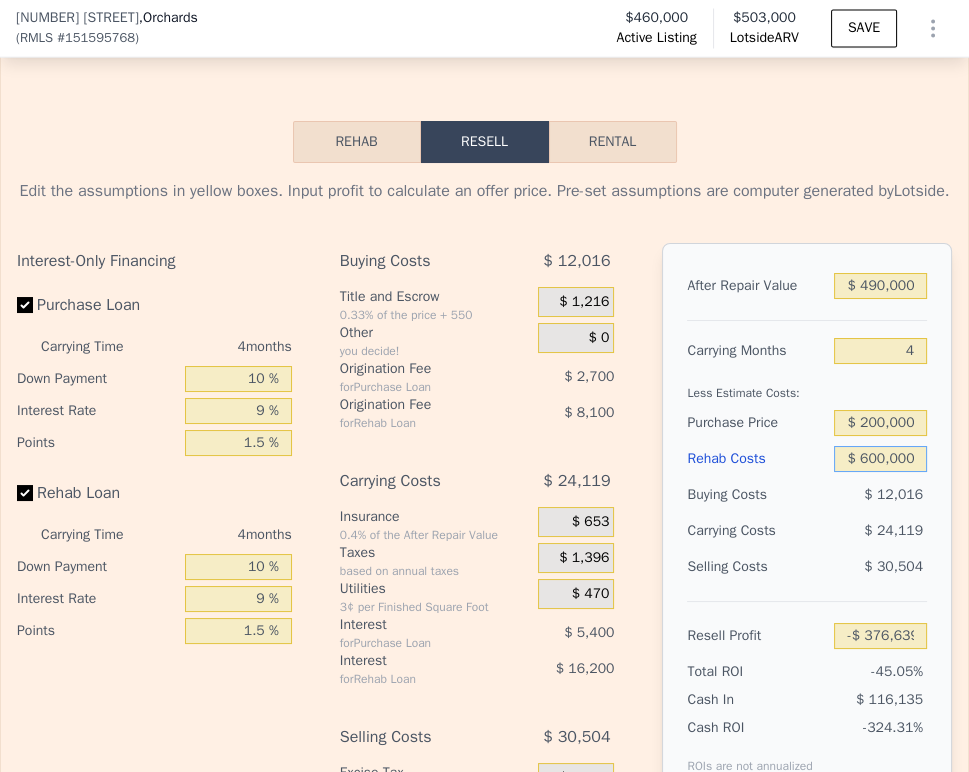 click on "$ 600,000" at bounding box center [880, 459] 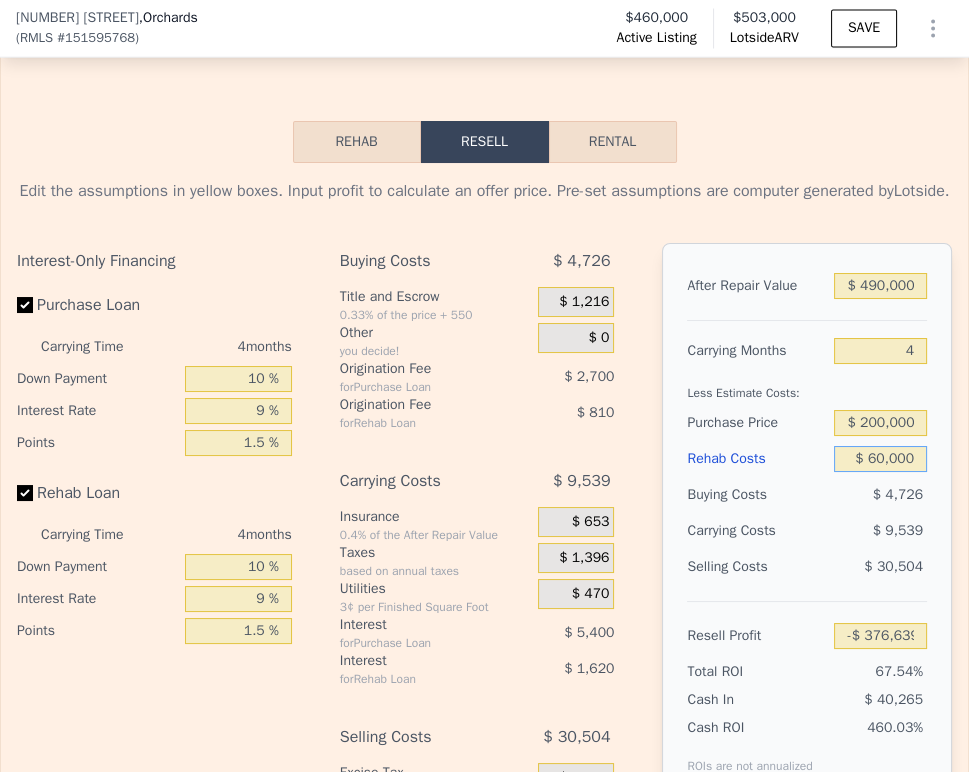 type on "$ 185,231" 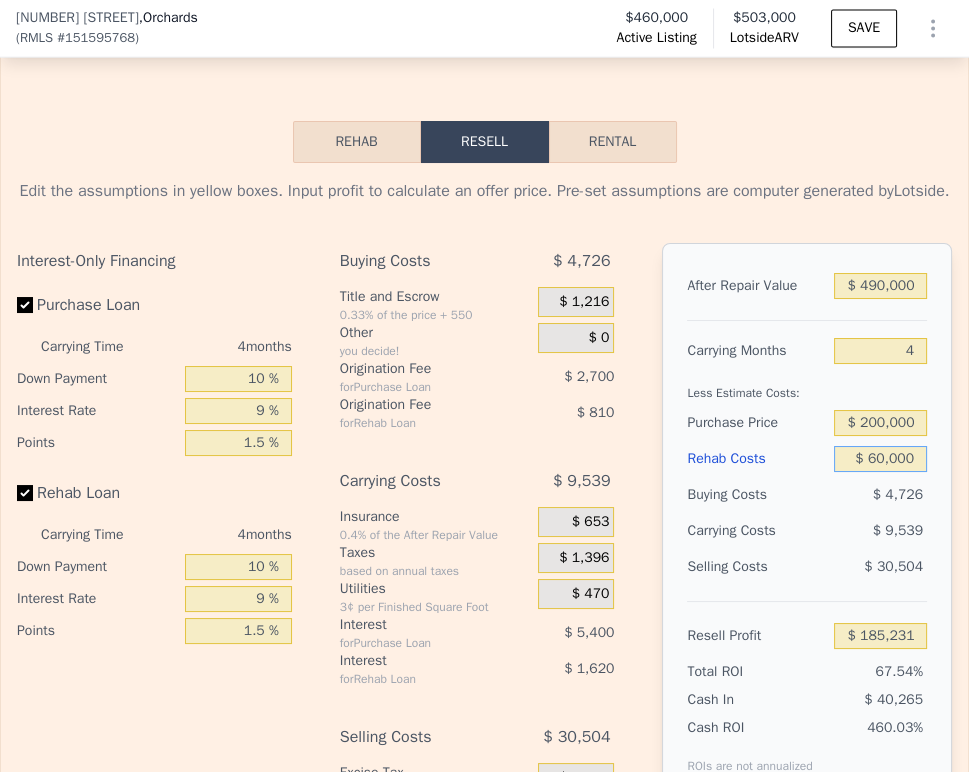 type on "$ 60,000" 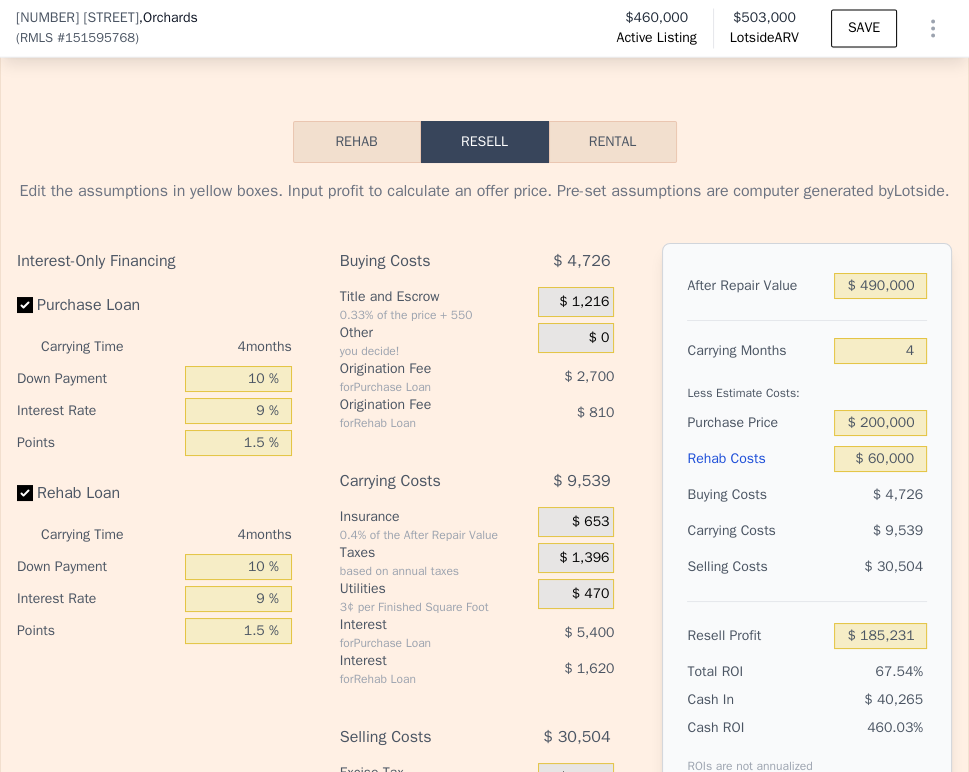 click on "$ 4,726" at bounding box center [880, 495] 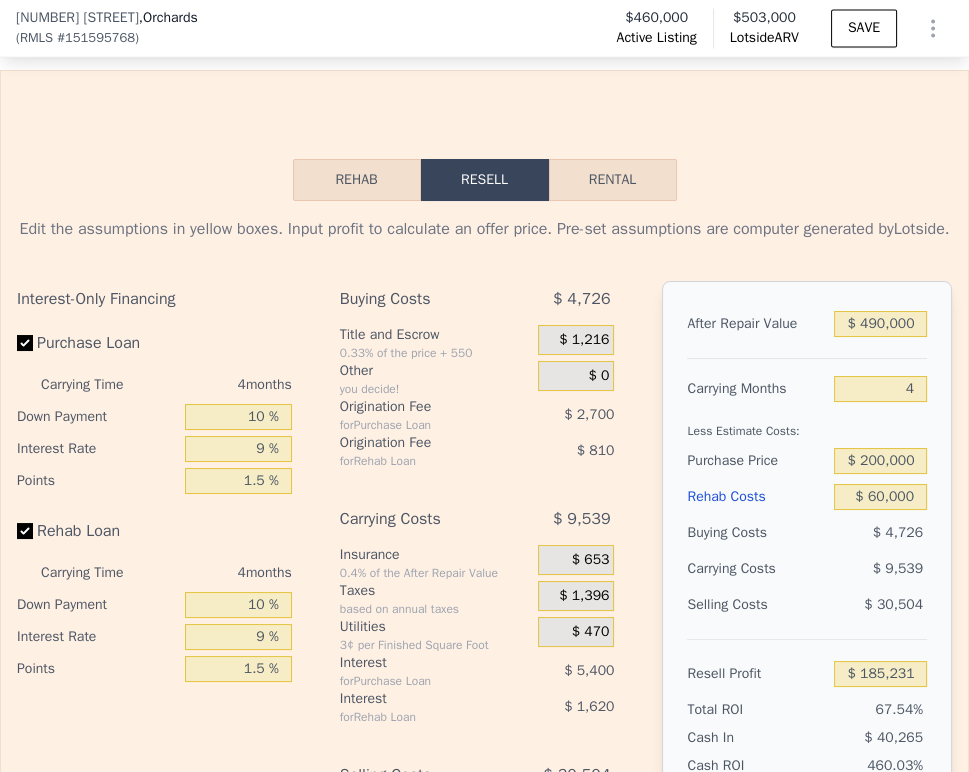 scroll, scrollTop: 4000, scrollLeft: 0, axis: vertical 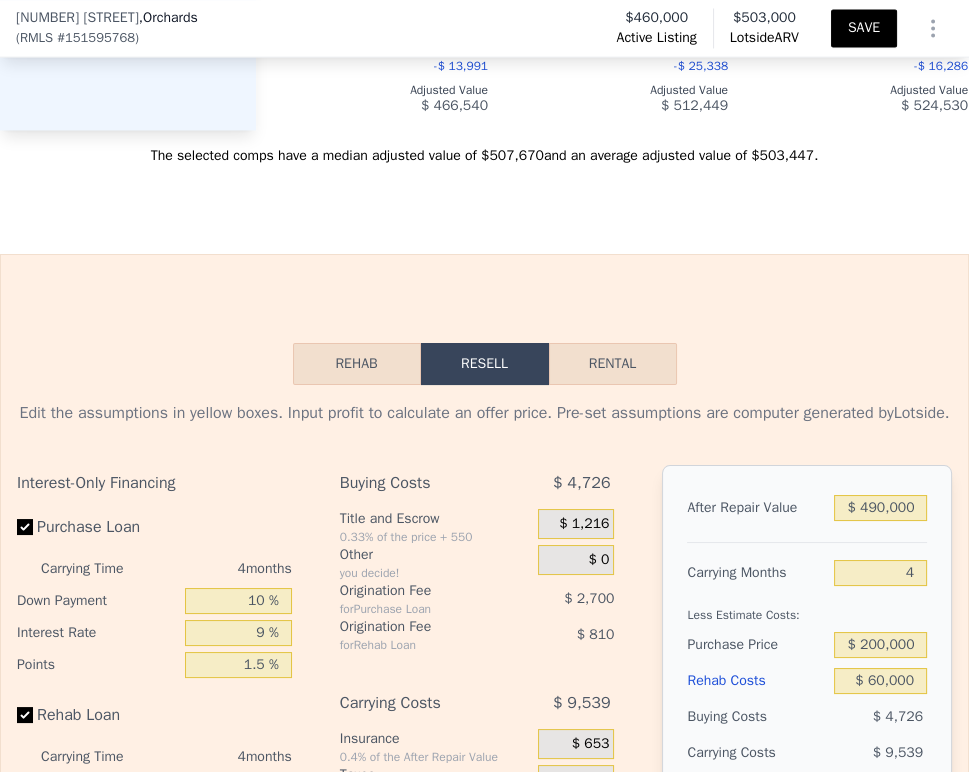 click on "SAVE" at bounding box center [864, 28] 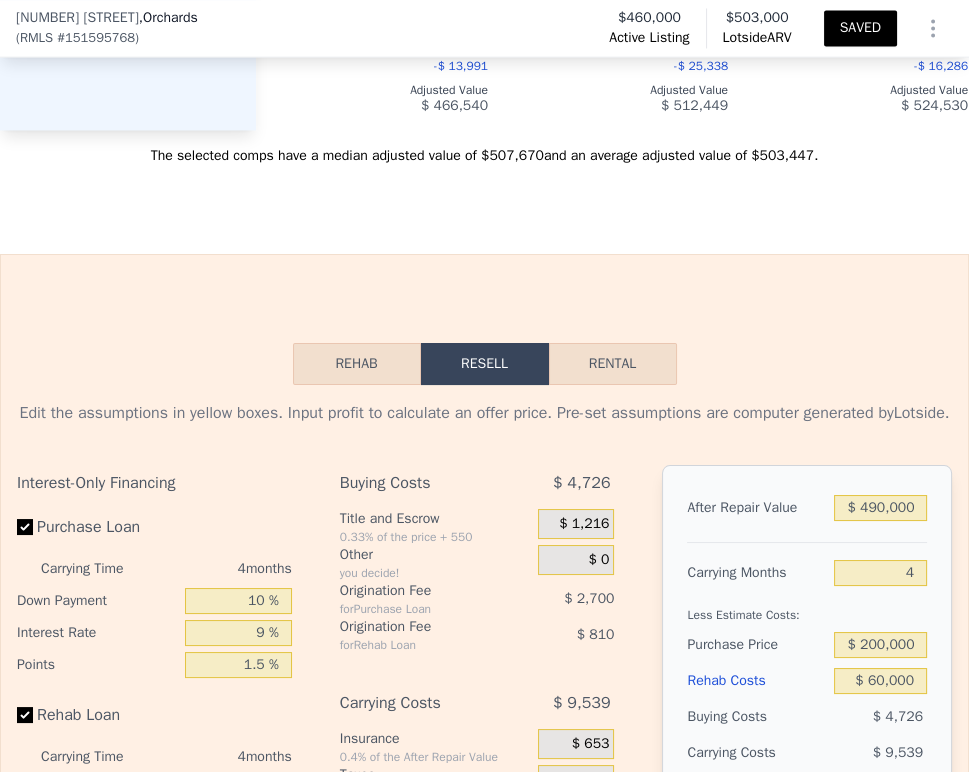 click 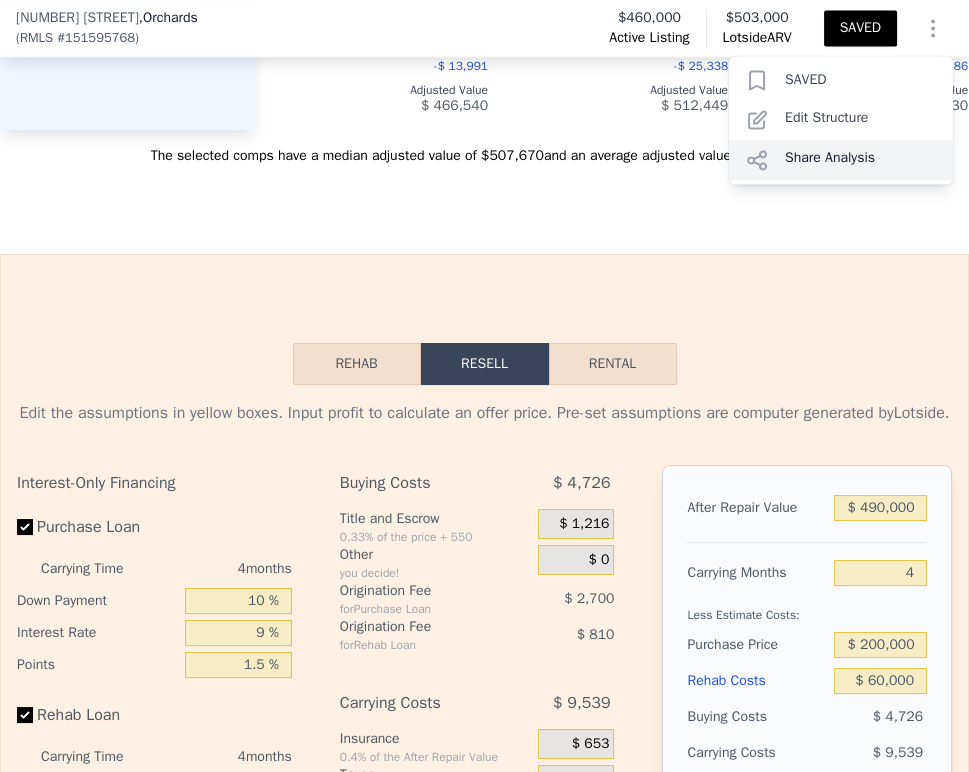 click on "Share Analysis" at bounding box center (841, 160) 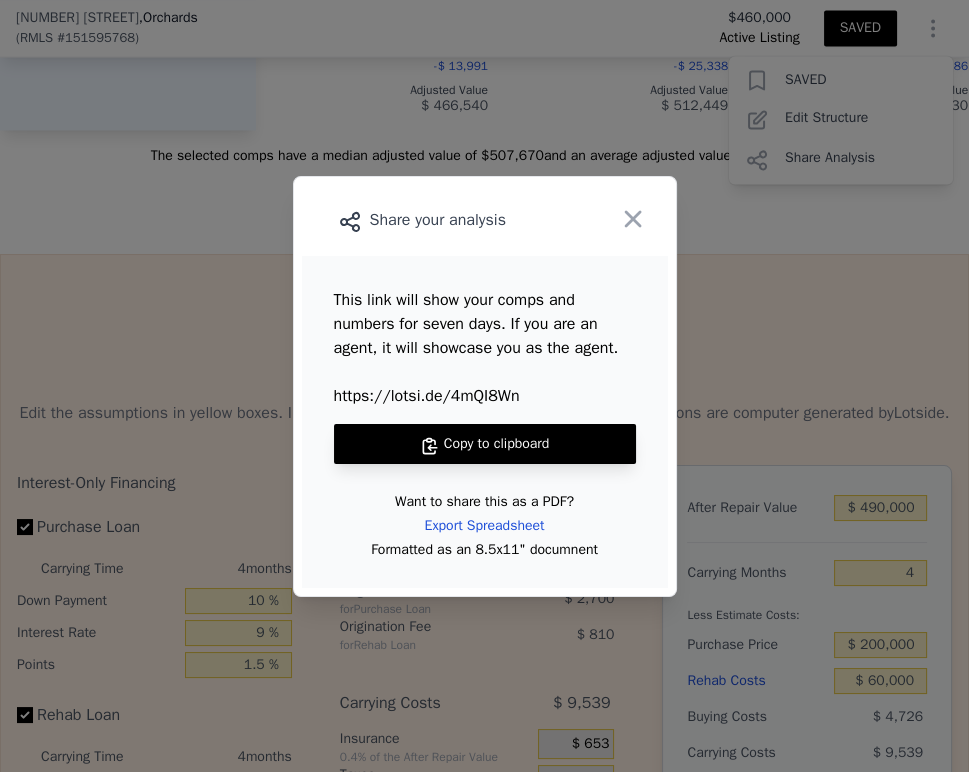 click on "Copy to clipboard" at bounding box center (485, 444) 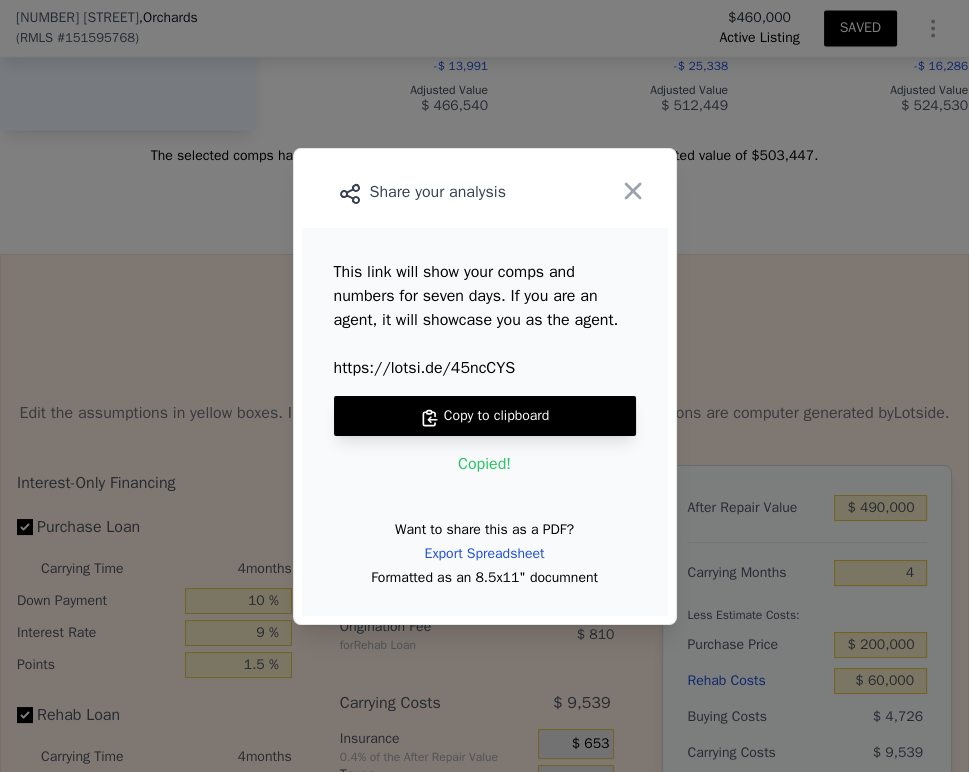 click at bounding box center (484, 386) 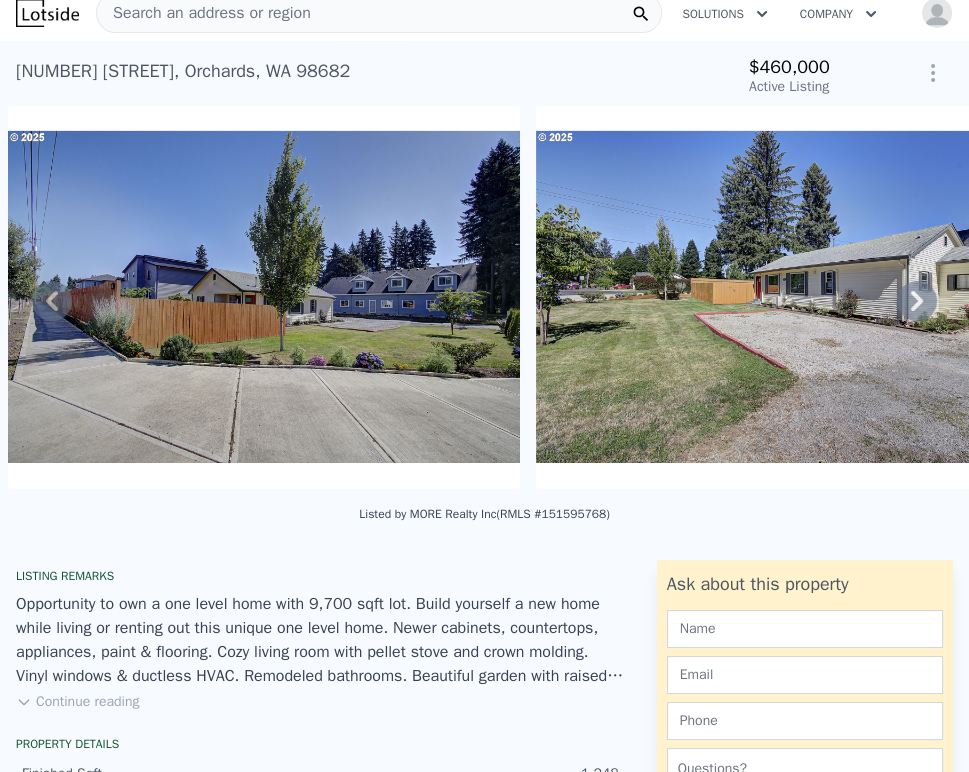 scroll, scrollTop: 7, scrollLeft: 0, axis: vertical 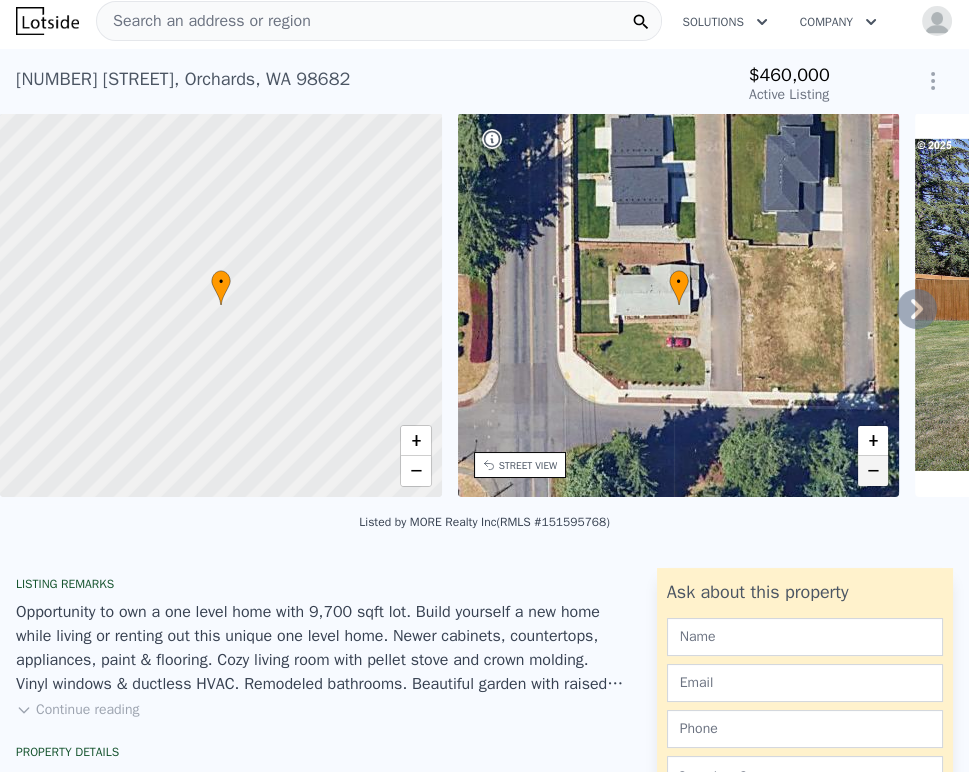 click on "−" at bounding box center (873, 471) 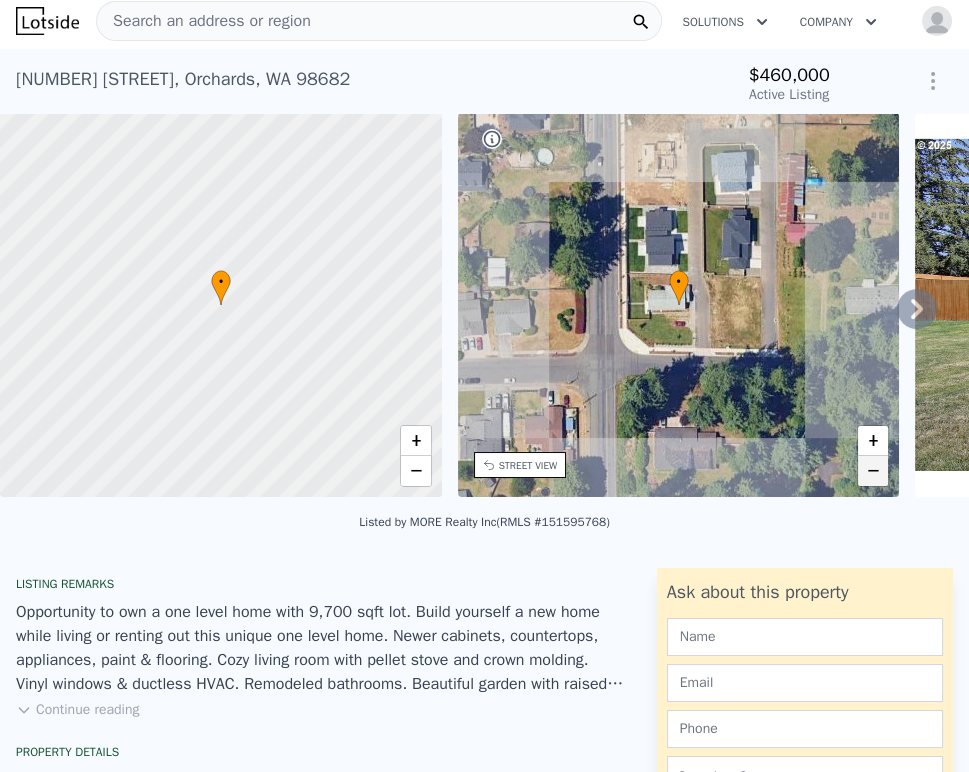 click on "−" at bounding box center [873, 471] 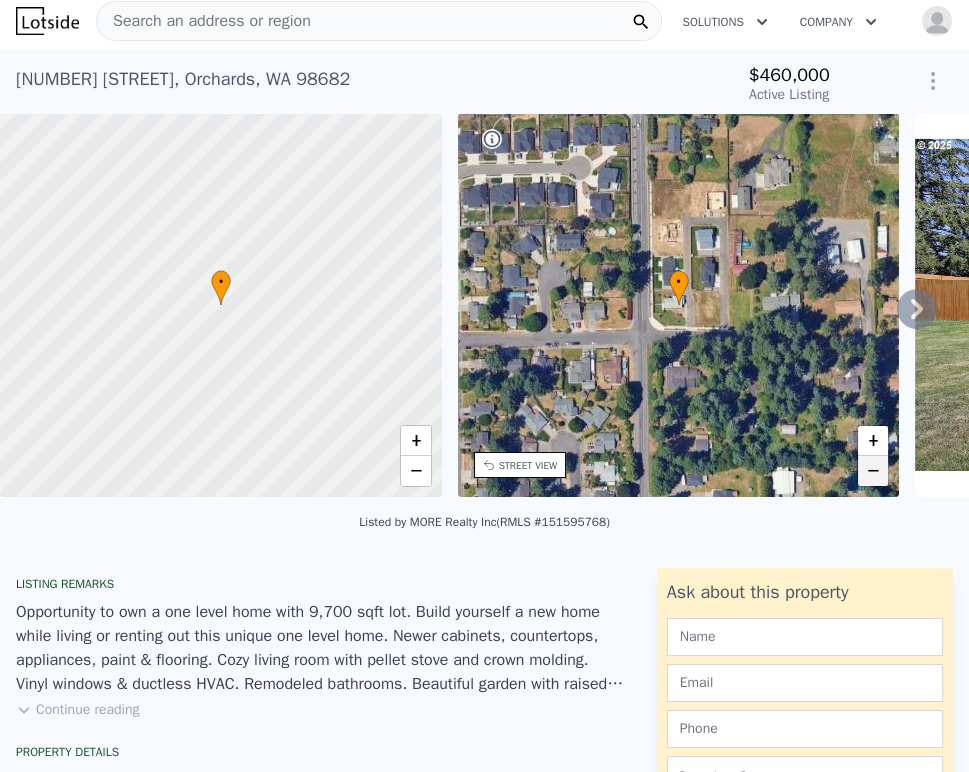 click on "−" at bounding box center [873, 471] 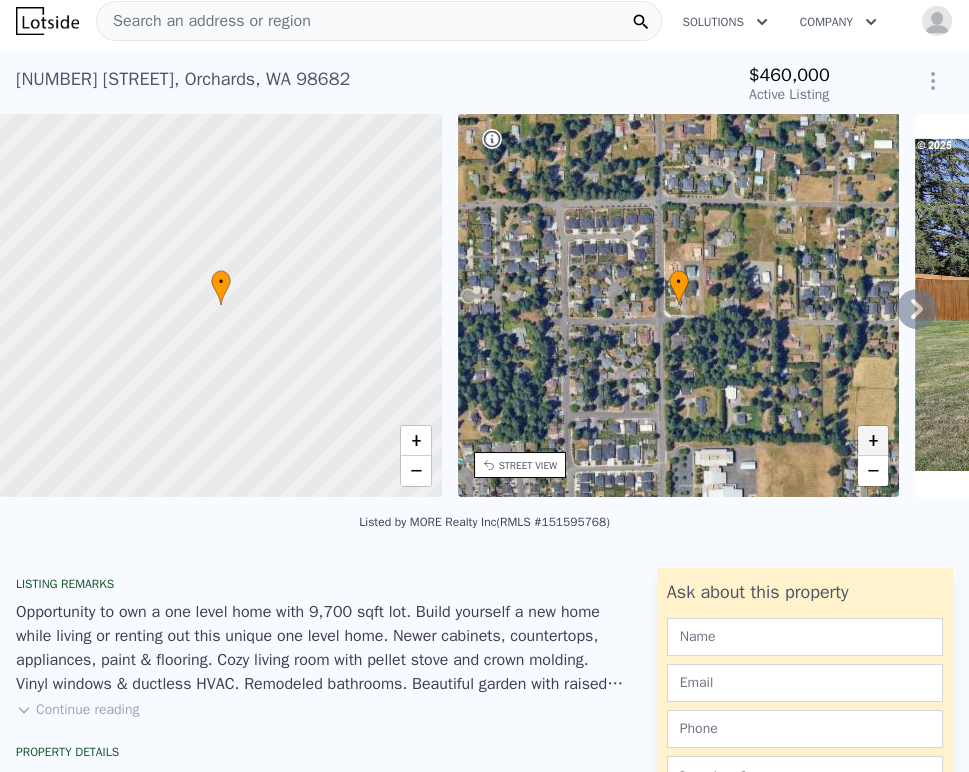 click on "+" at bounding box center [873, 441] 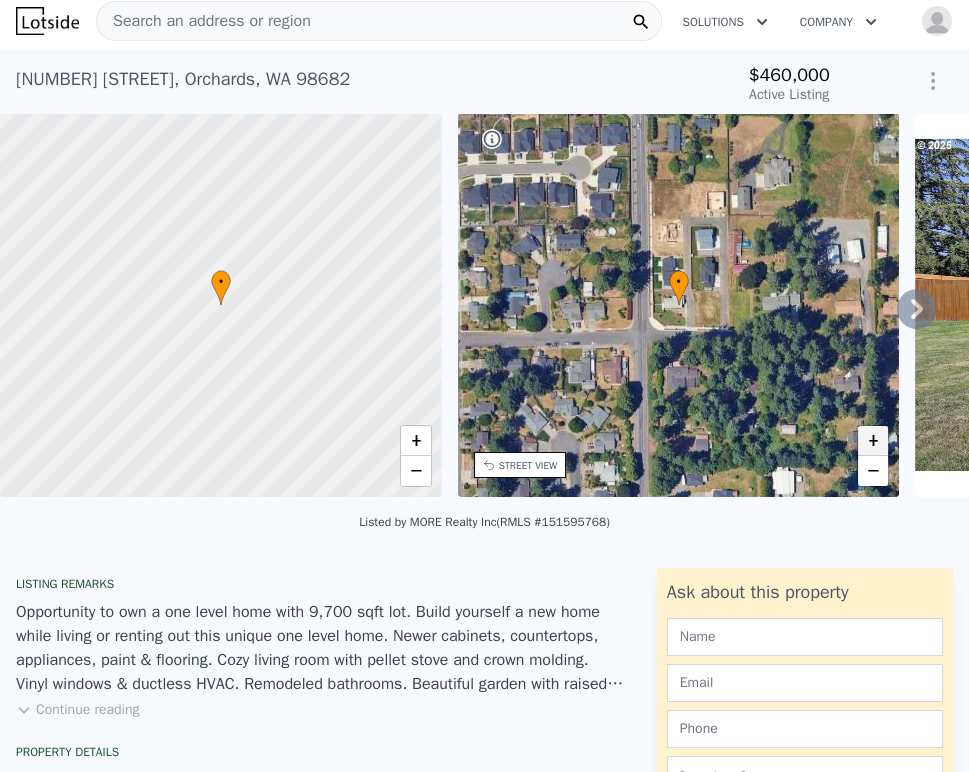 click on "+" at bounding box center (873, 441) 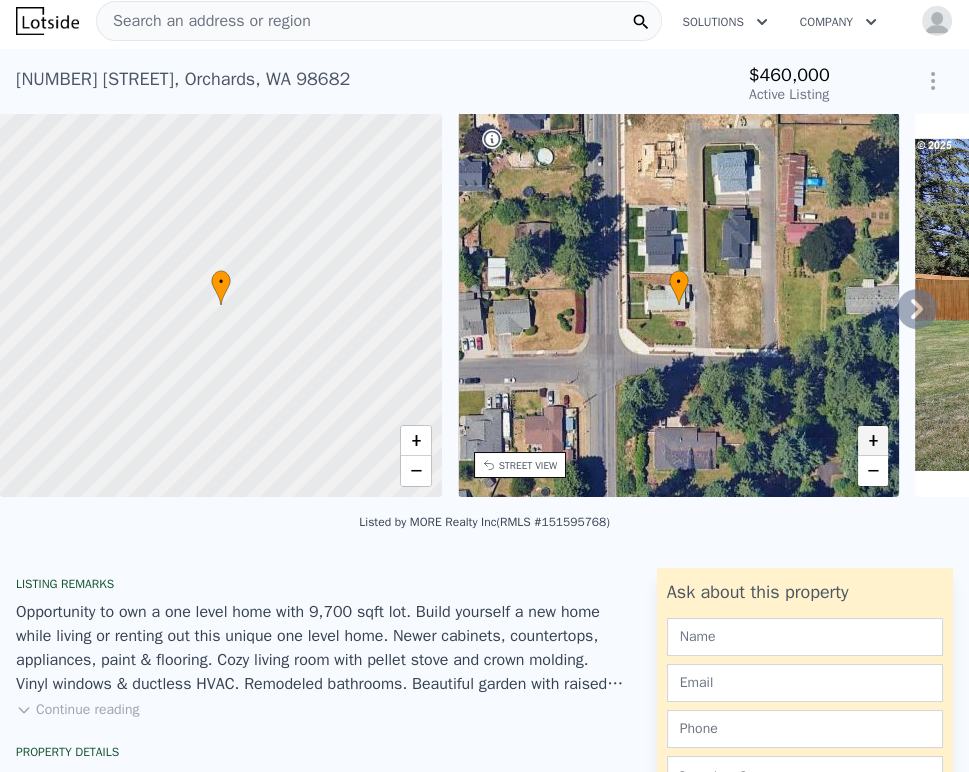 click on "+" at bounding box center (873, 441) 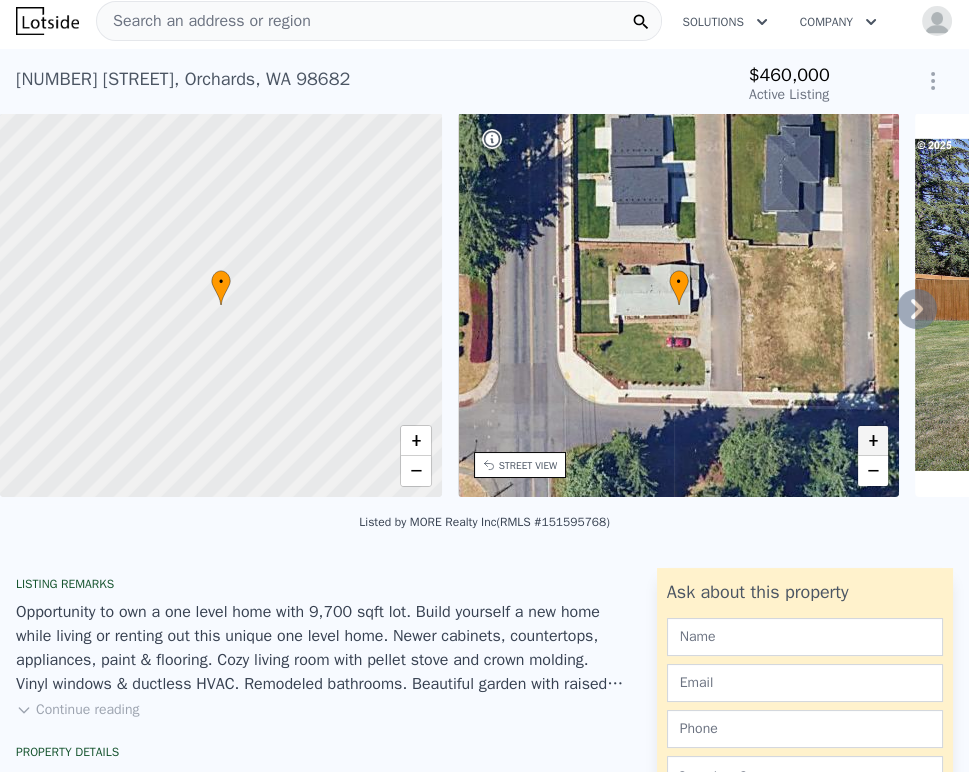 click on "+" at bounding box center [873, 441] 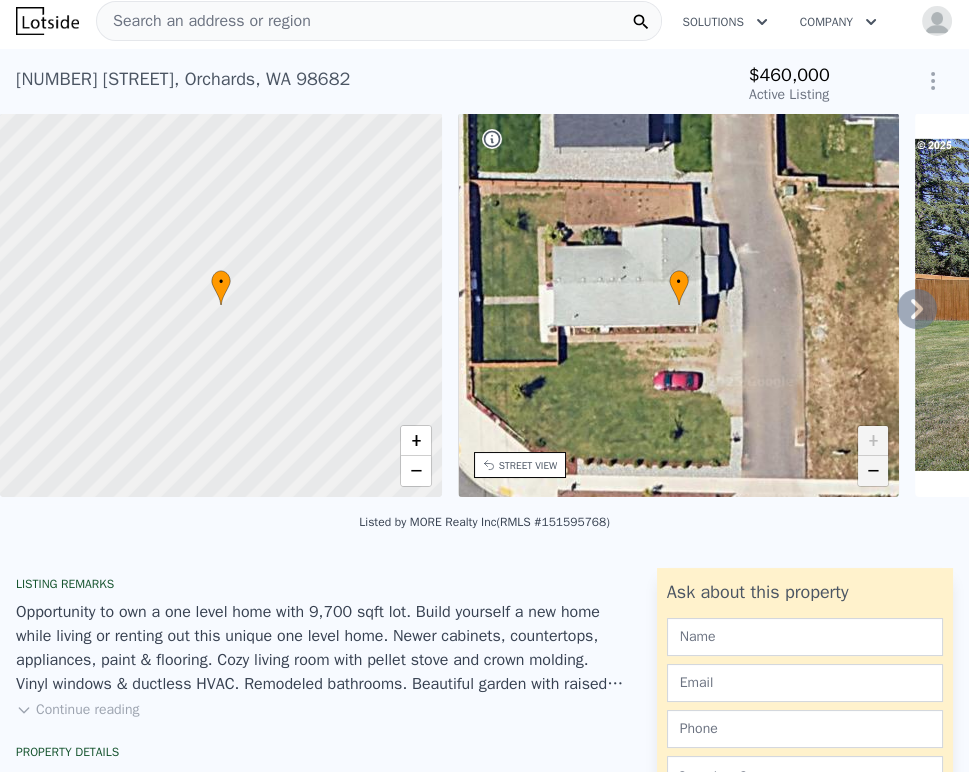 click on "−" at bounding box center [873, 471] 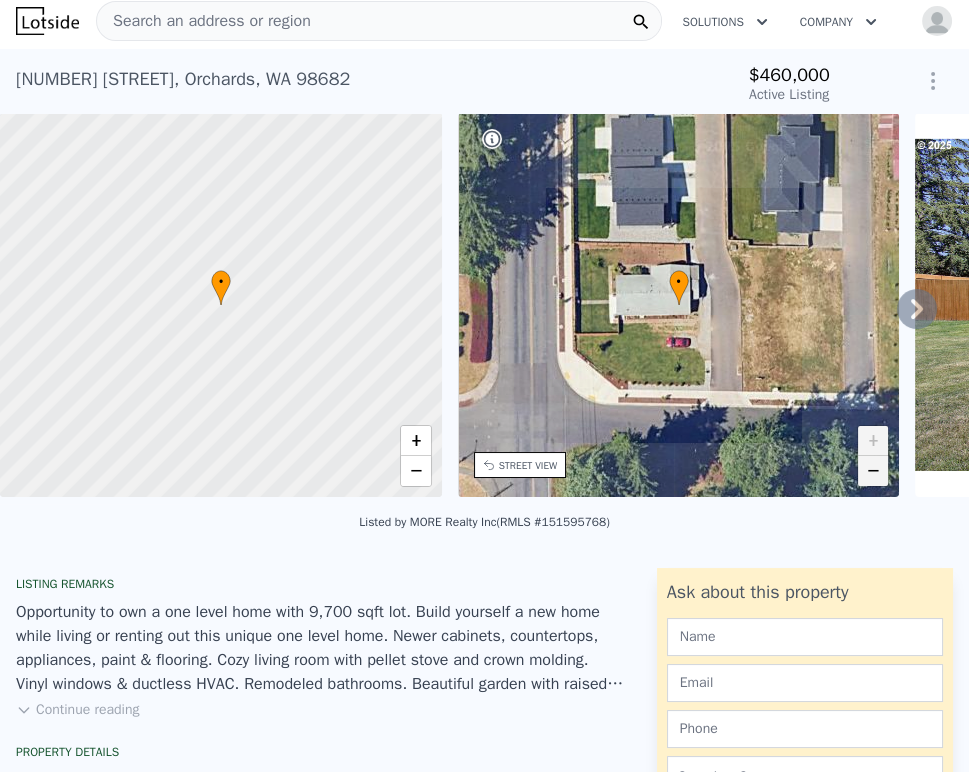 click on "−" at bounding box center [873, 471] 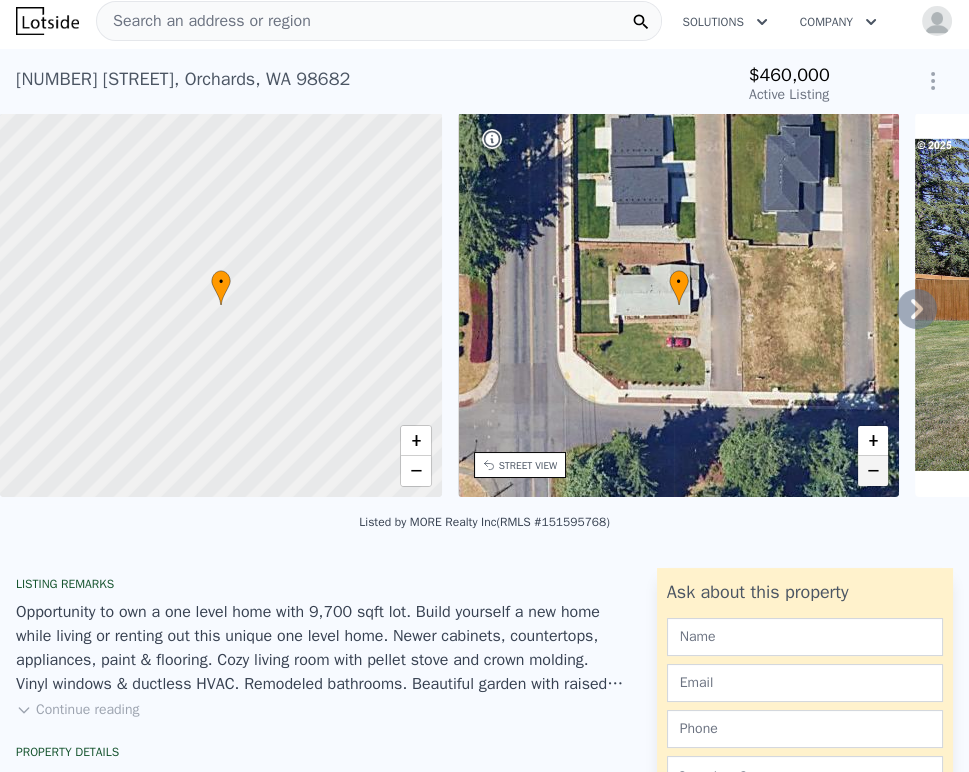 click on "−" at bounding box center [873, 471] 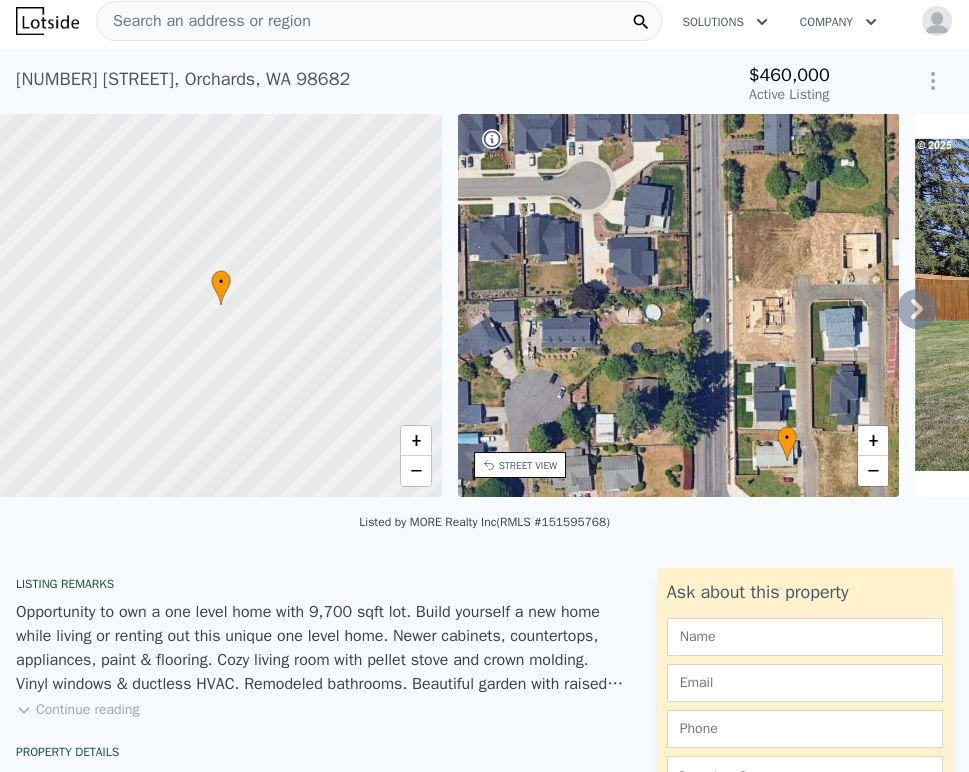 drag, startPoint x: 660, startPoint y: 385, endPoint x: 770, endPoint y: 571, distance: 216.09258 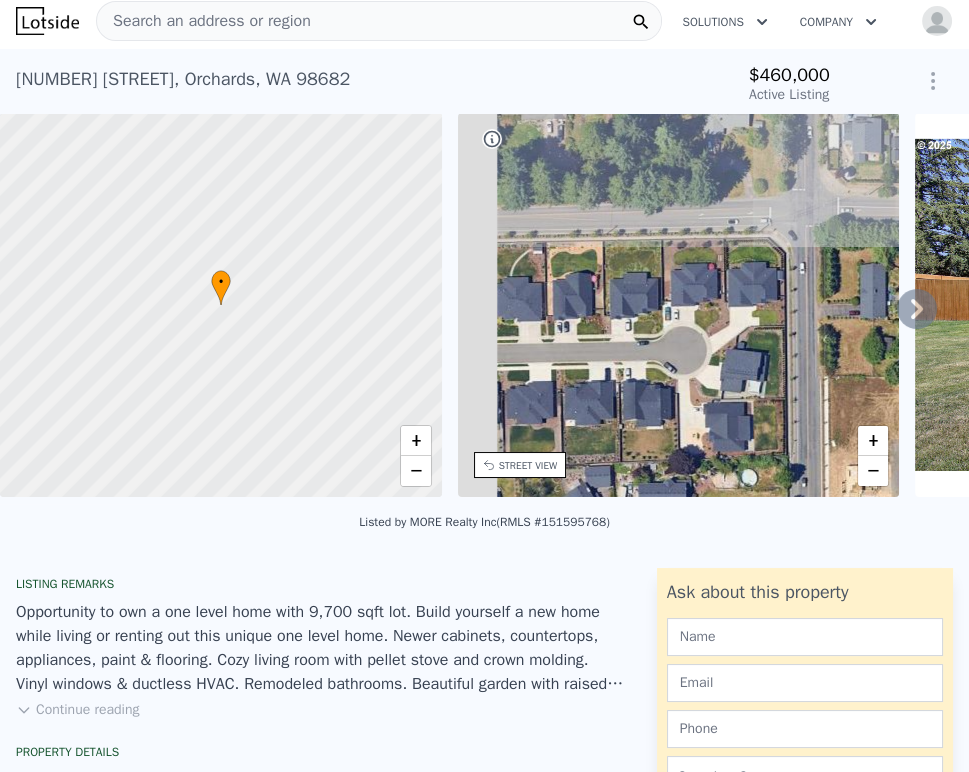 drag, startPoint x: 686, startPoint y: 405, endPoint x: 758, endPoint y: 513, distance: 129.79985 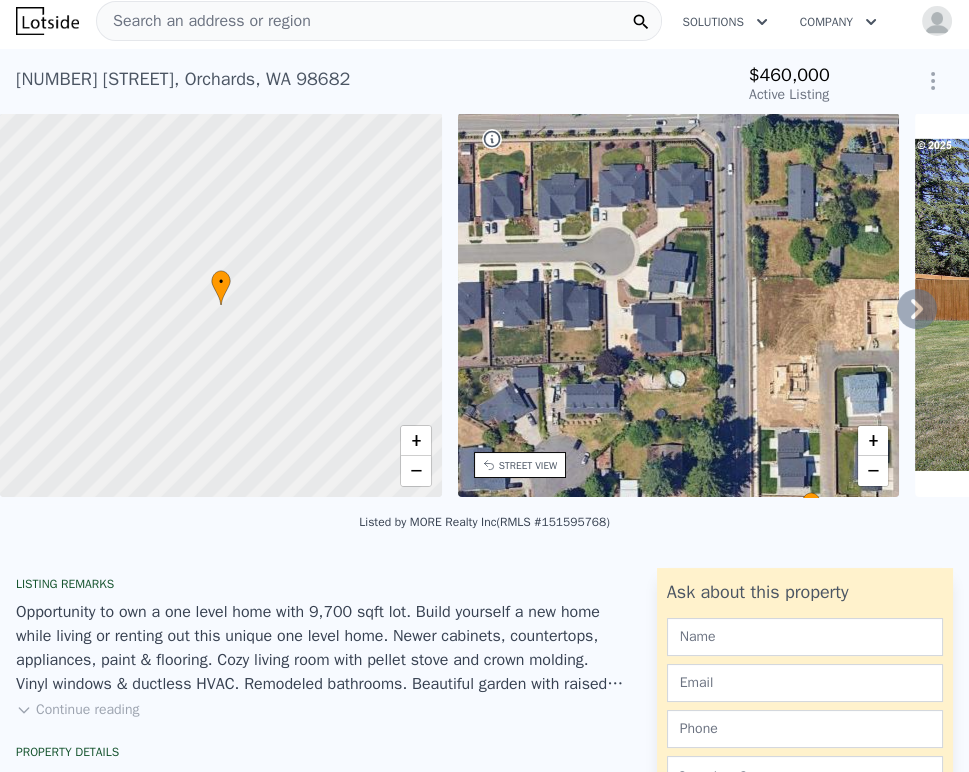 drag, startPoint x: 766, startPoint y: 462, endPoint x: 580, endPoint y: 214, distance: 310 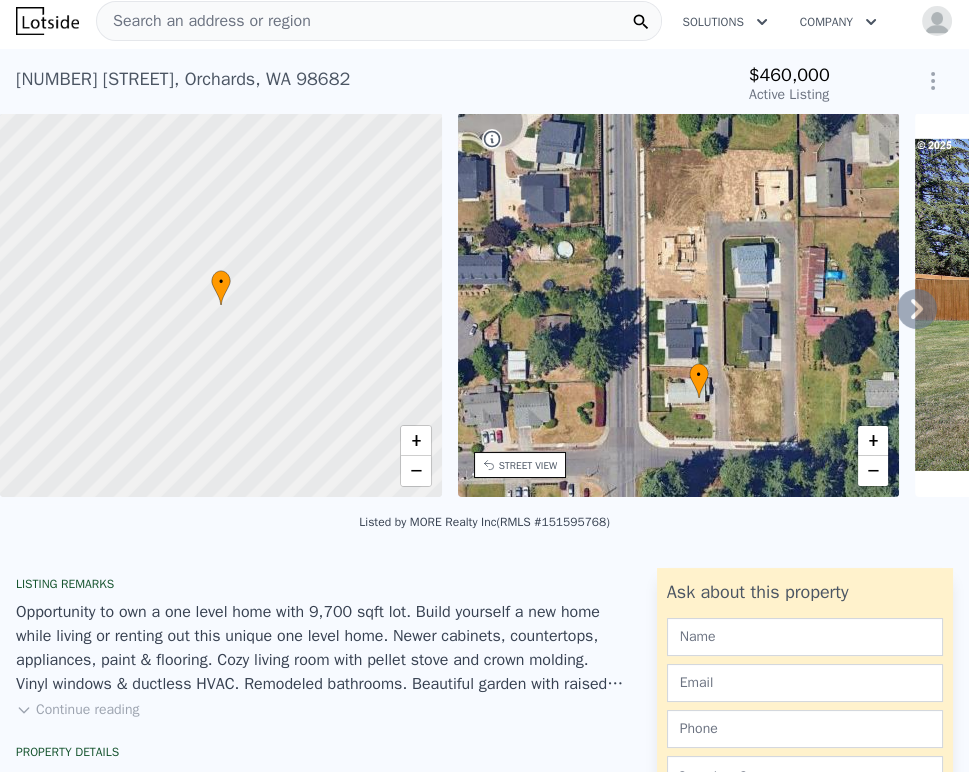drag, startPoint x: 704, startPoint y: 334, endPoint x: 507, endPoint y: 170, distance: 256.32986 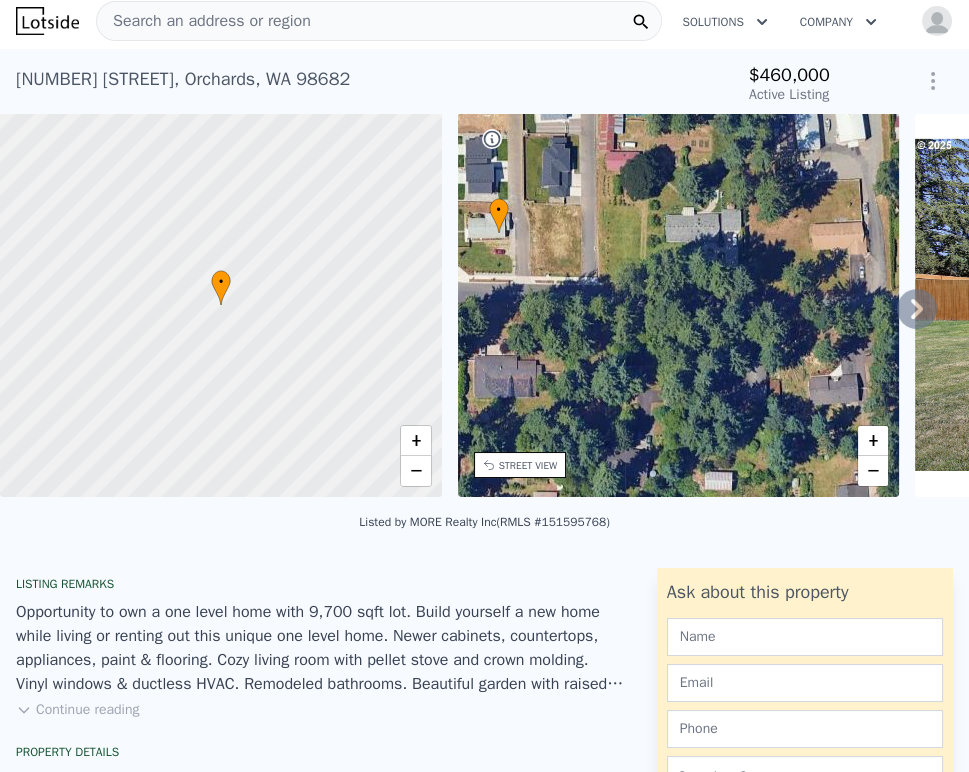 click on "Search an address or region" at bounding box center (379, 21) 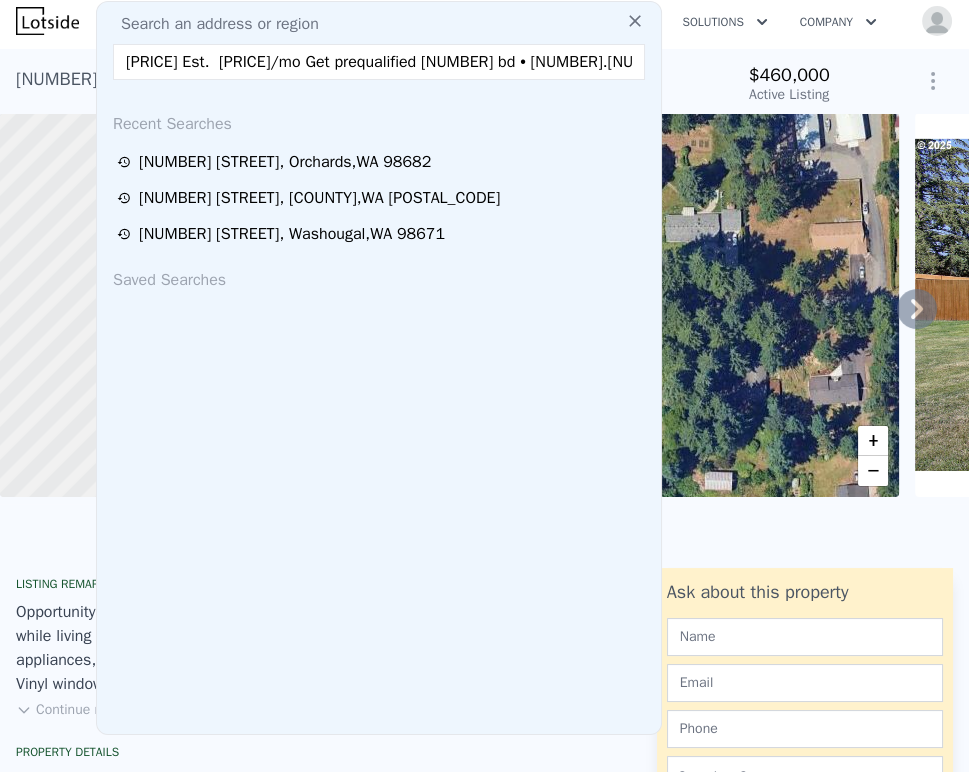 scroll, scrollTop: 0, scrollLeft: 299, axis: horizontal 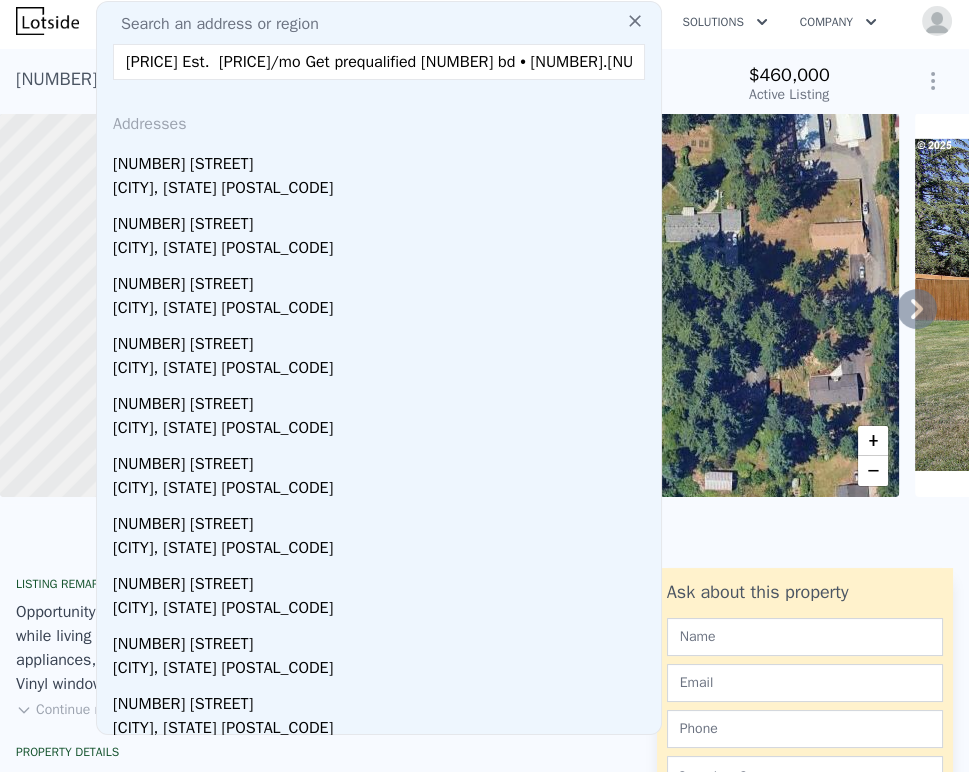 click on "[PRICE] Est.  [PRICE]/mo Get prequalified [NUMBER] bd • [NUMBER].[NUMBER] ba • [NUMBER] sq ft [NUMBER] [STREET], [CITY], [STATE] [POSTAL_CODE]" at bounding box center [379, 62] 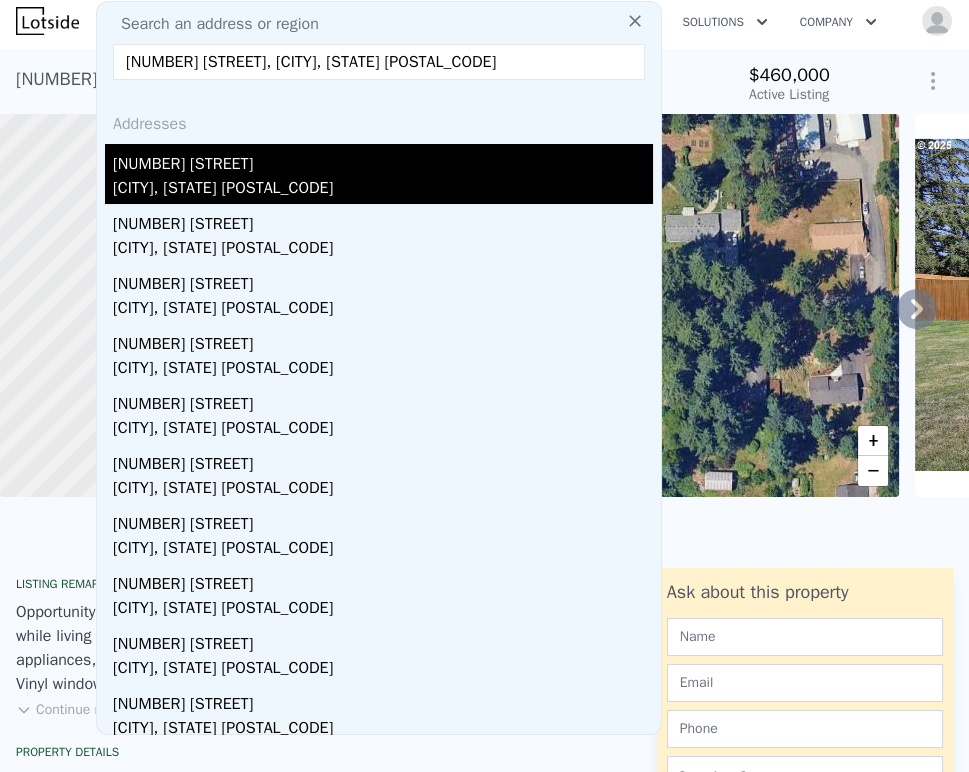 type on "[NUMBER] [STREET], [CITY], [STATE] [POSTAL_CODE]" 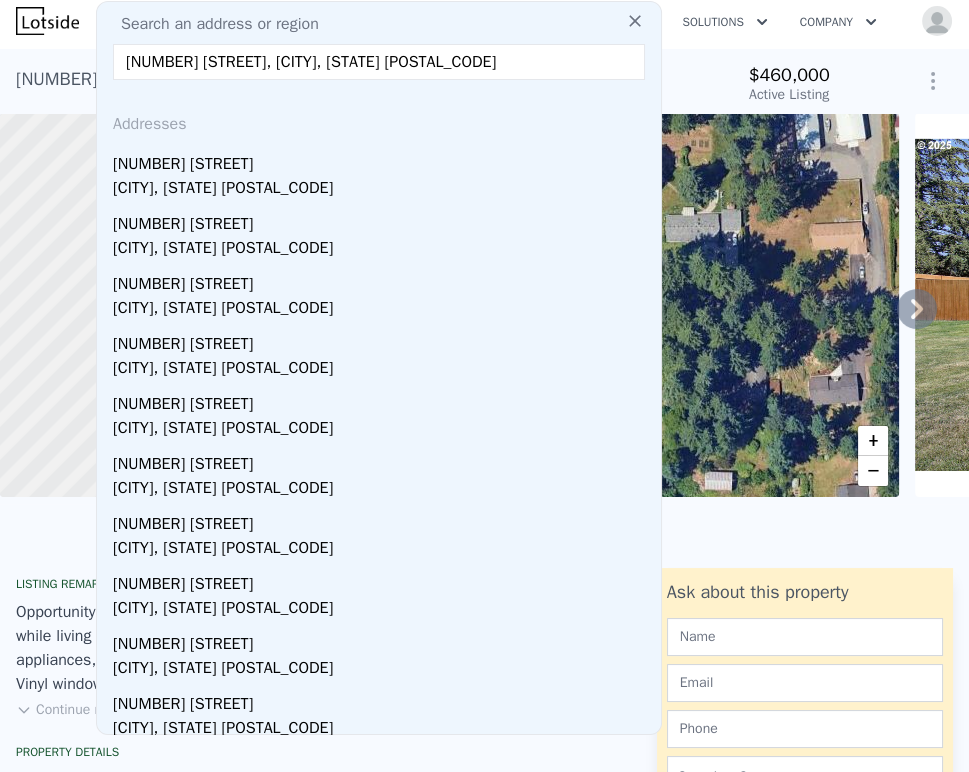 click on "[NUMBER] [STREET] [CITY], [STATE] [POSTAL_CODE]" at bounding box center [383, 174] 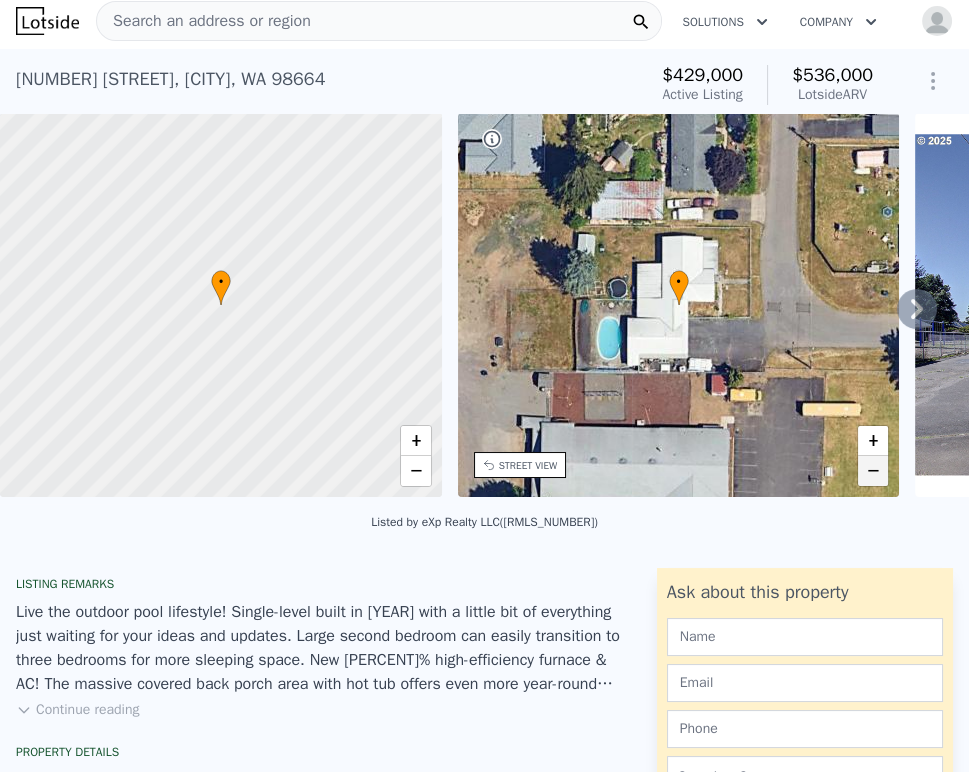click on "−" at bounding box center [873, 471] 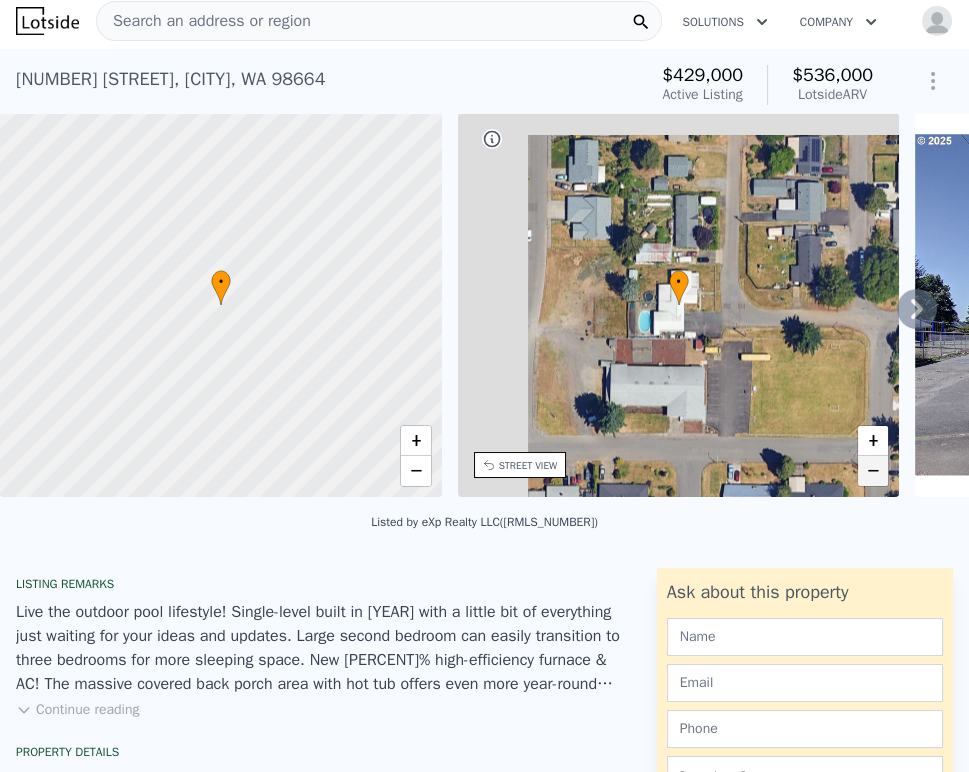 click on "−" at bounding box center [873, 471] 